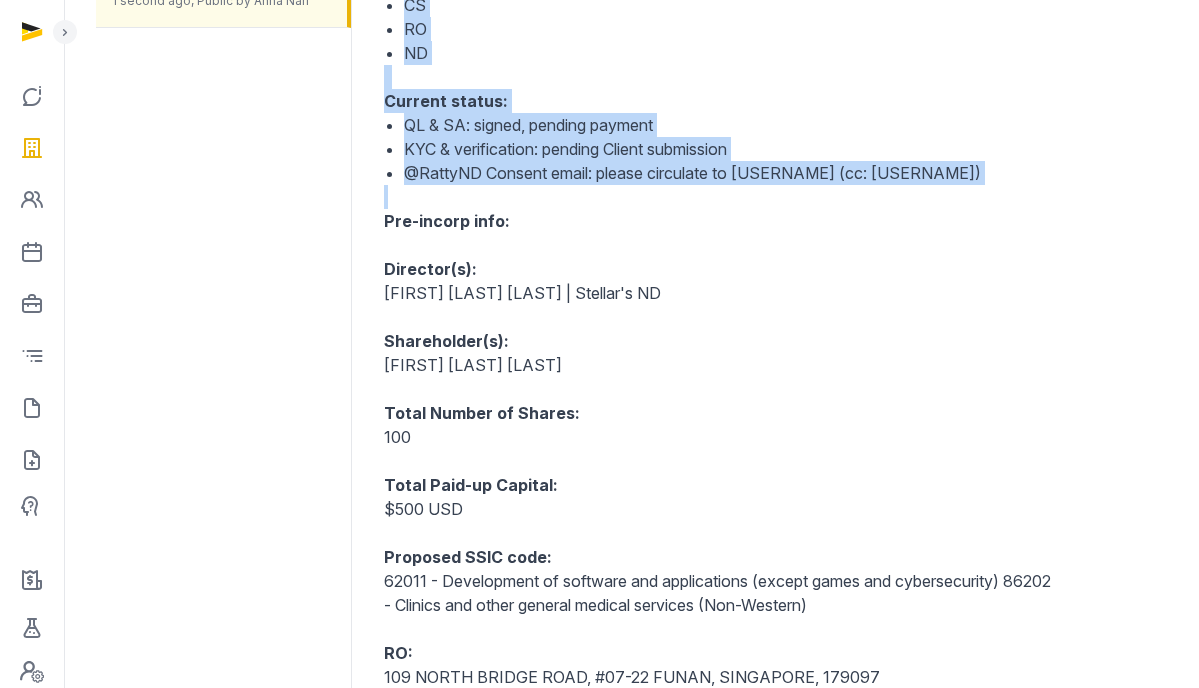 scroll, scrollTop: 0, scrollLeft: 0, axis: both 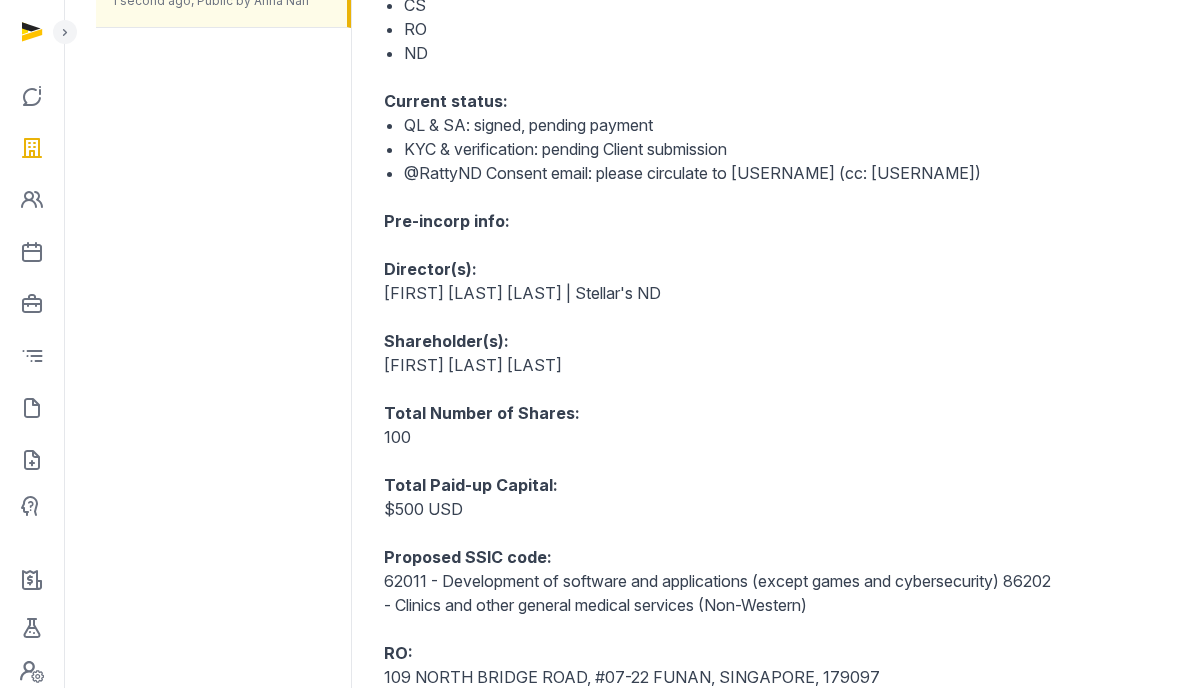 click on "Director(s): [FIRST] [LAST] [LAST] | Stellar's ND" at bounding box center [720, 281] 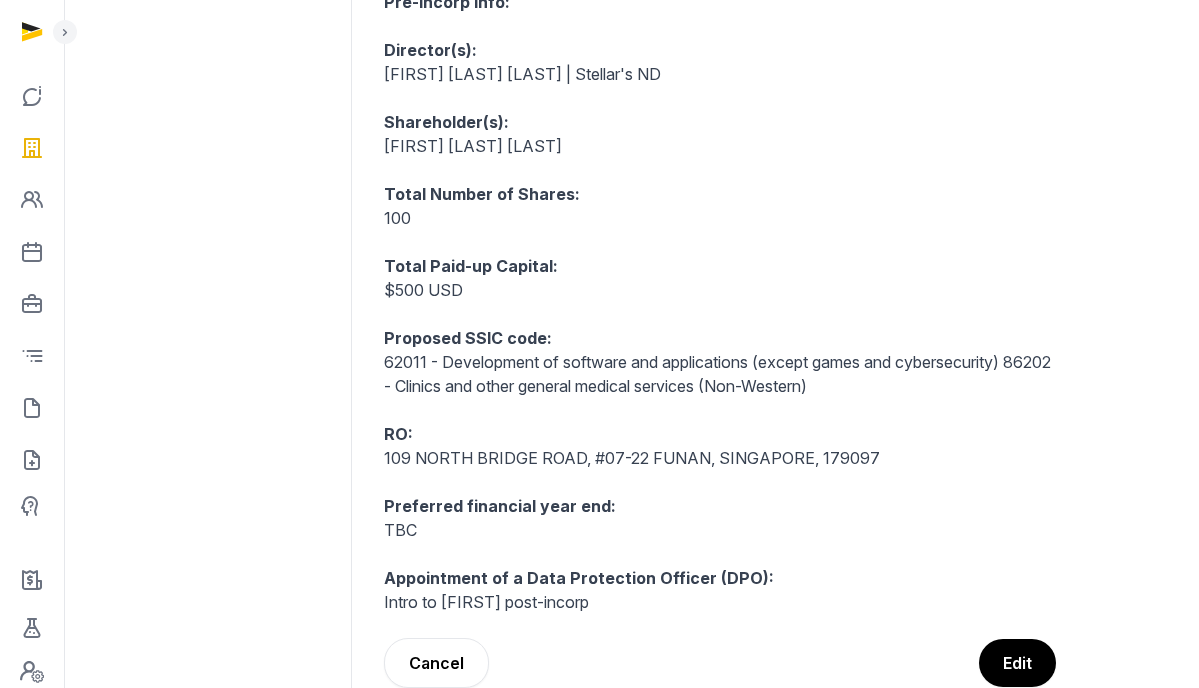 scroll, scrollTop: 769, scrollLeft: 0, axis: vertical 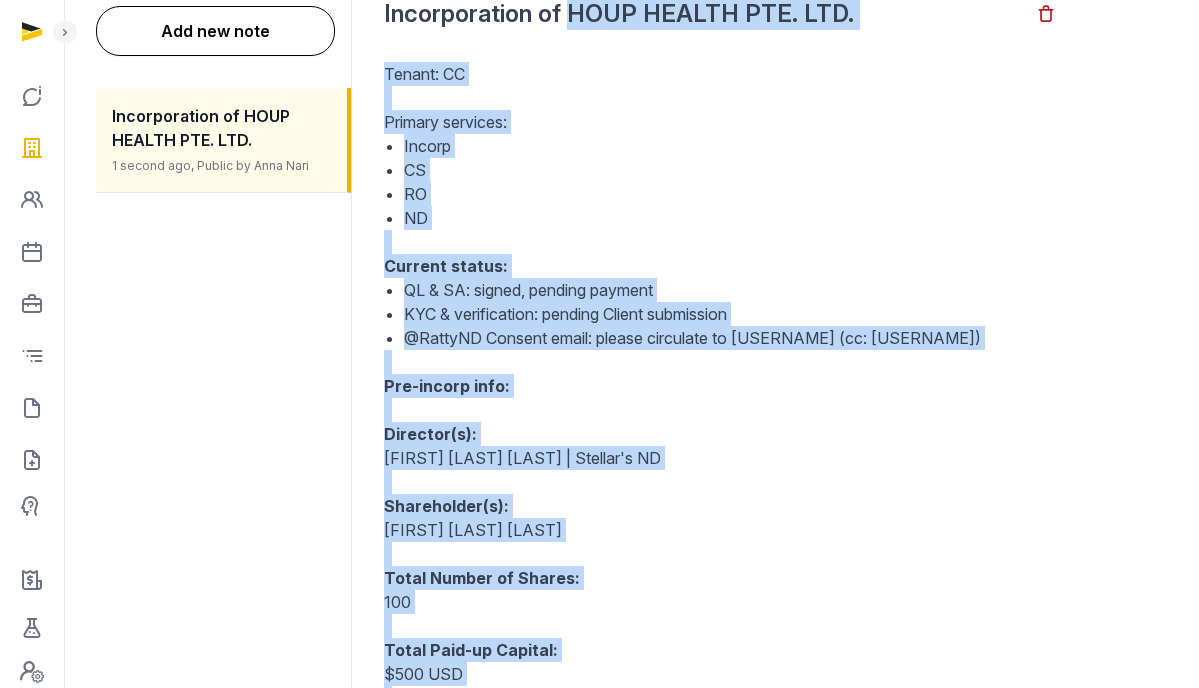 drag, startPoint x: 640, startPoint y: 554, endPoint x: 571, endPoint y: 18, distance: 540.423 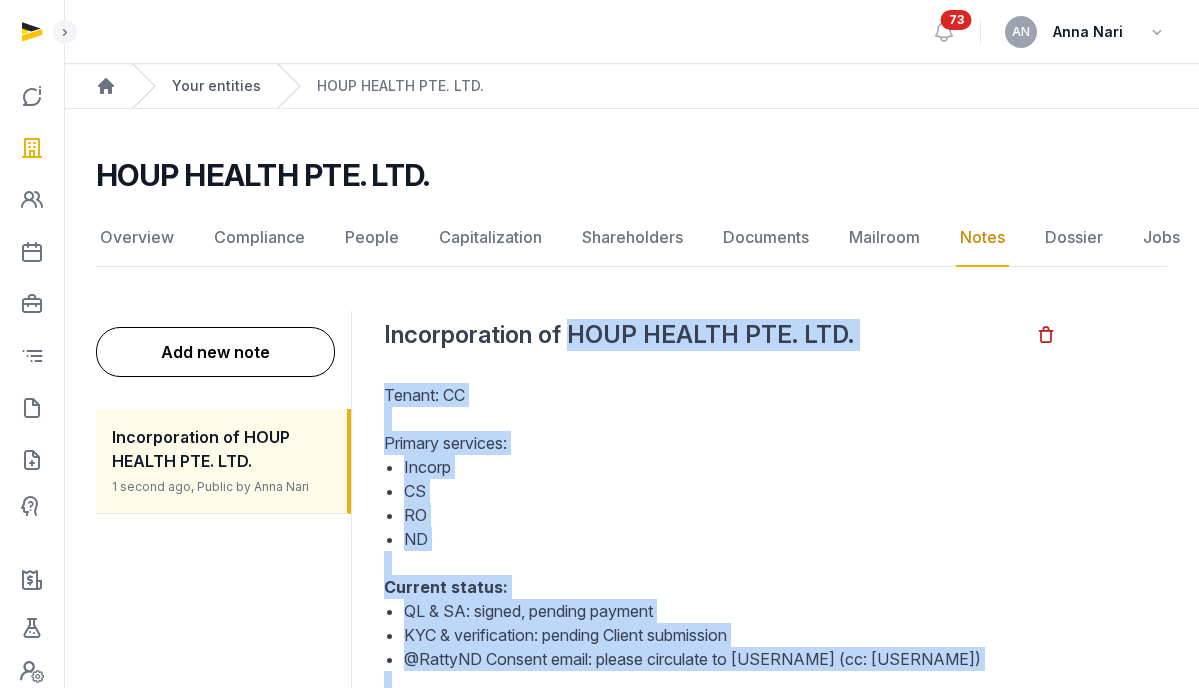 click on "Your entities" at bounding box center (216, 86) 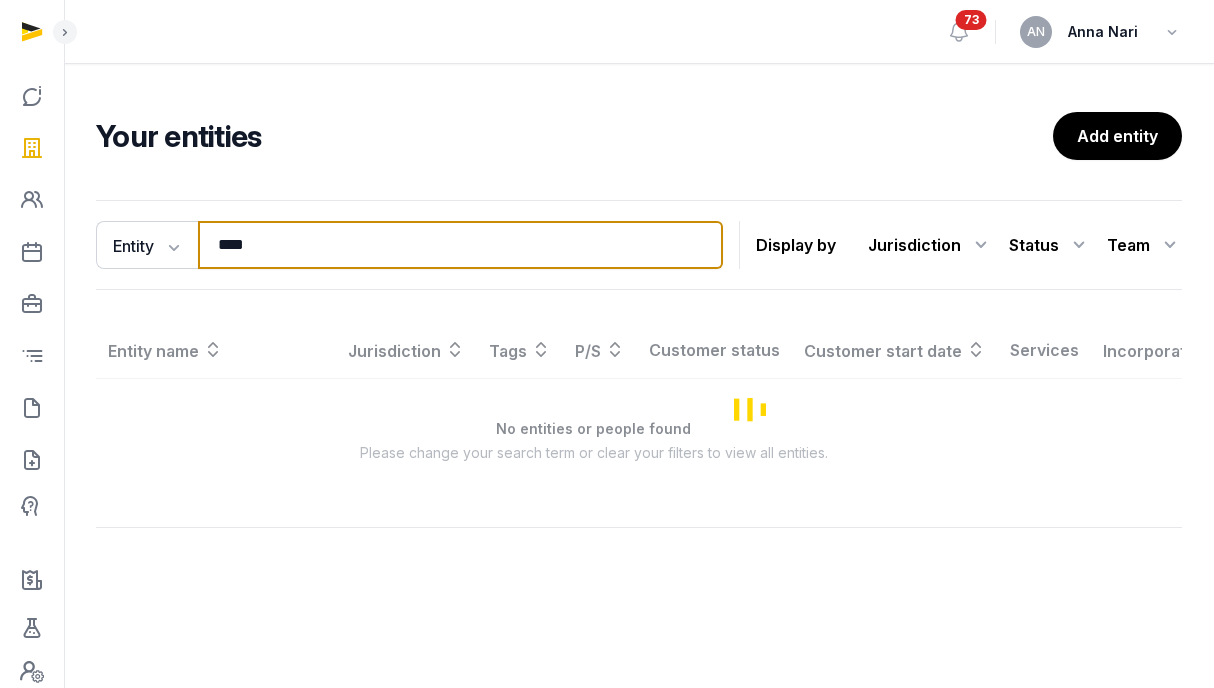 click on "****" at bounding box center (460, 245) 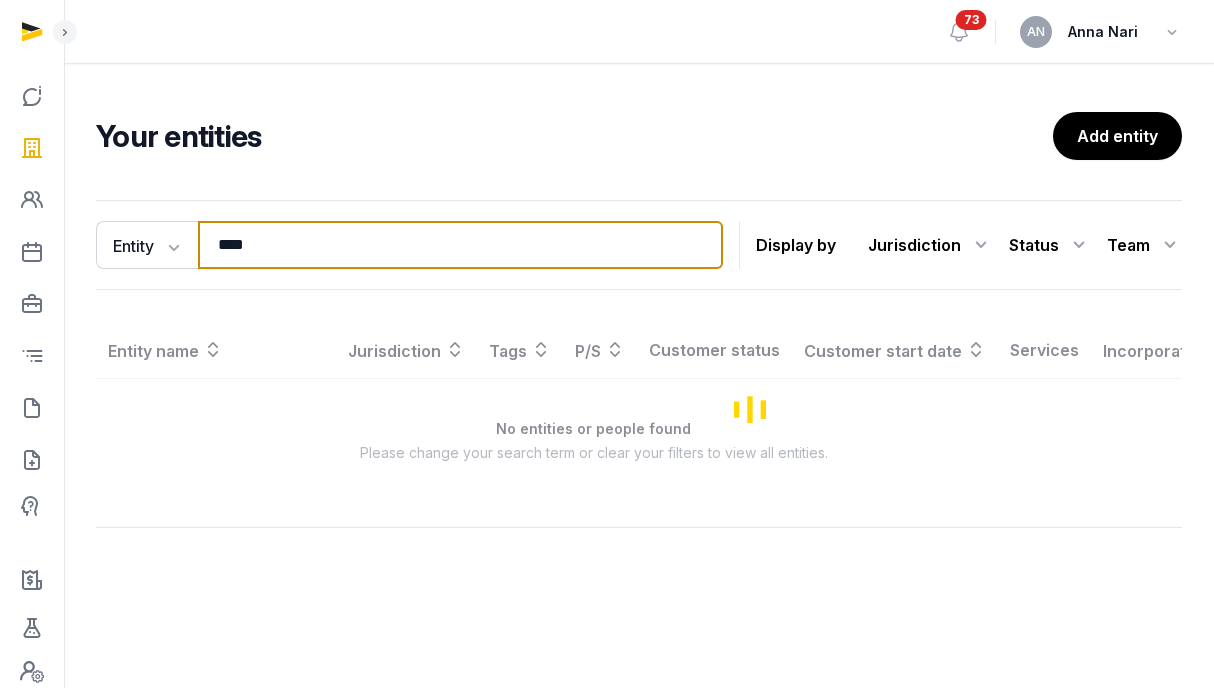 click on "****" at bounding box center [460, 245] 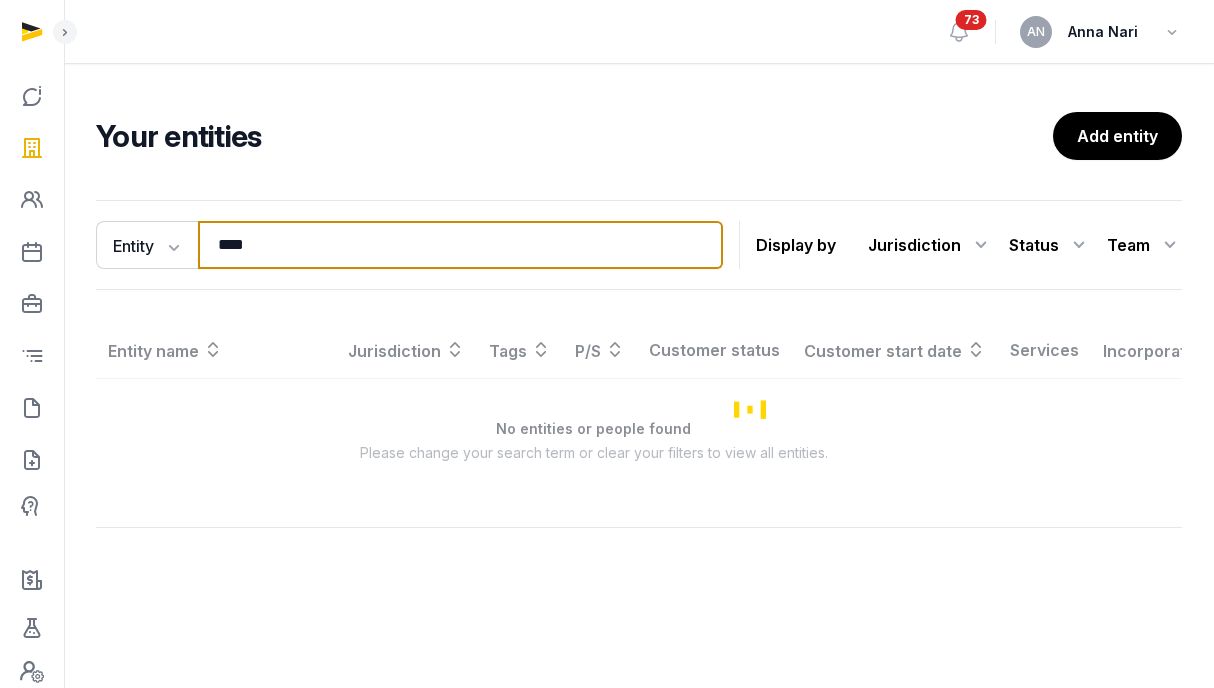click on "****" at bounding box center [460, 245] 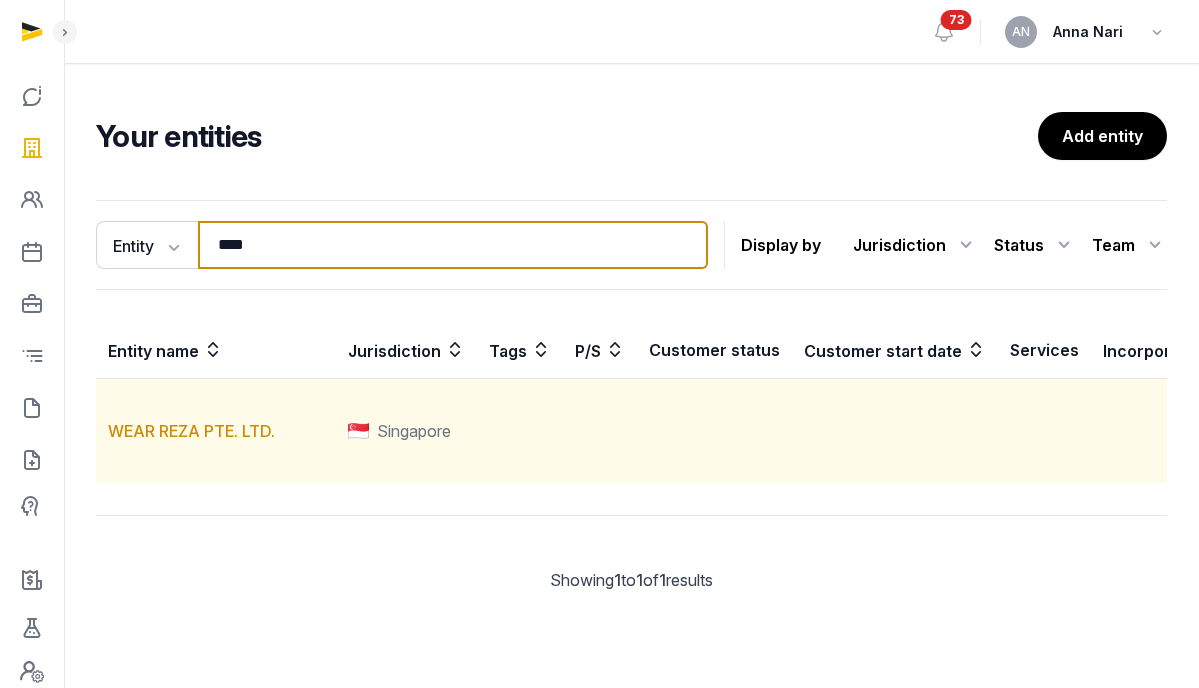 type on "****" 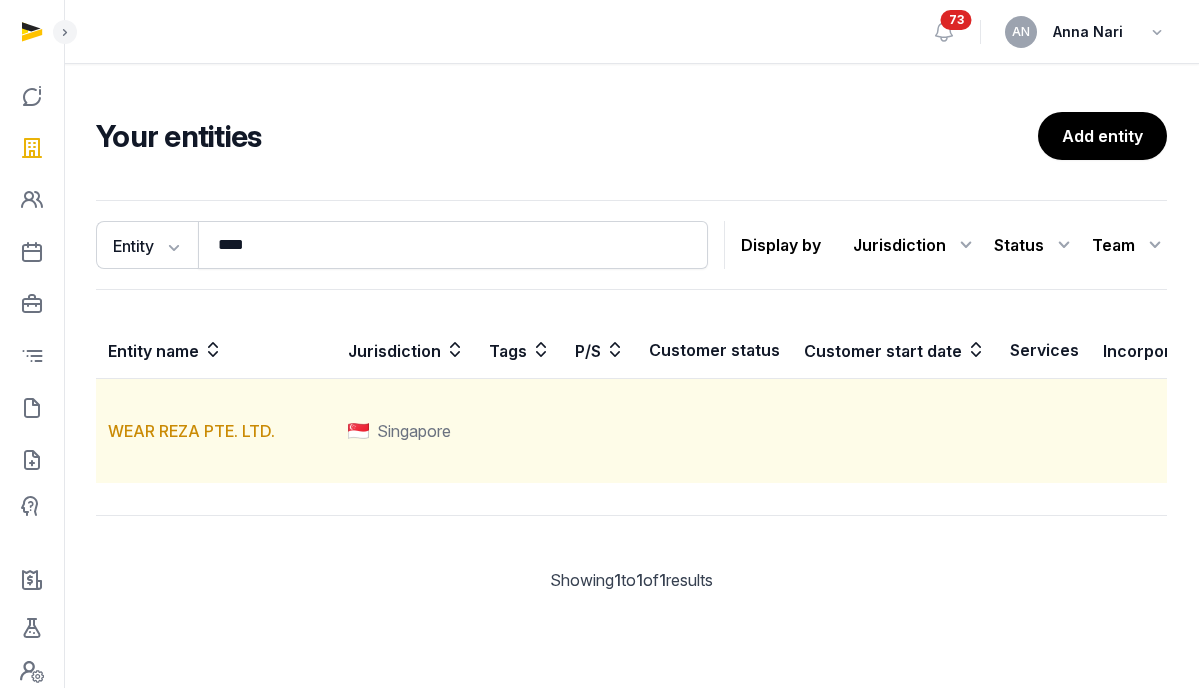 click on "WEAR REZA PTE. LTD." at bounding box center (216, 431) 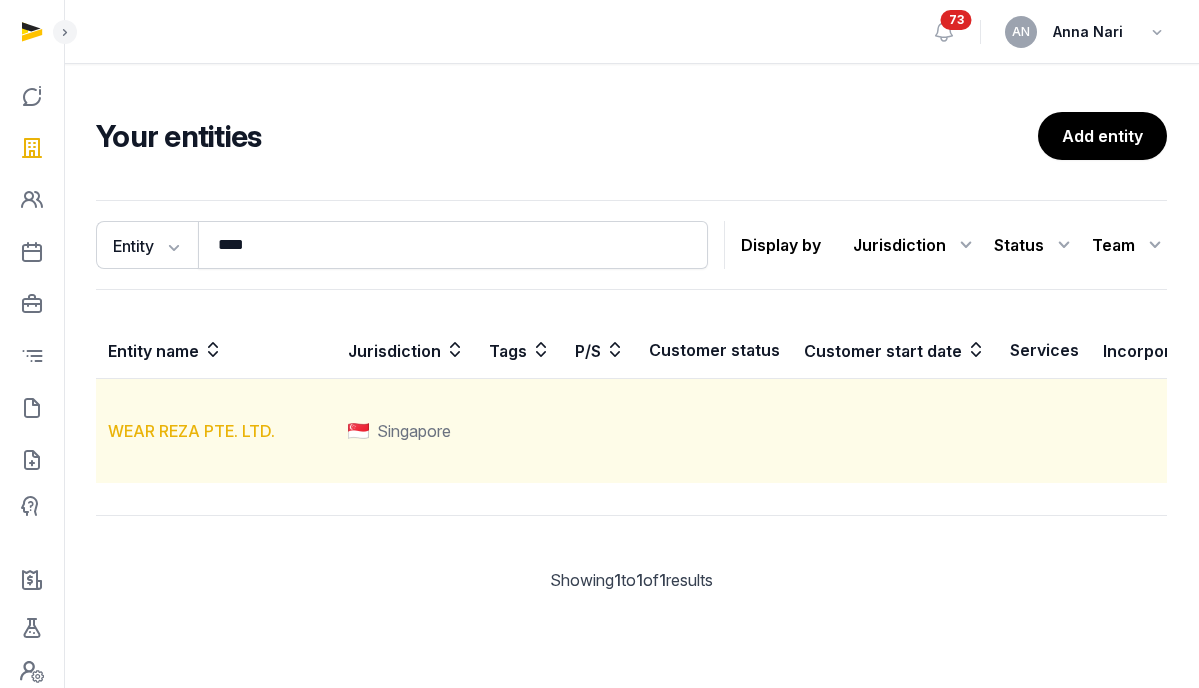 click on "WEAR REZA PTE. LTD." at bounding box center [191, 431] 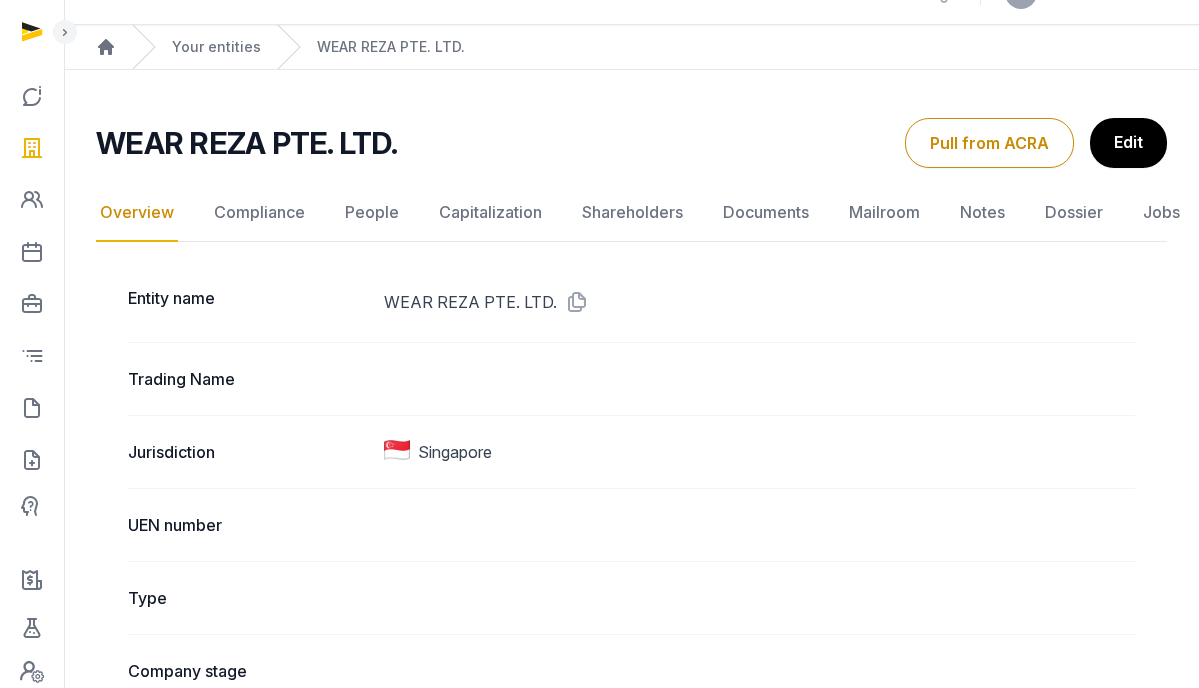 scroll, scrollTop: 0, scrollLeft: 0, axis: both 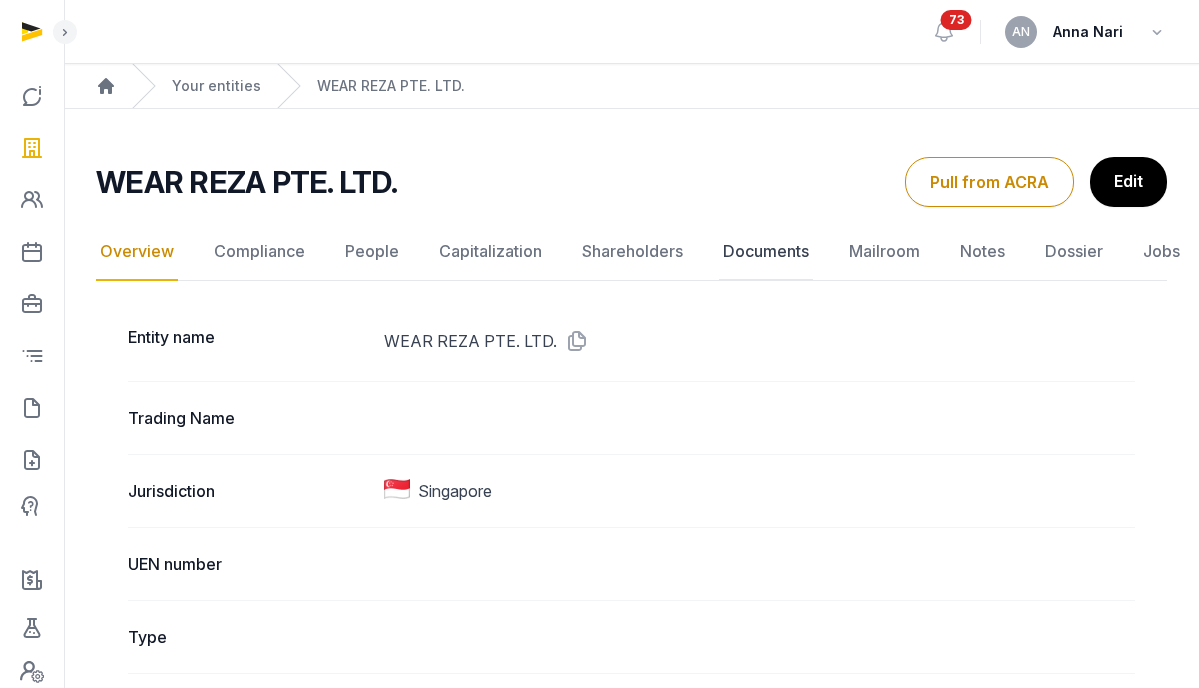click on "Documents" 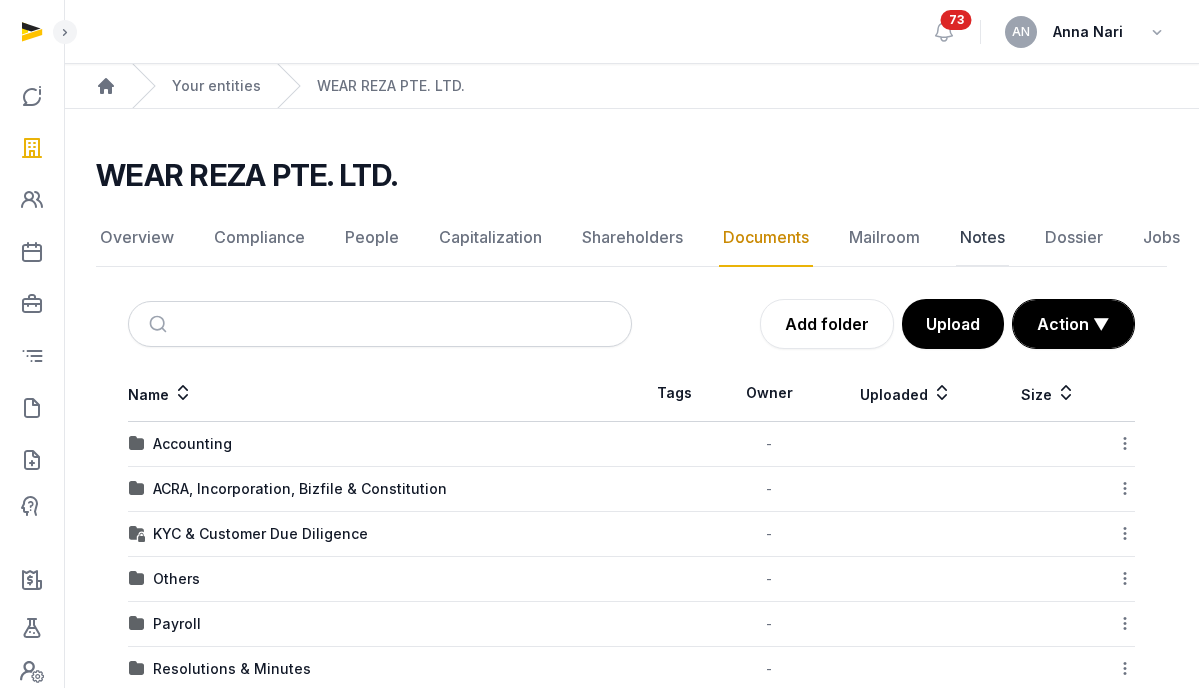 click on "Notes" 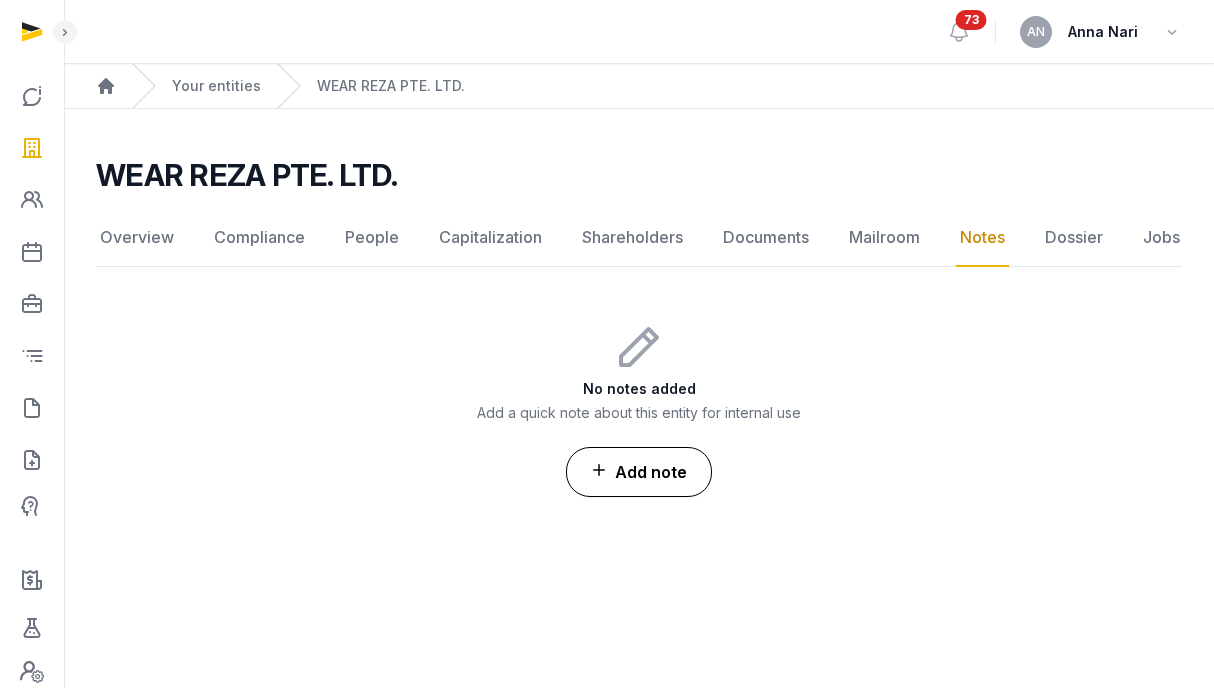 click on "Add note" at bounding box center (639, 472) 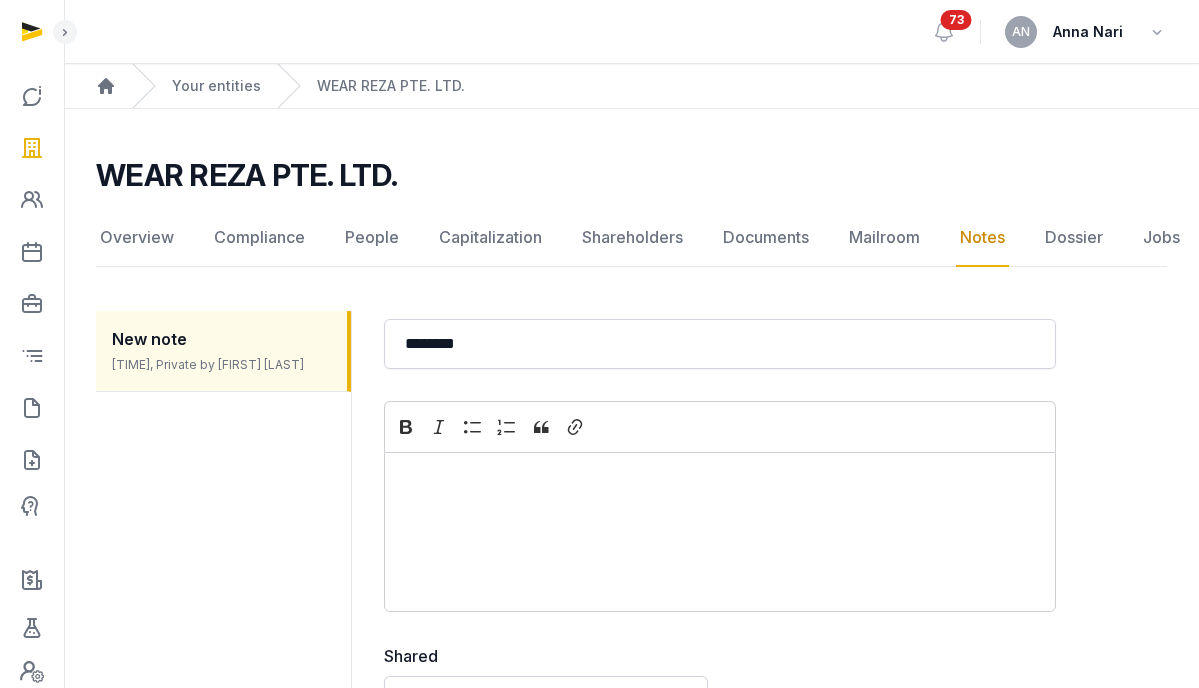 click at bounding box center (720, 479) 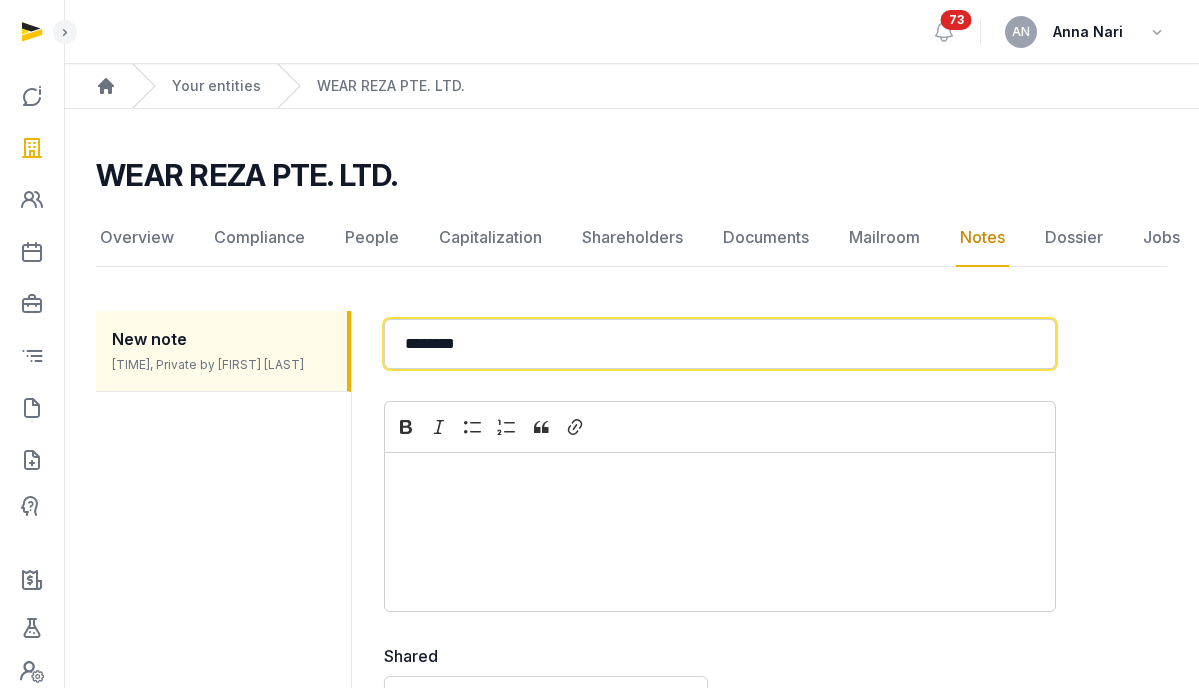 click on "********" 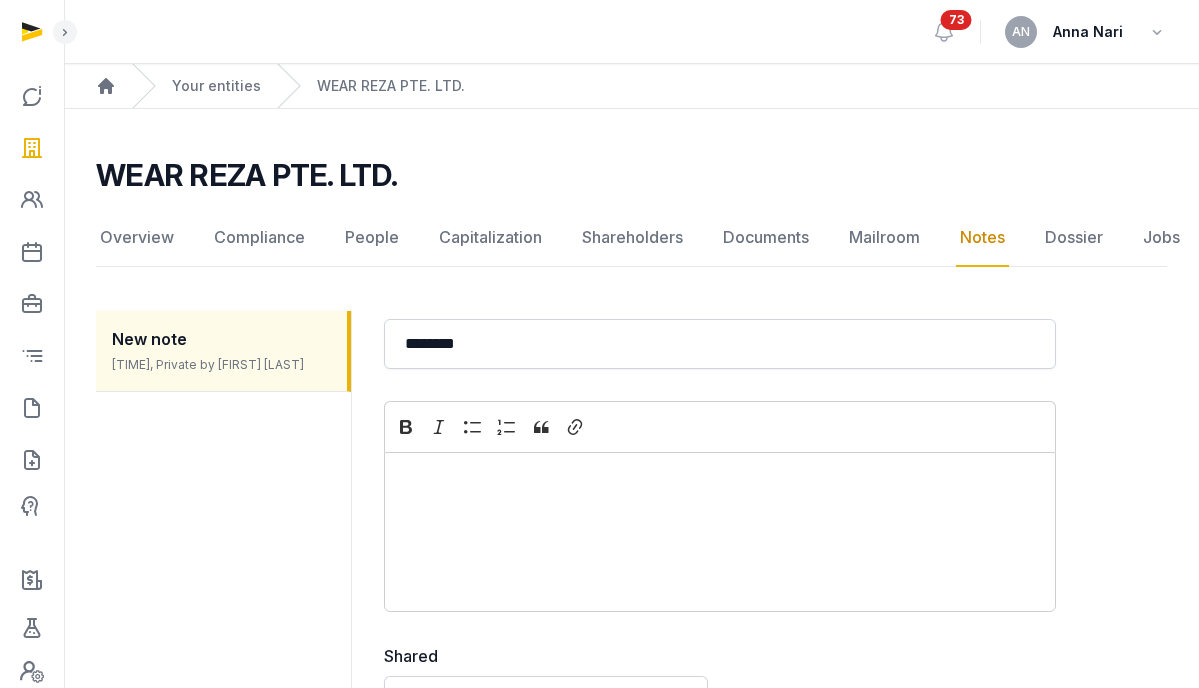 click at bounding box center [720, 479] 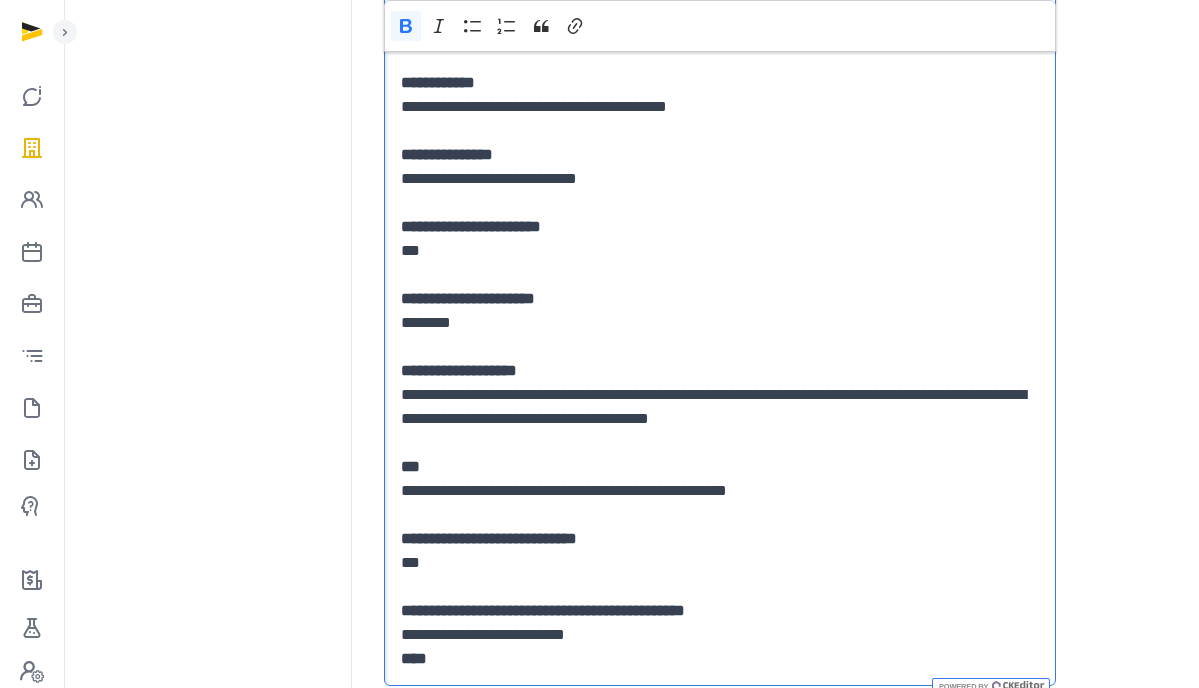 scroll, scrollTop: 0, scrollLeft: 0, axis: both 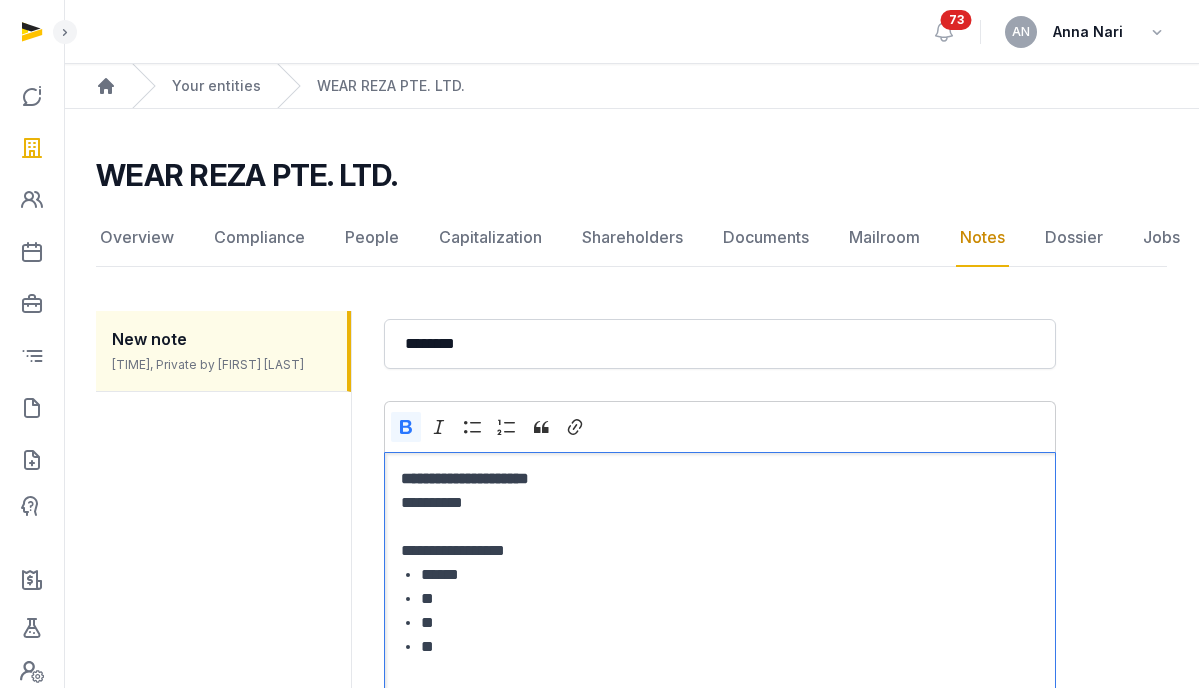 click on "**********" at bounding box center [465, 478] 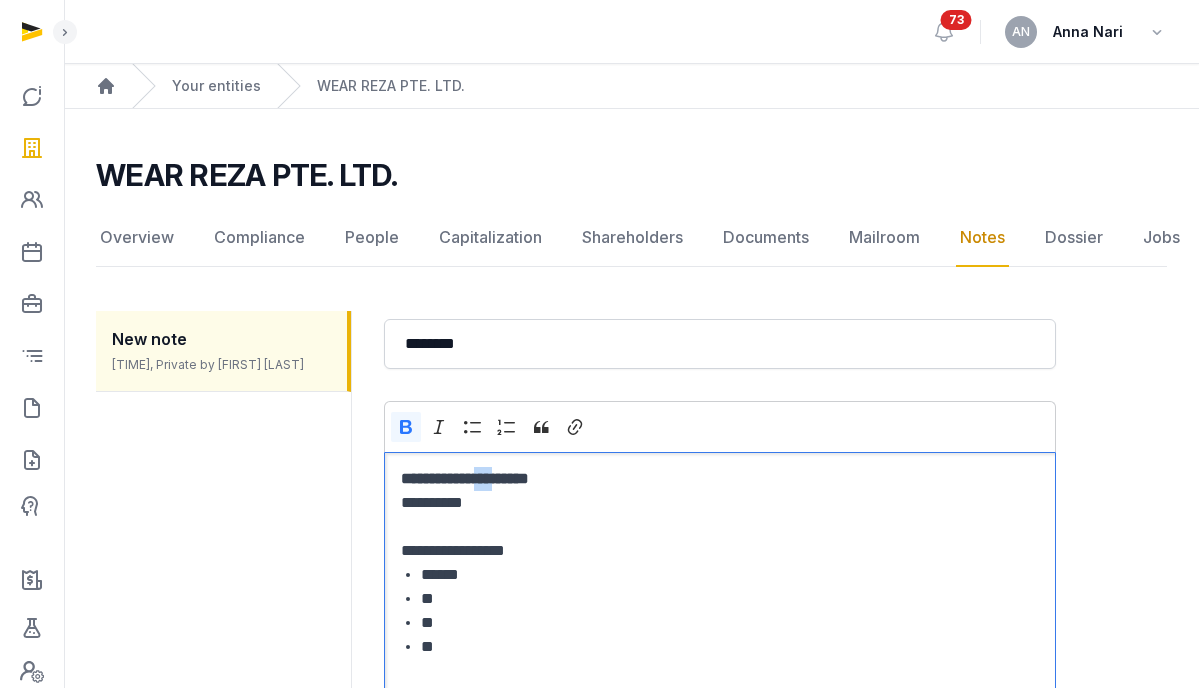 click on "**********" at bounding box center (465, 478) 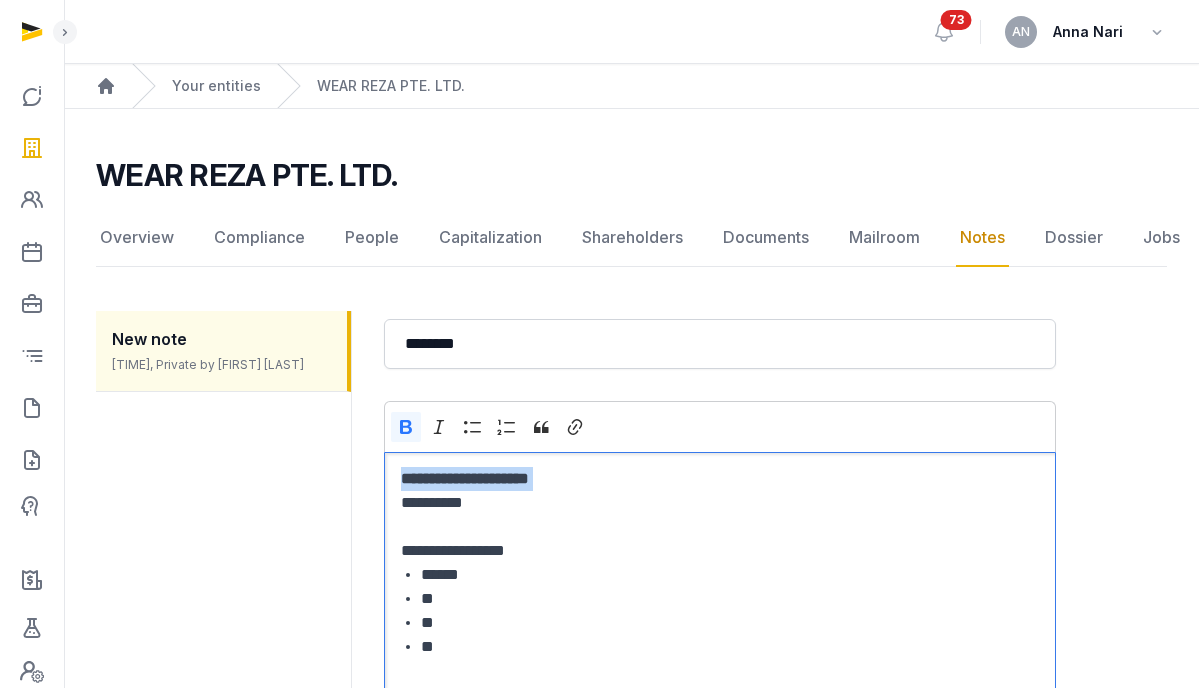 click on "**********" at bounding box center (465, 478) 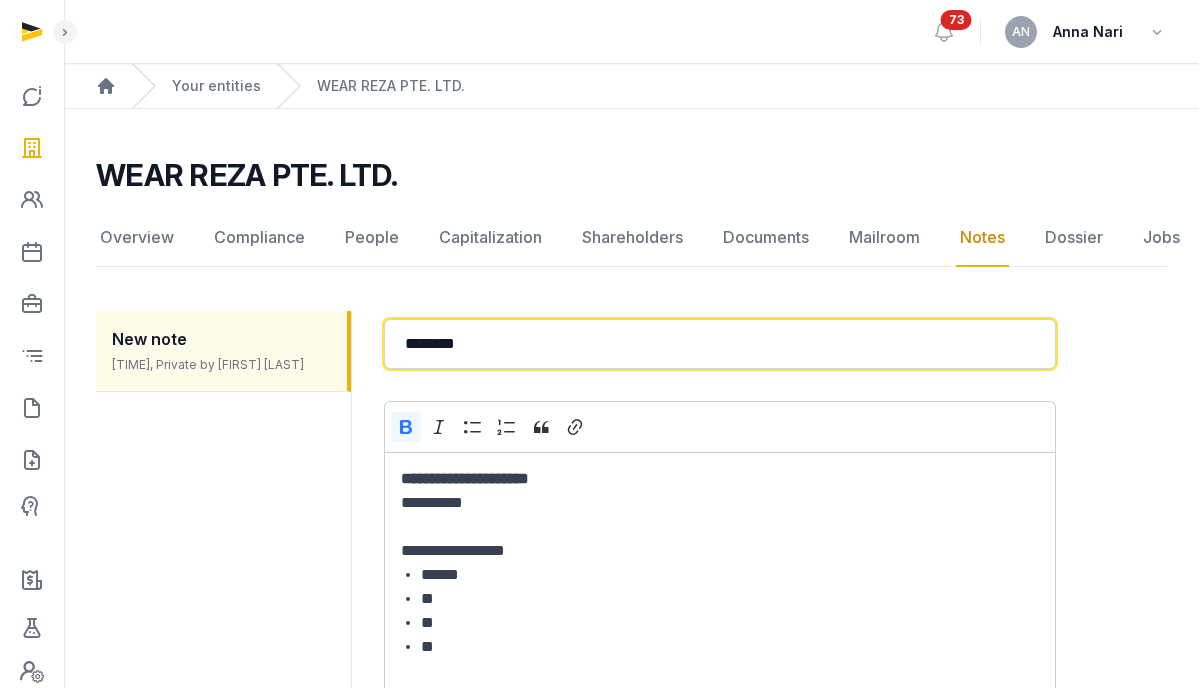 click on "********" 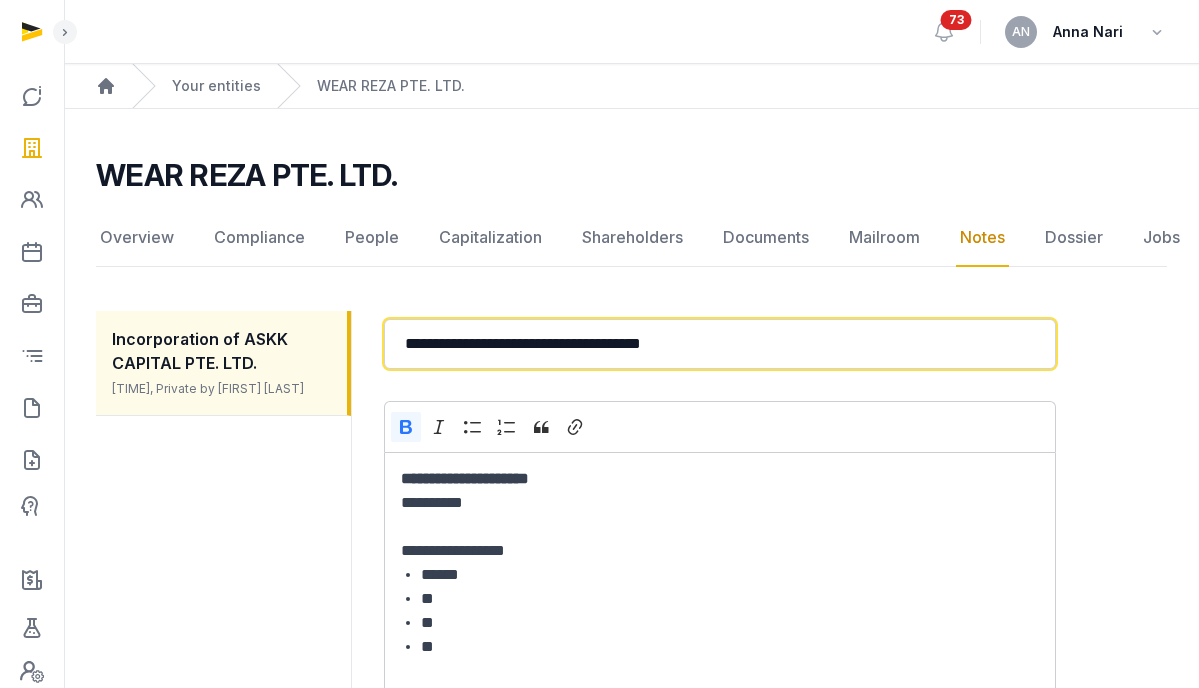 drag, startPoint x: 765, startPoint y: 346, endPoint x: 532, endPoint y: 352, distance: 233.07724 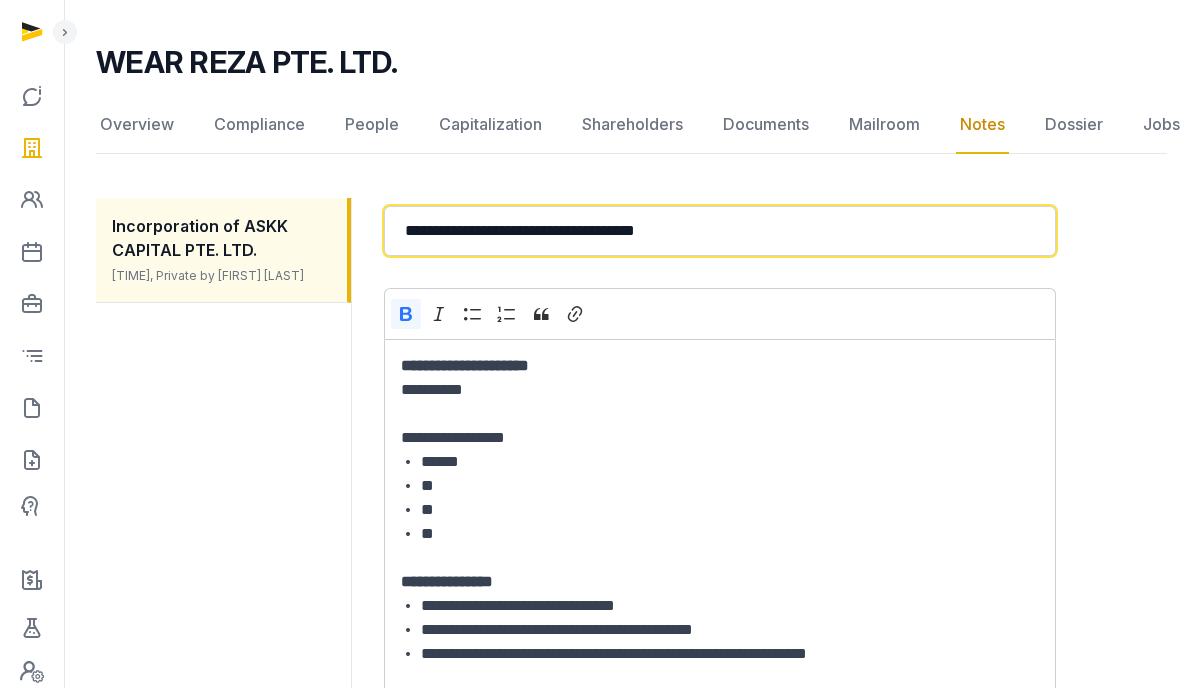 scroll, scrollTop: 190, scrollLeft: 0, axis: vertical 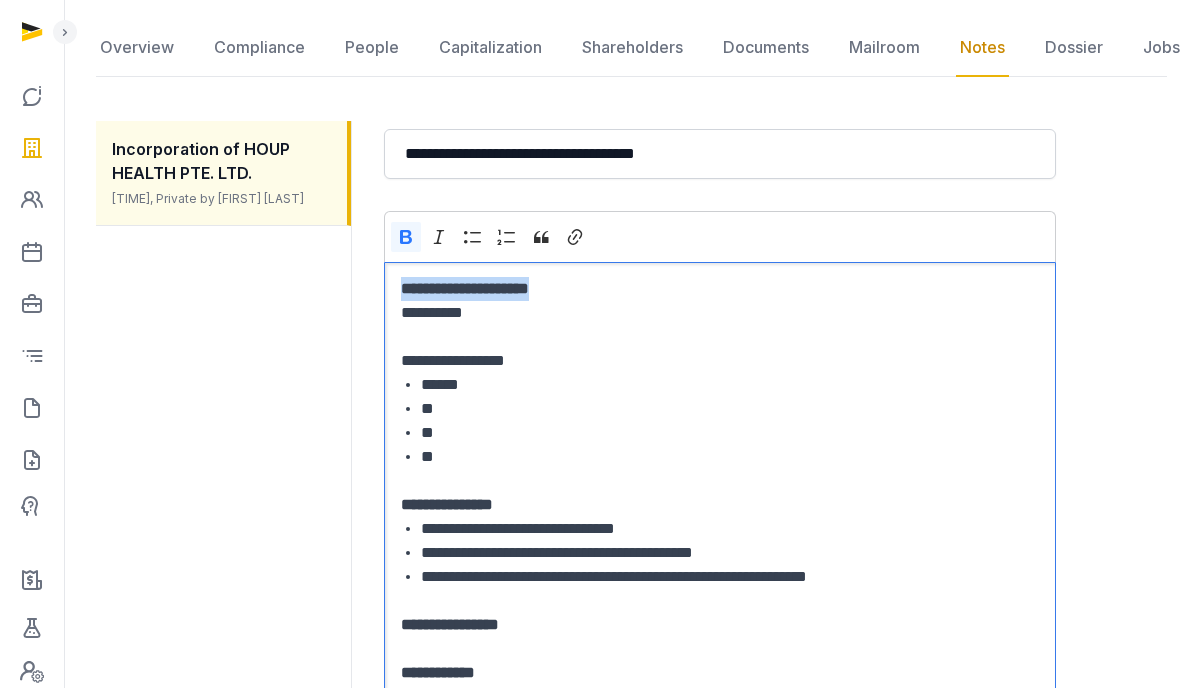 drag, startPoint x: 662, startPoint y: 286, endPoint x: 382, endPoint y: 284, distance: 280.00714 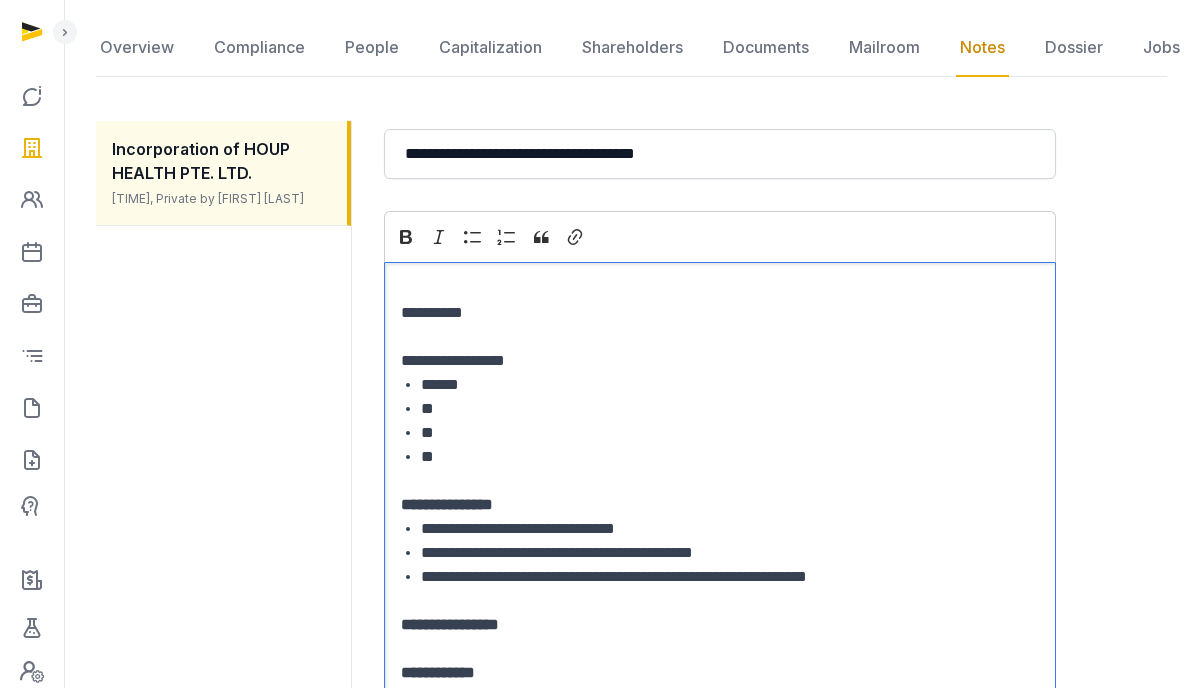 click on "**********" at bounding box center (720, 313) 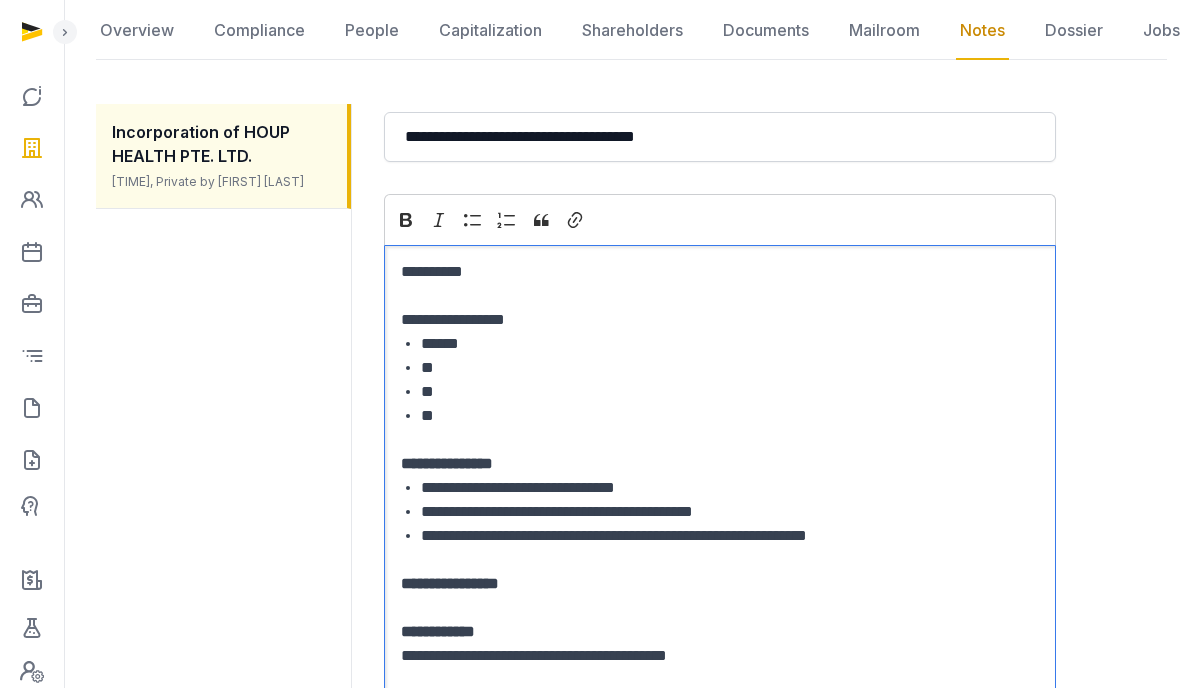 scroll, scrollTop: 231, scrollLeft: 0, axis: vertical 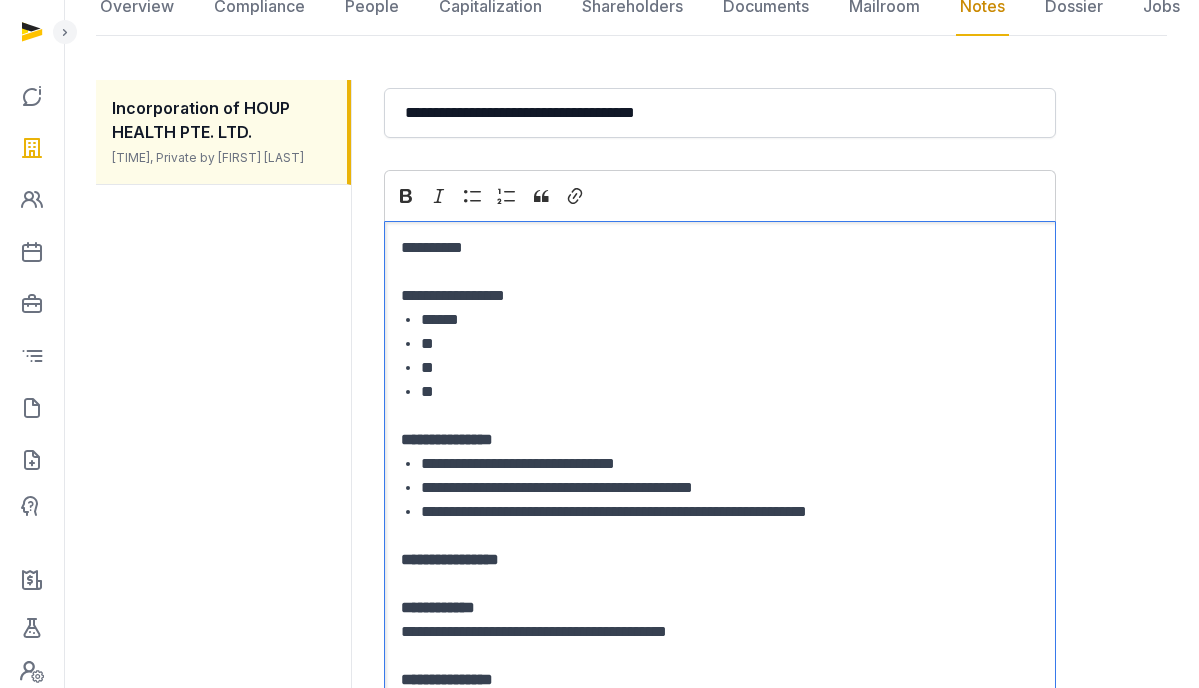 click on "**" at bounding box center [730, 344] 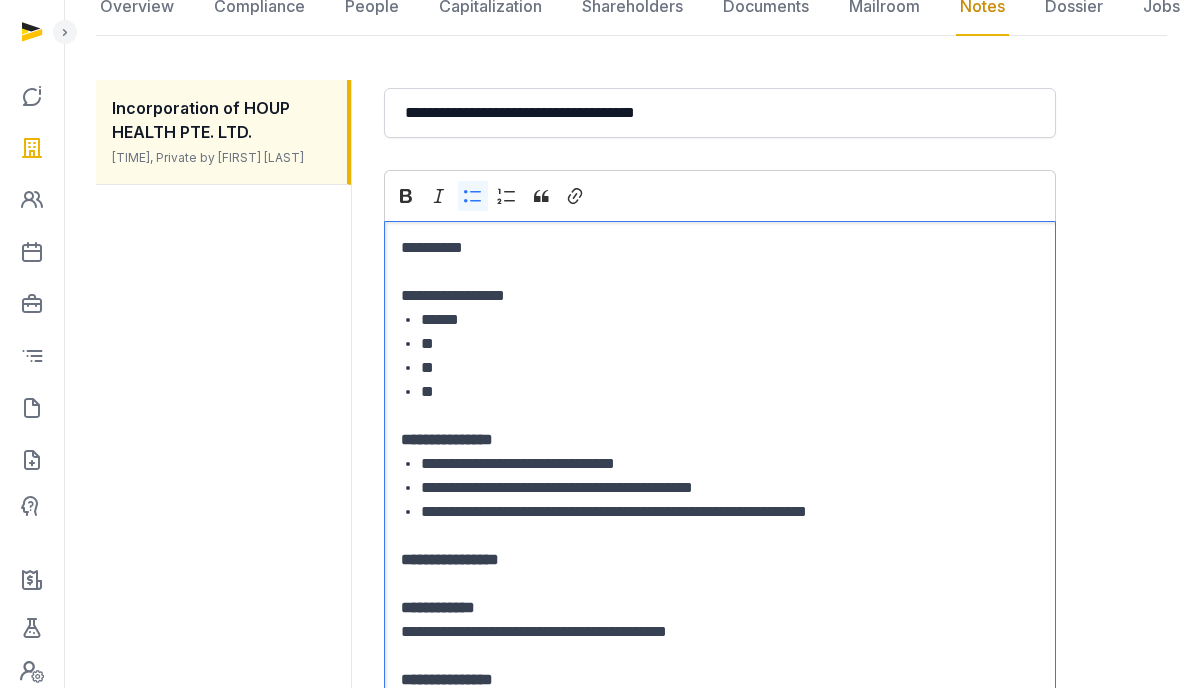 click on "******" at bounding box center (730, 320) 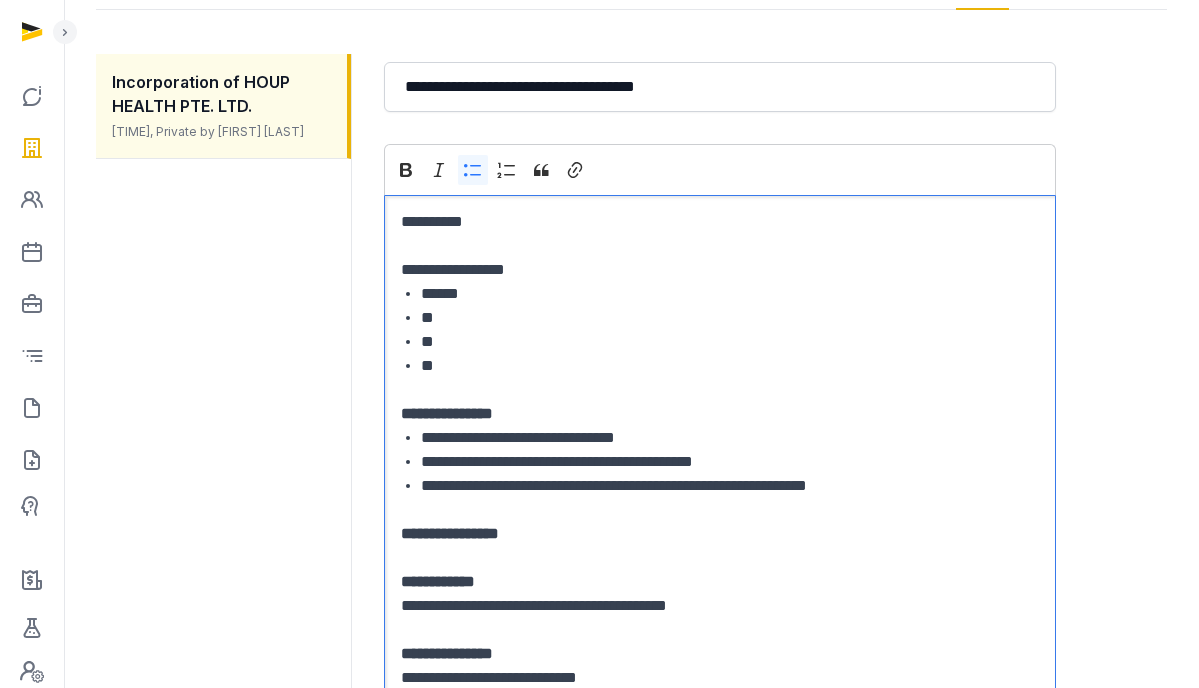 scroll, scrollTop: 257, scrollLeft: 0, axis: vertical 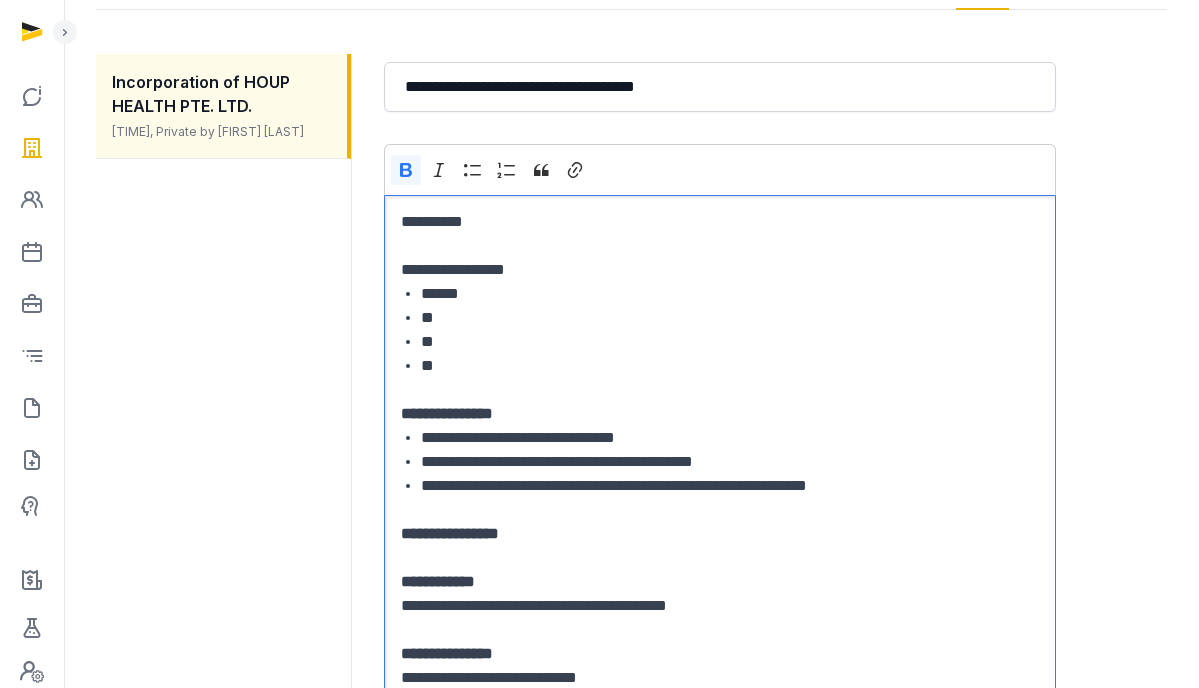 click on "**********" at bounding box center (720, 414) 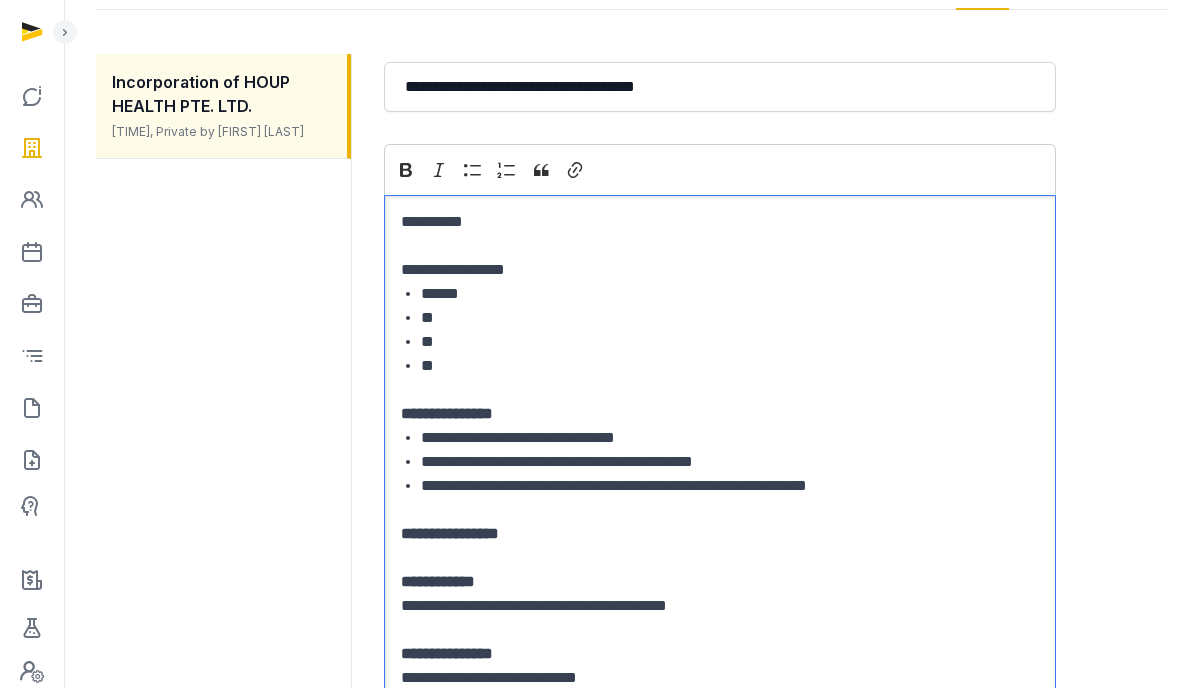 click at bounding box center (720, 390) 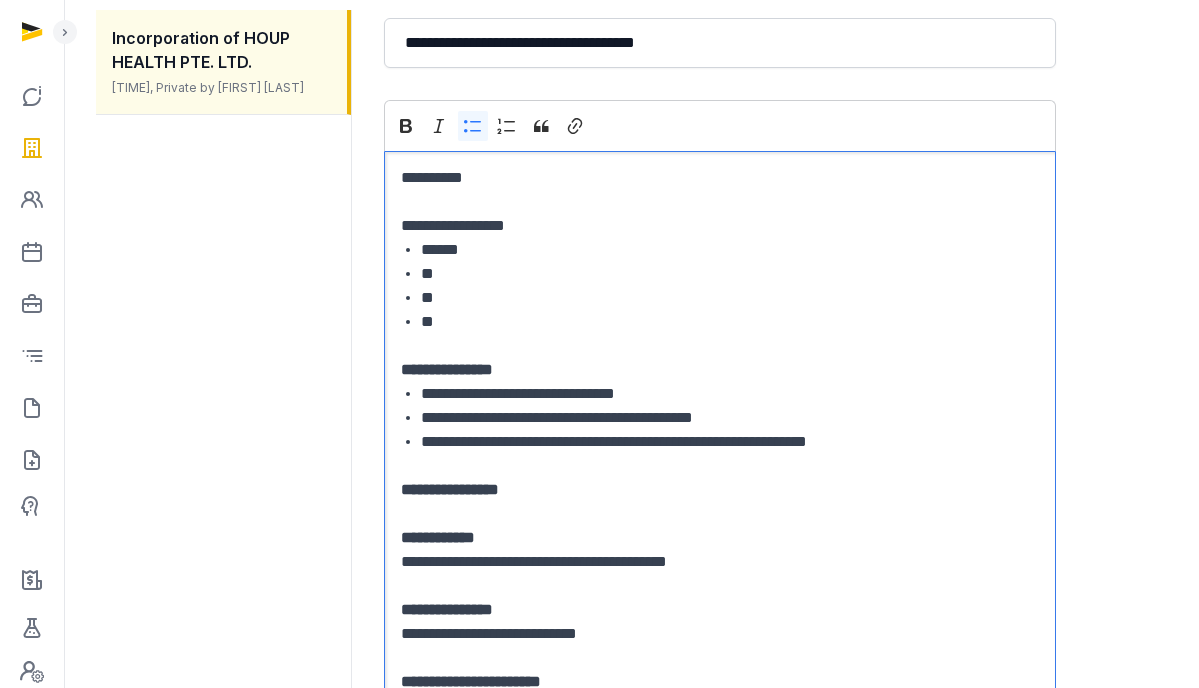 click on "**********" at bounding box center [730, 394] 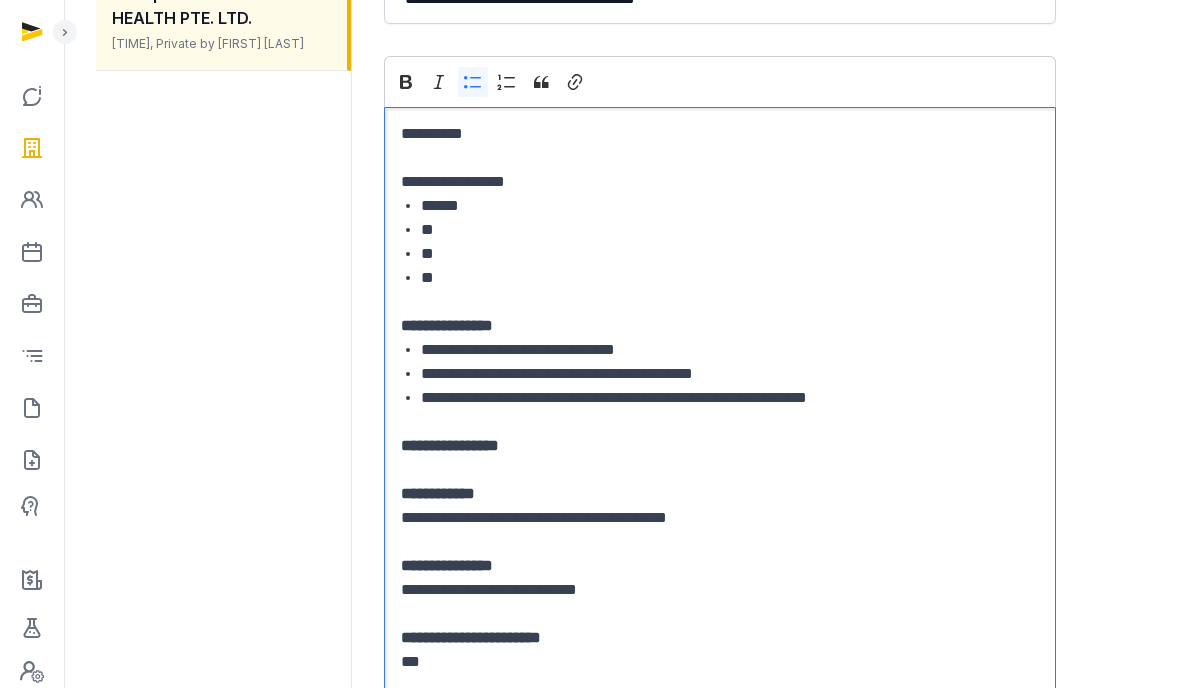 click at bounding box center [720, 422] 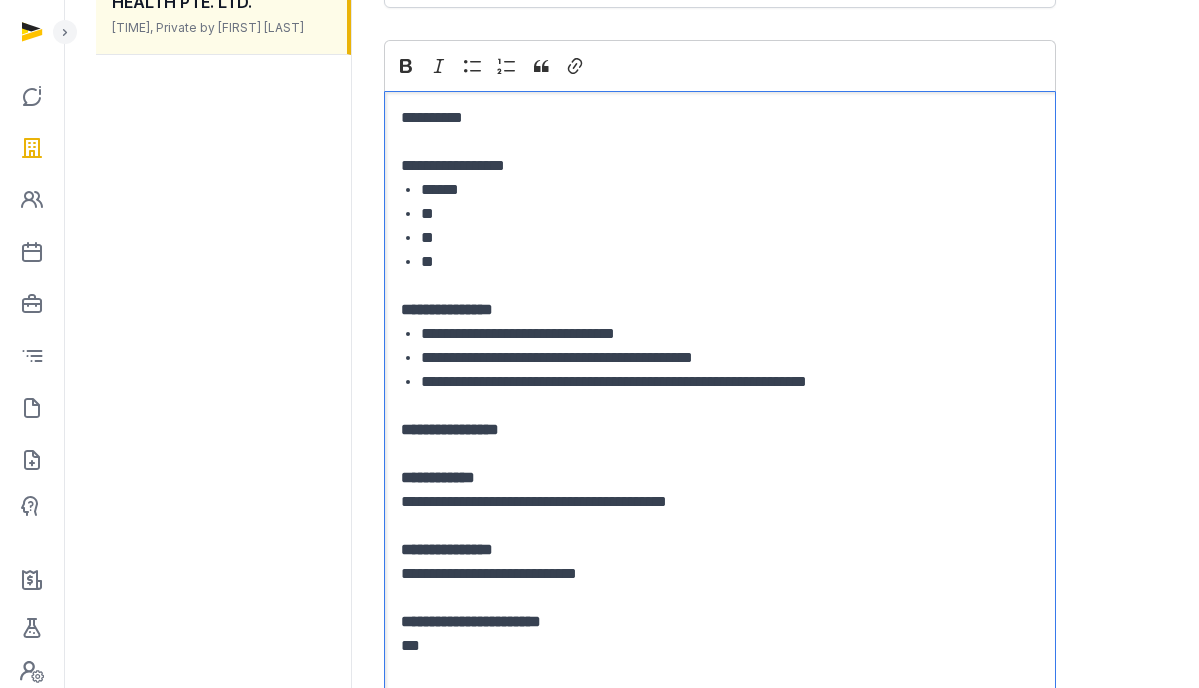 scroll, scrollTop: 378, scrollLeft: 0, axis: vertical 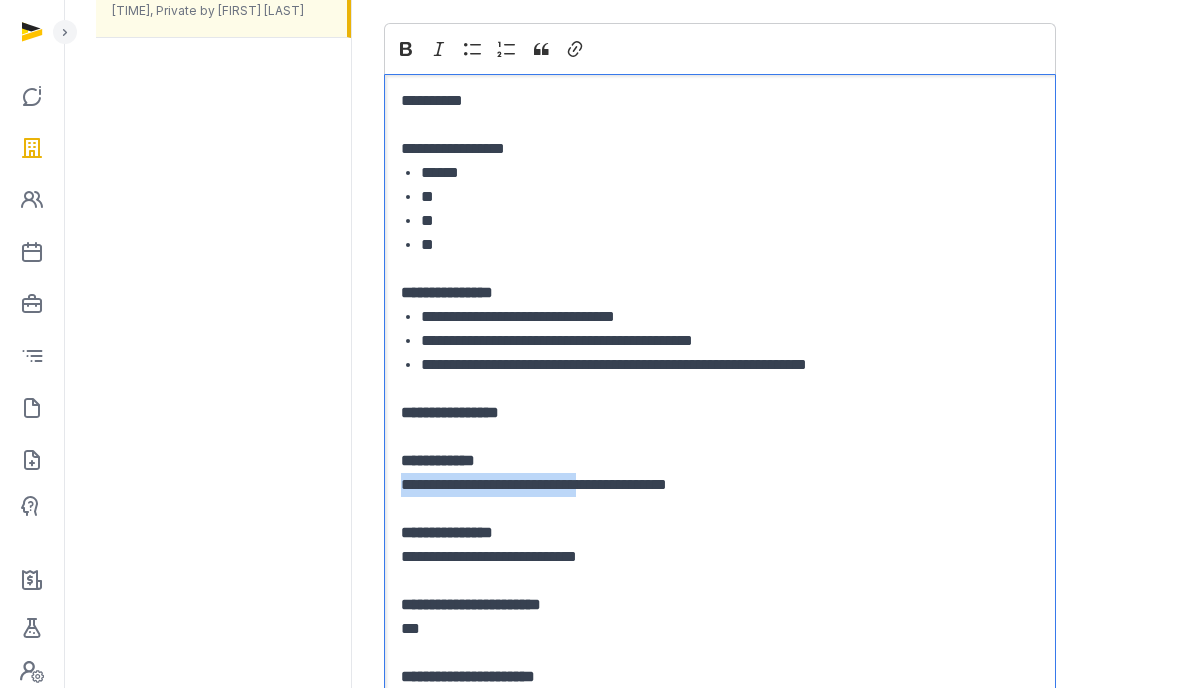 drag, startPoint x: 633, startPoint y: 483, endPoint x: 398, endPoint y: 489, distance: 235.07658 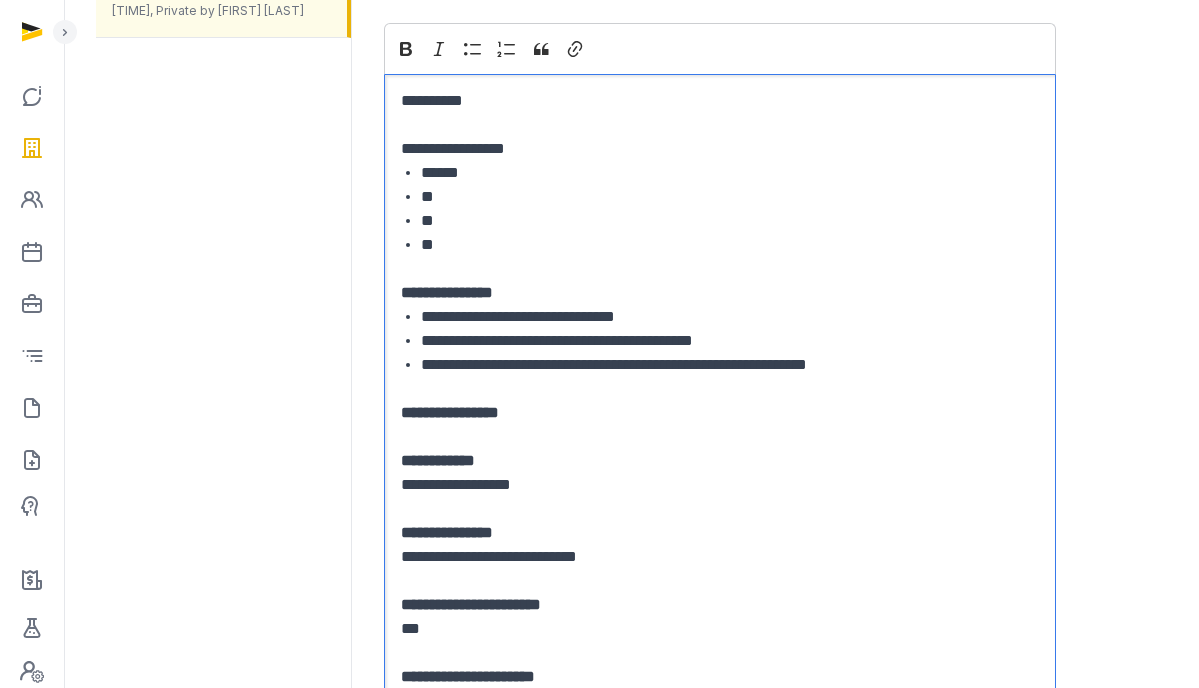click on "**" at bounding box center [730, 197] 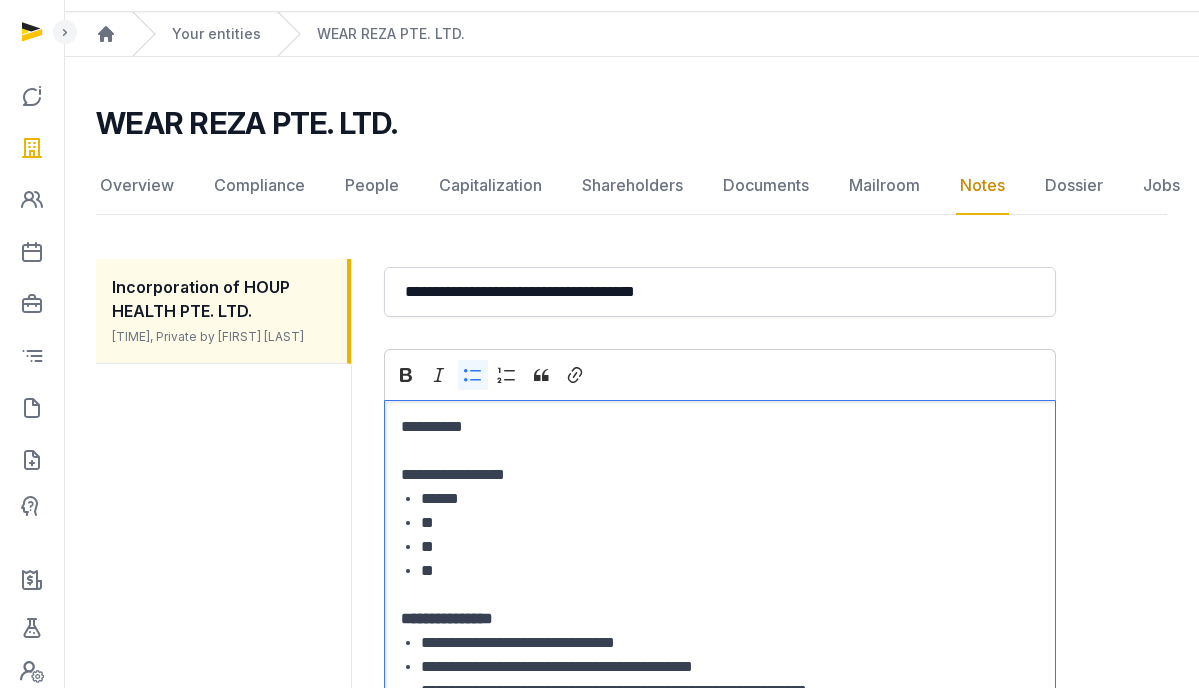 scroll, scrollTop: 30, scrollLeft: 0, axis: vertical 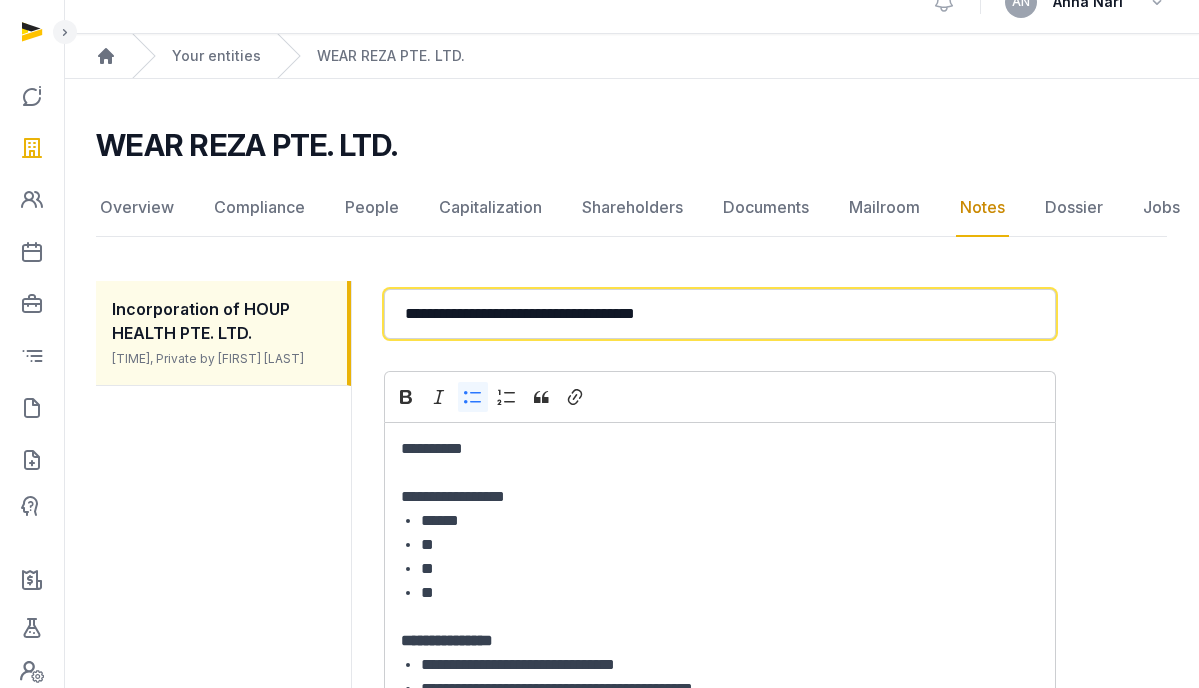 drag, startPoint x: 742, startPoint y: 309, endPoint x: 533, endPoint y: 311, distance: 209.00957 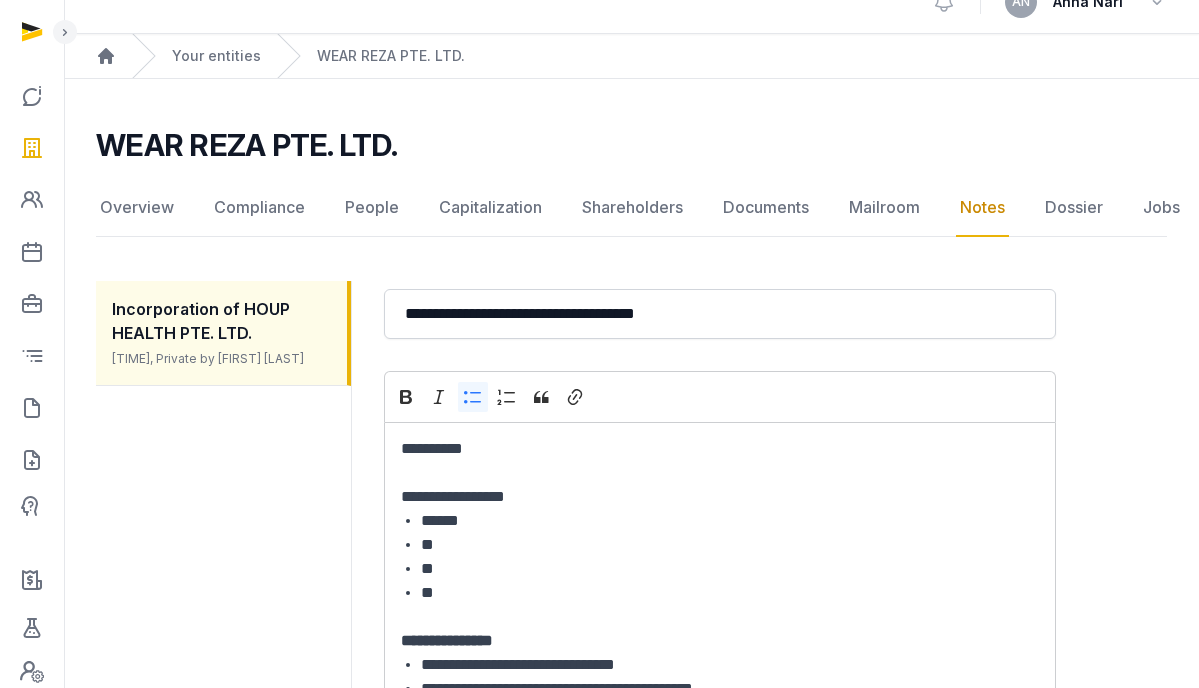 click on "WEAR REZA PTE. LTD." at bounding box center (246, 145) 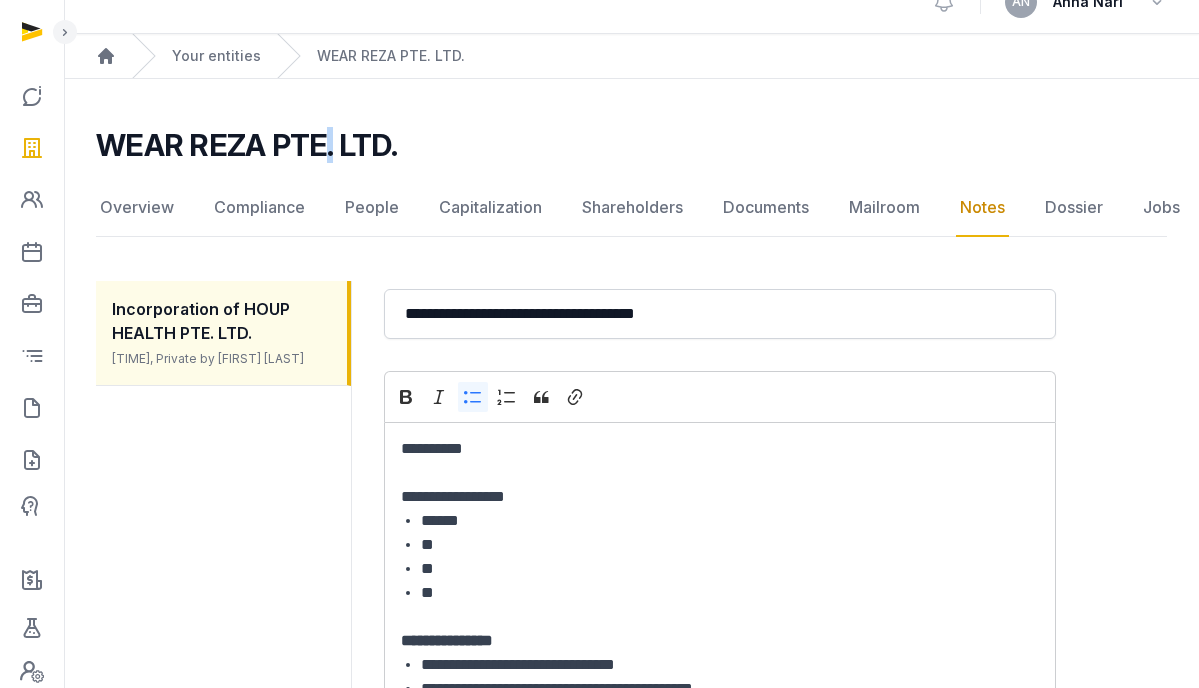 click on "WEAR REZA PTE. LTD." at bounding box center [246, 145] 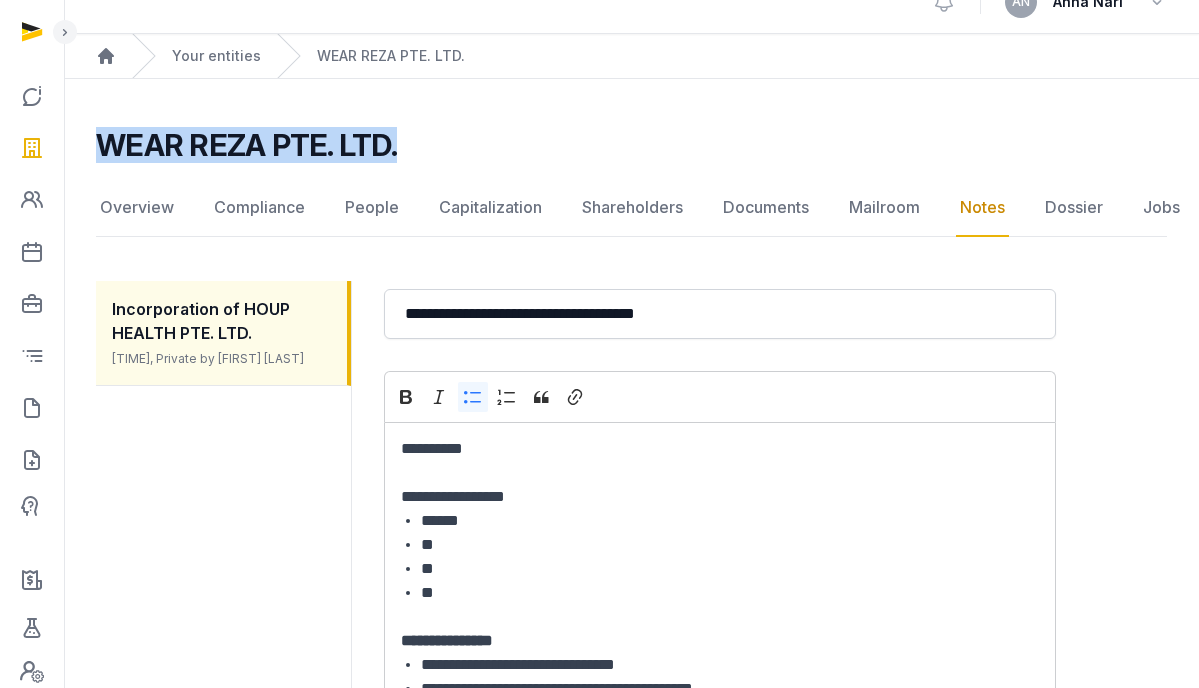 click on "WEAR REZA PTE. LTD." at bounding box center (246, 145) 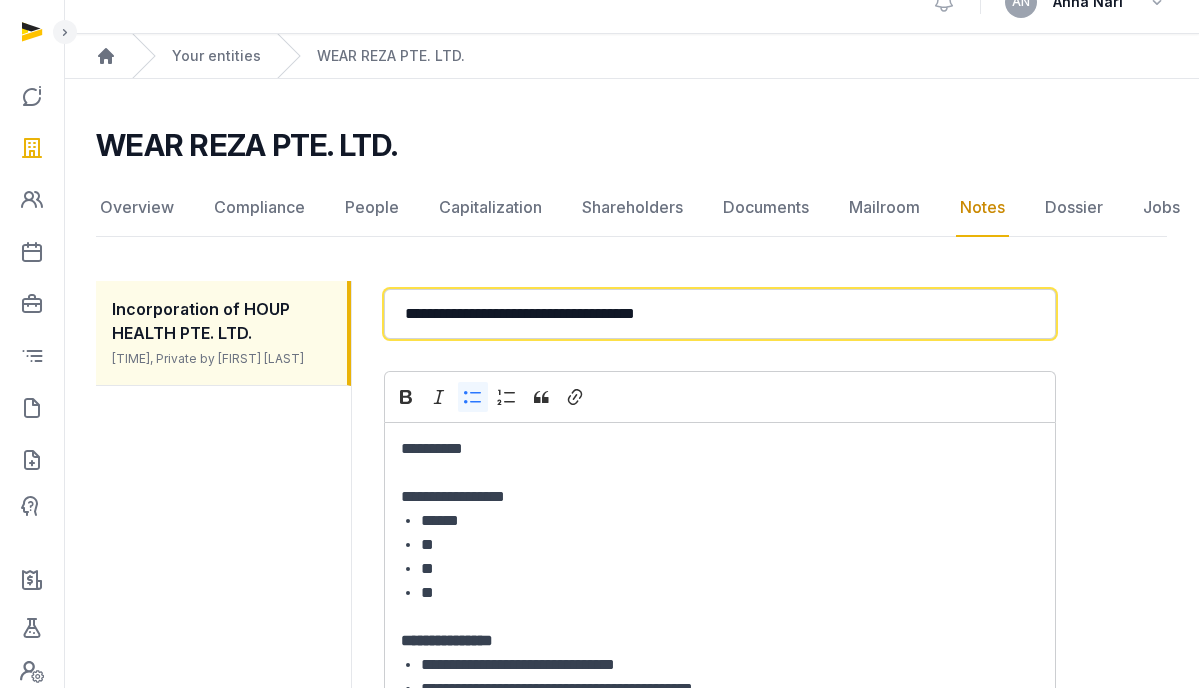 drag, startPoint x: 761, startPoint y: 323, endPoint x: 533, endPoint y: 319, distance: 228.03508 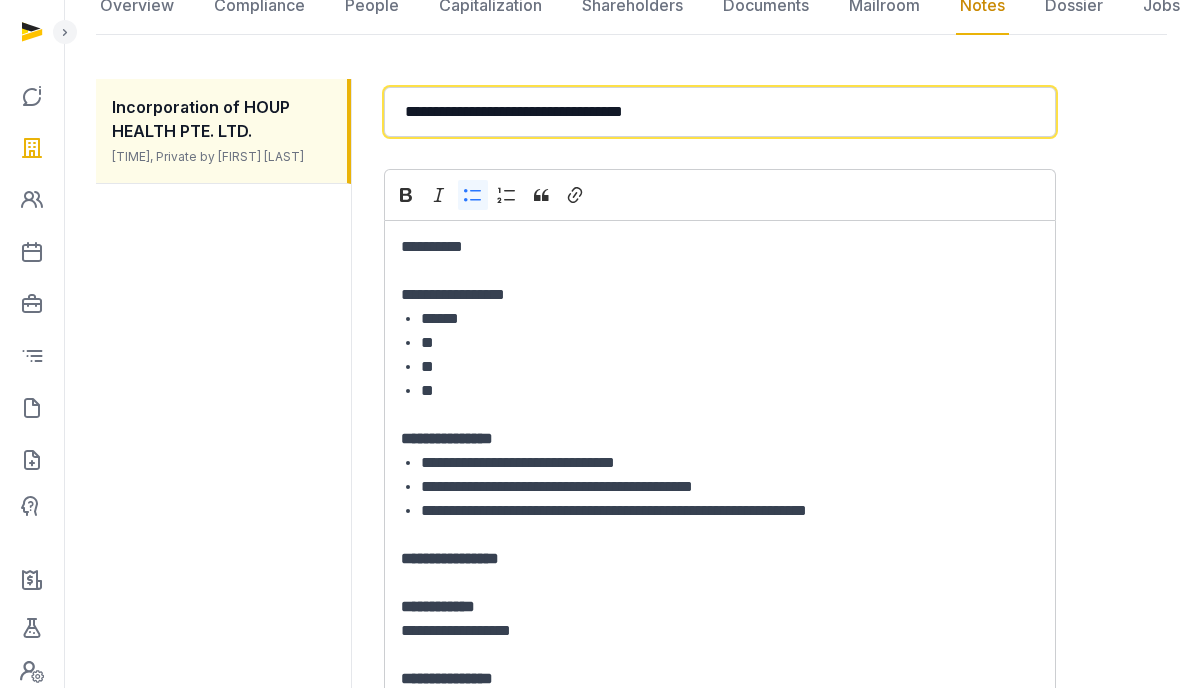 type on "**********" 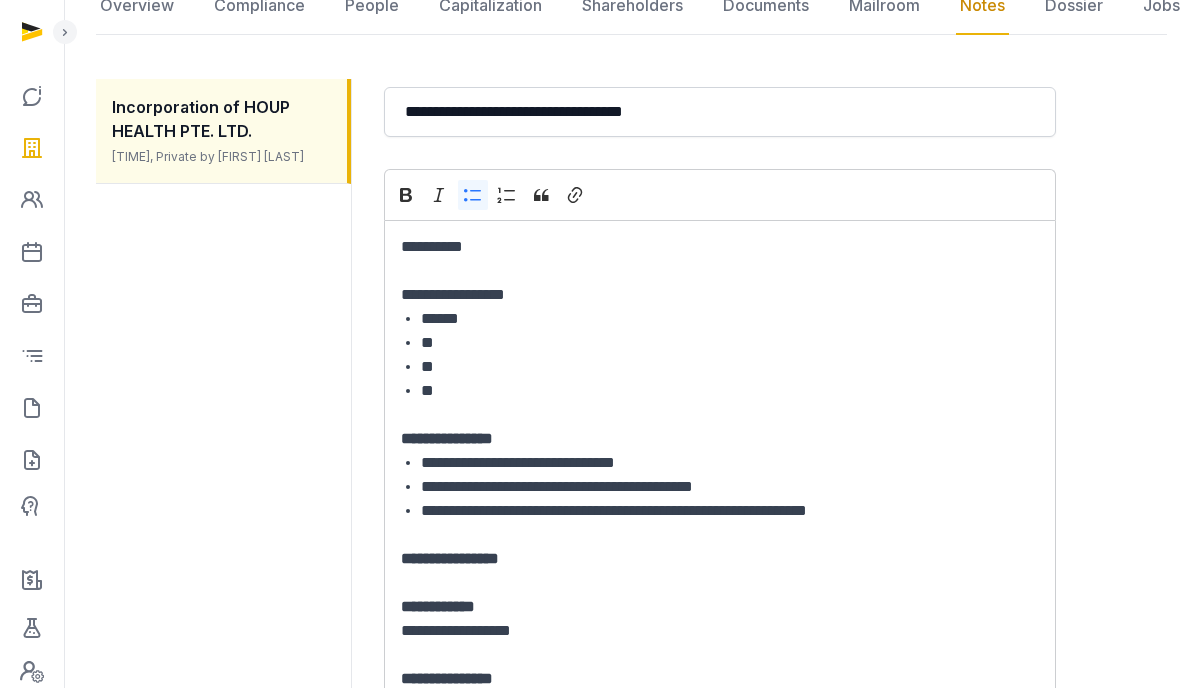 click on "**" at bounding box center (730, 343) 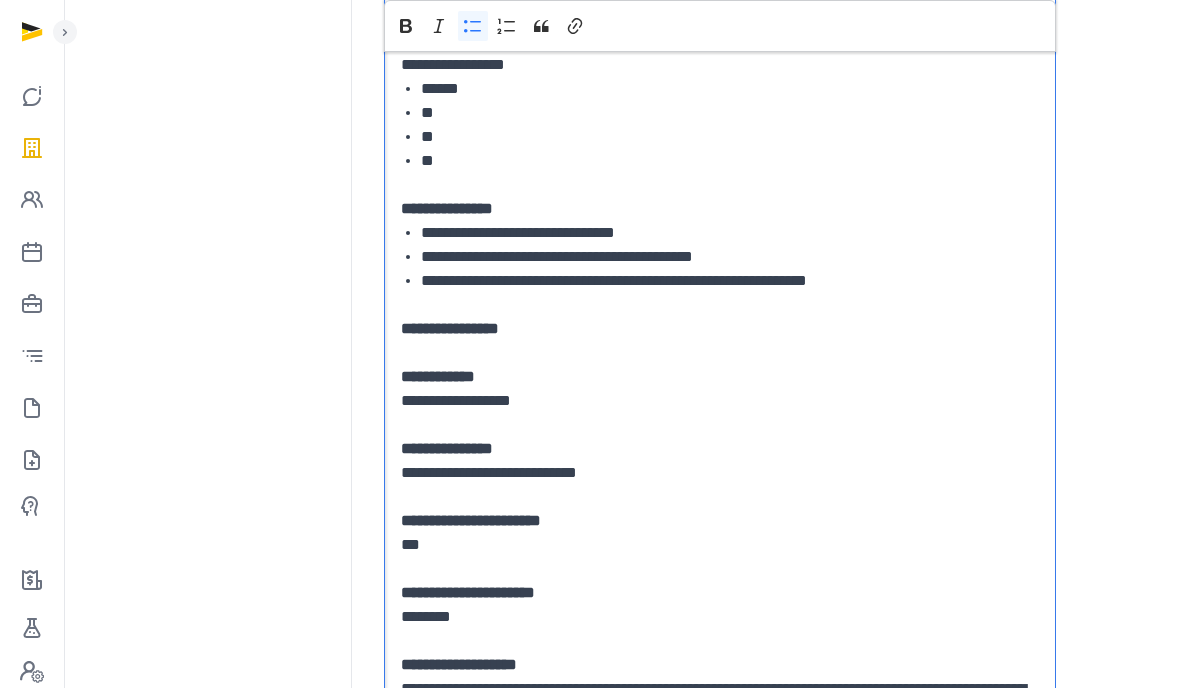 scroll, scrollTop: 558, scrollLeft: 0, axis: vertical 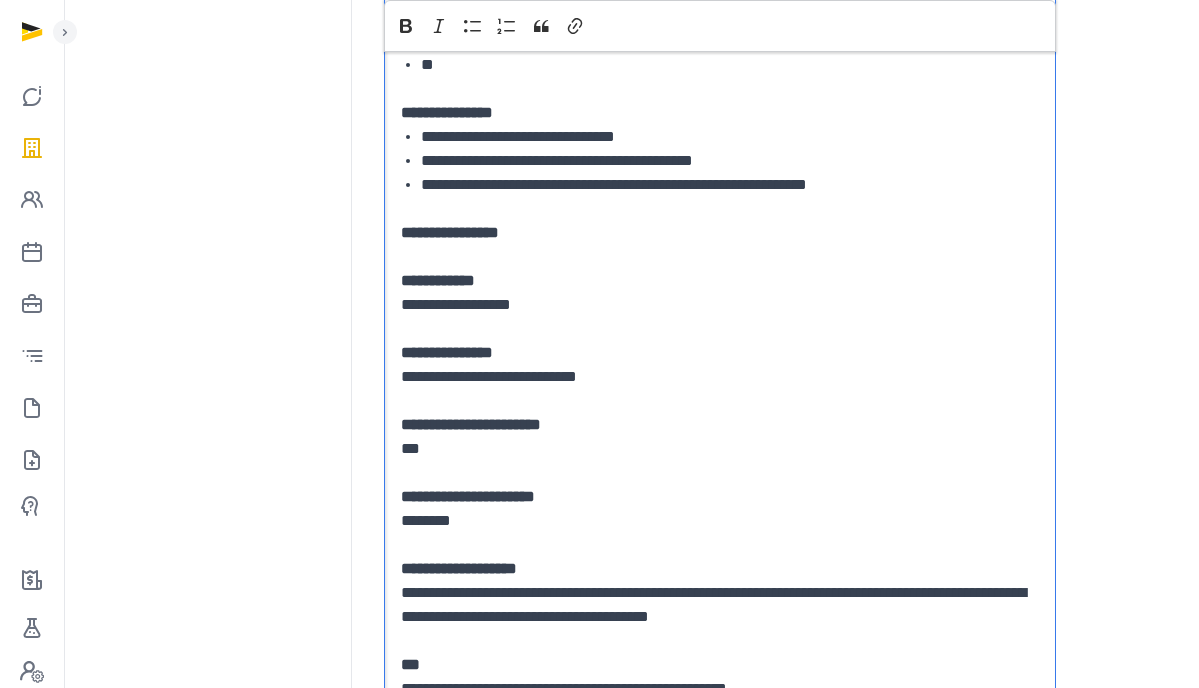 click on "**********" at bounding box center (720, 293) 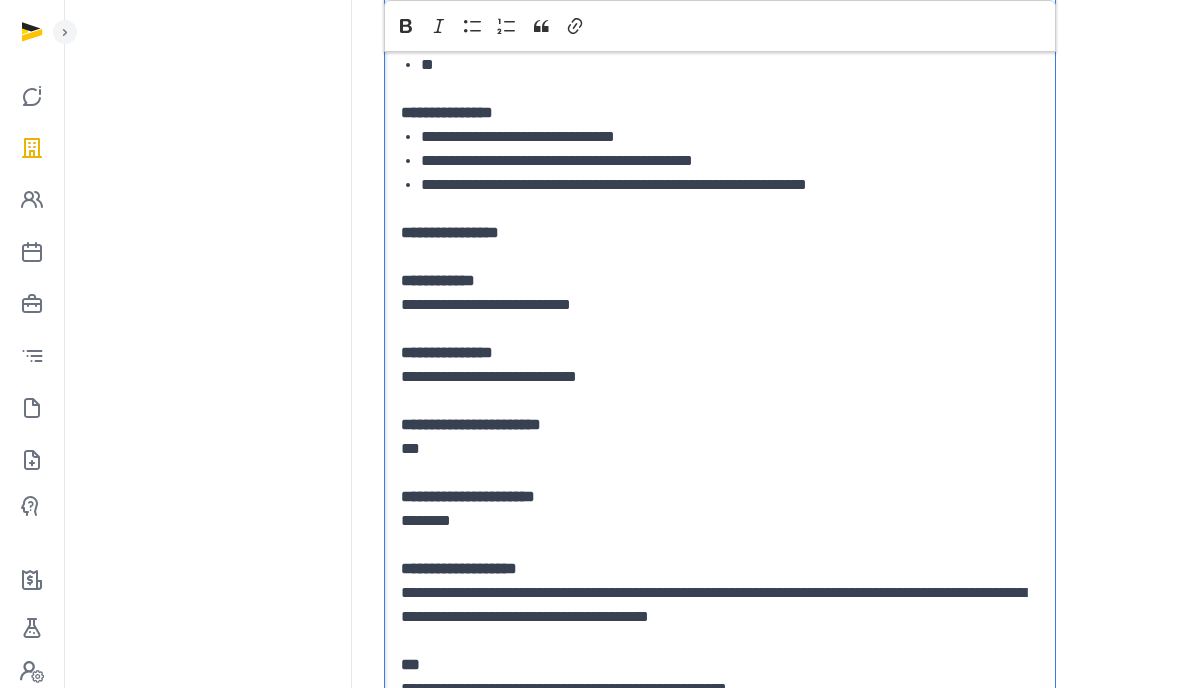click on "**********" at bounding box center (720, 377) 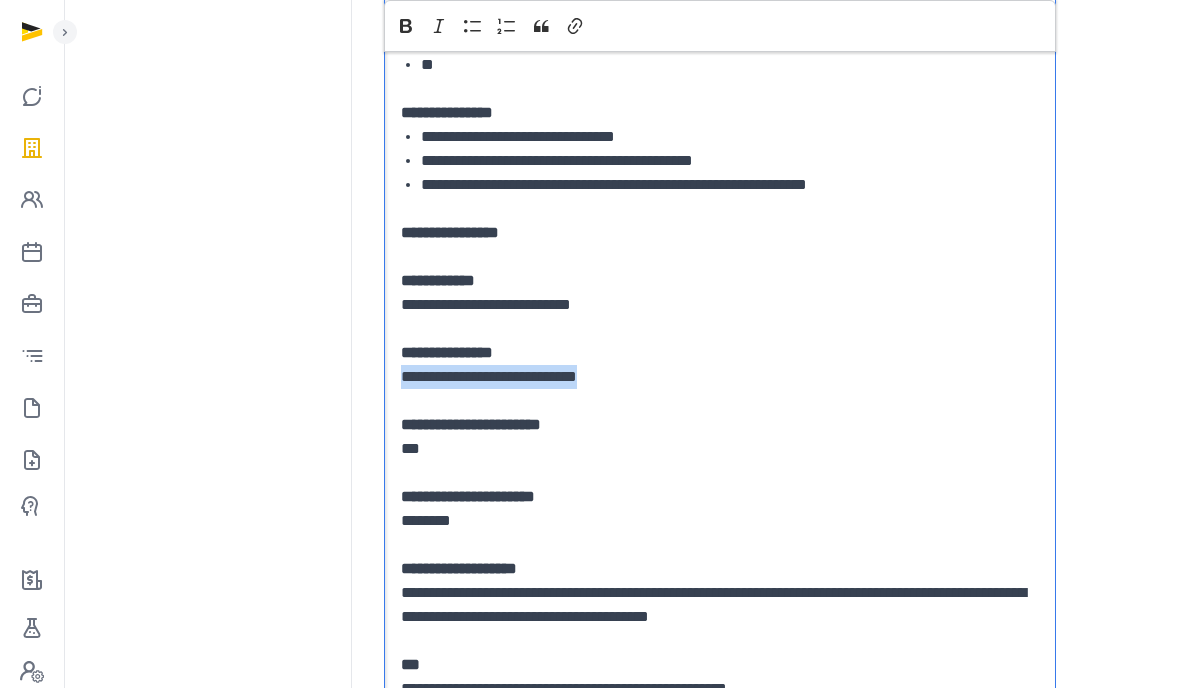 drag, startPoint x: 660, startPoint y: 383, endPoint x: 369, endPoint y: 374, distance: 291.13913 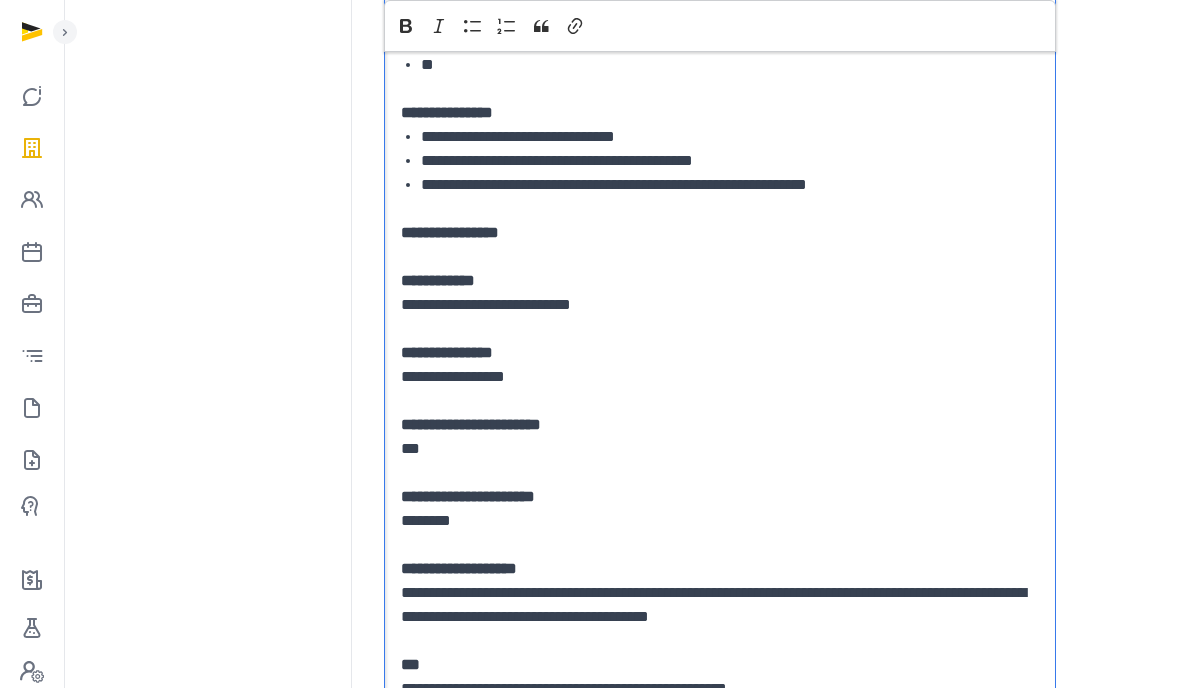 click on "**********" at bounding box center (720, 437) 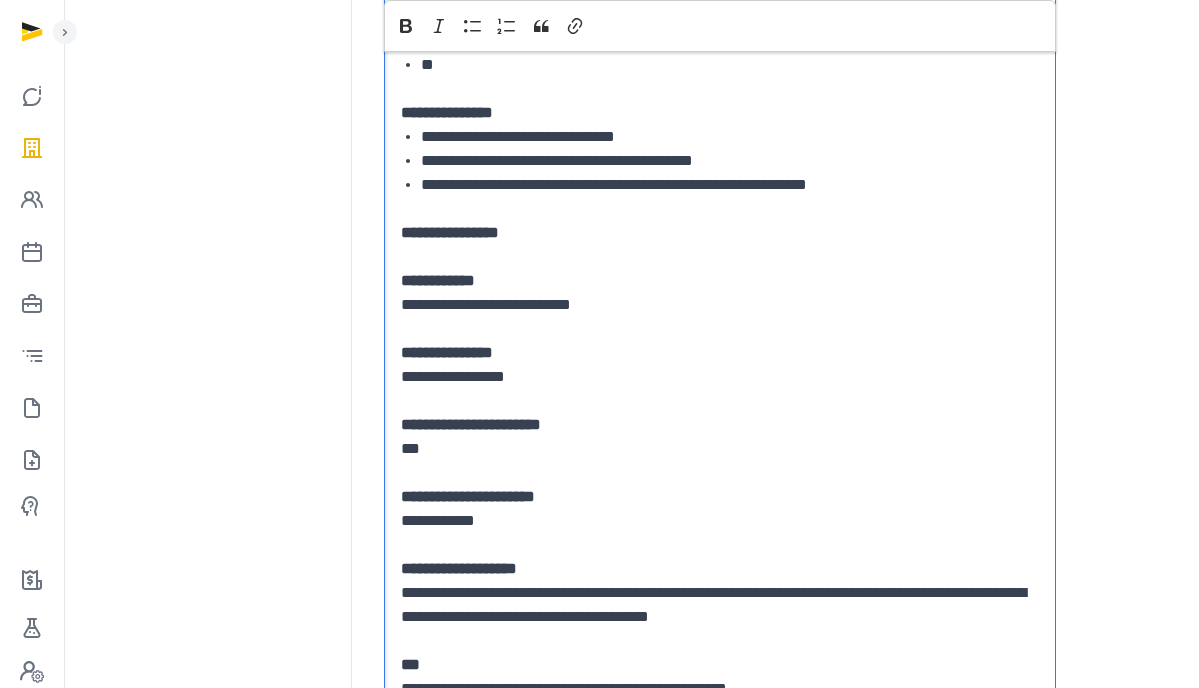 click on "**********" at bounding box center (720, 389) 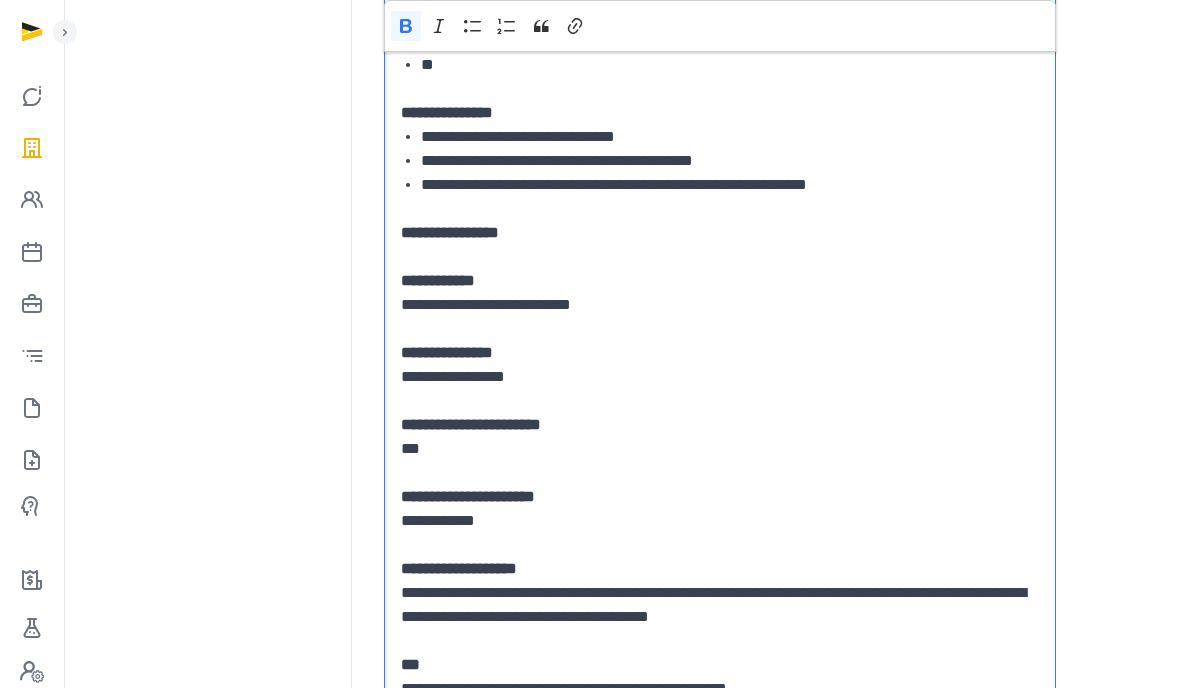 click on "**********" at bounding box center (720, 521) 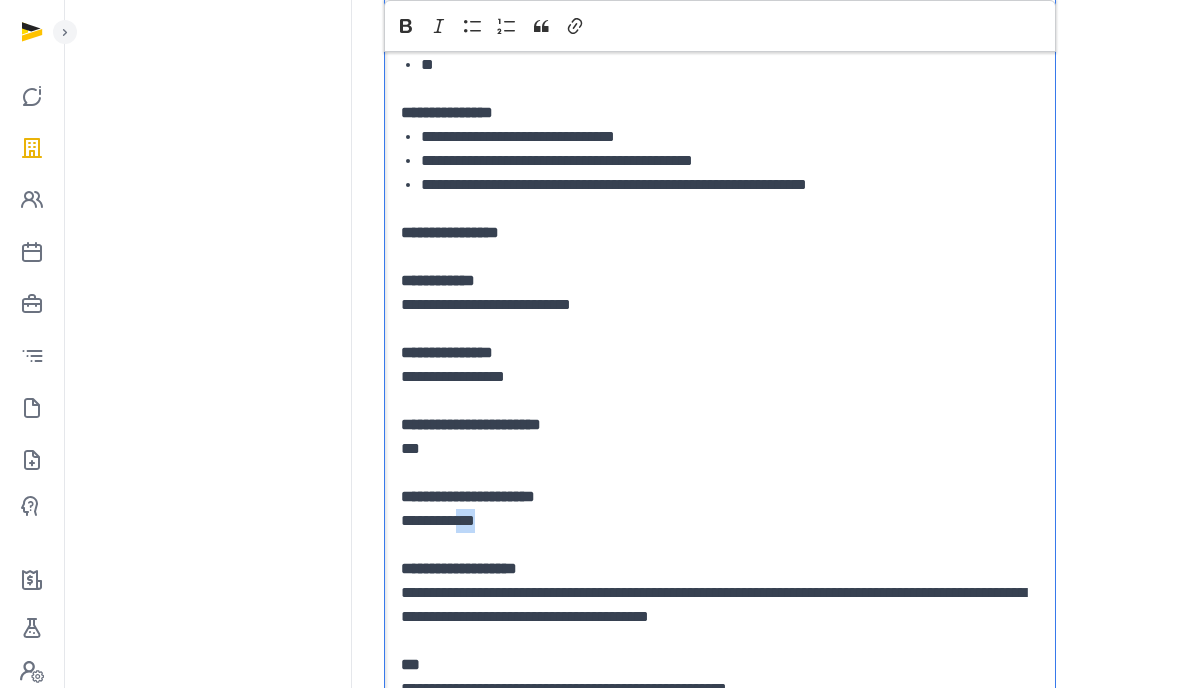 click on "**********" at bounding box center [720, 521] 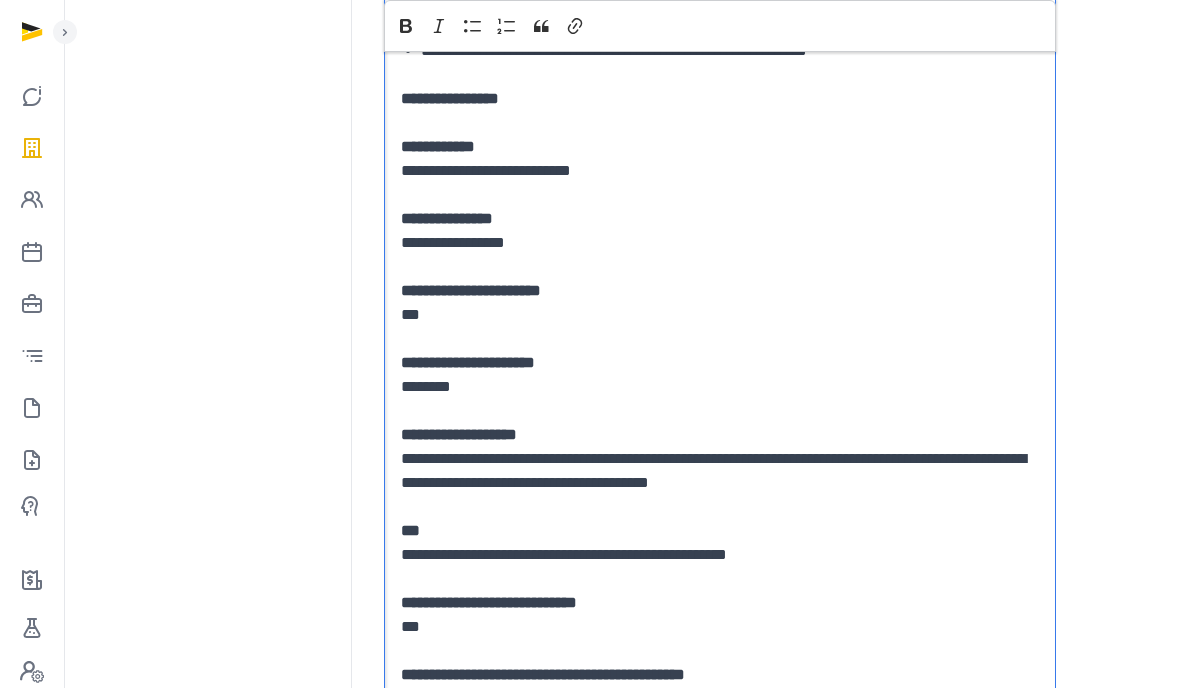 scroll, scrollTop: 692, scrollLeft: 0, axis: vertical 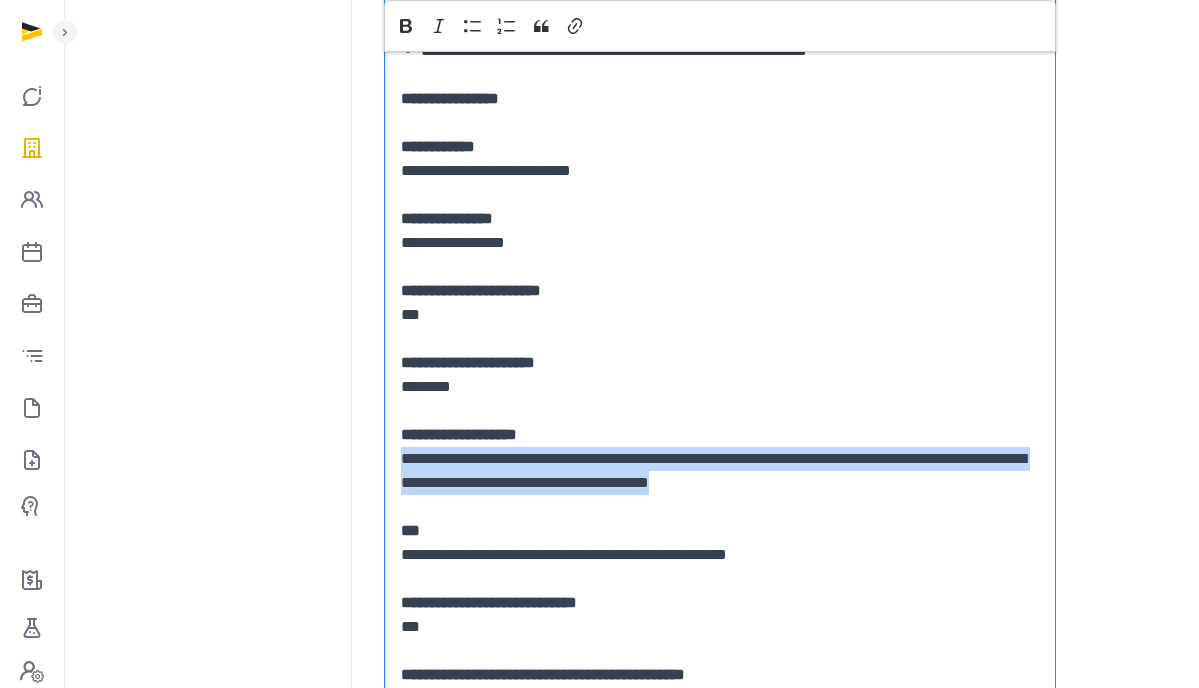 drag, startPoint x: 733, startPoint y: 464, endPoint x: 398, endPoint y: 461, distance: 335.01343 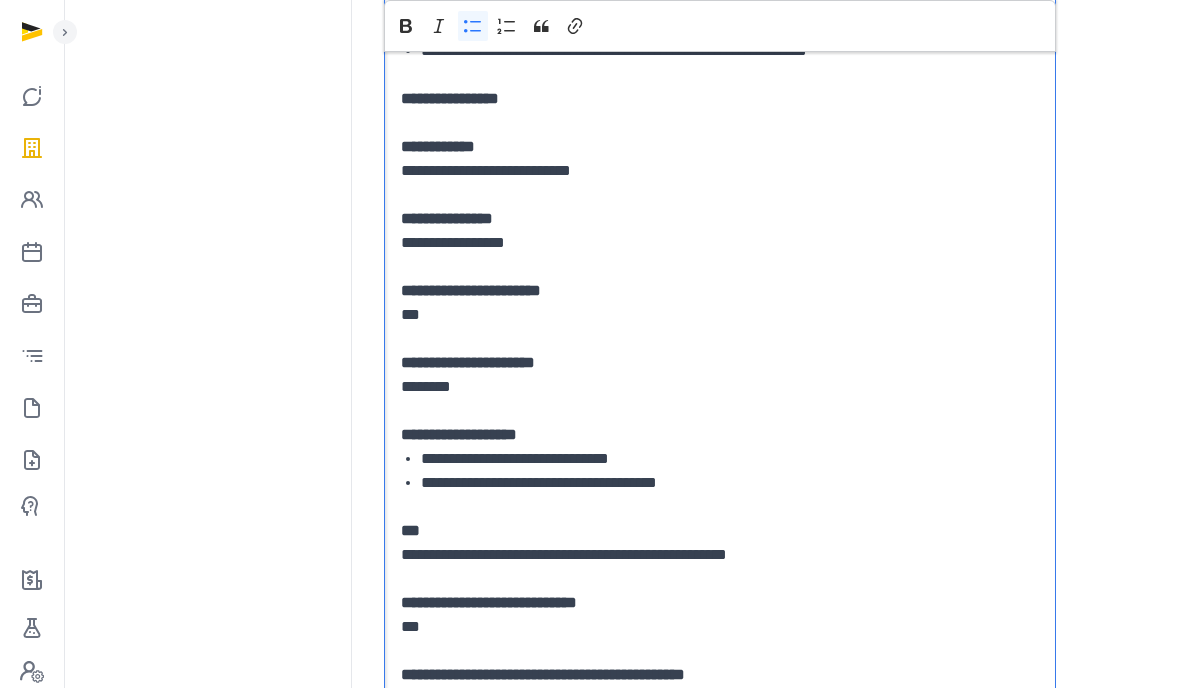 drag, startPoint x: 425, startPoint y: 456, endPoint x: 386, endPoint y: 459, distance: 39.115215 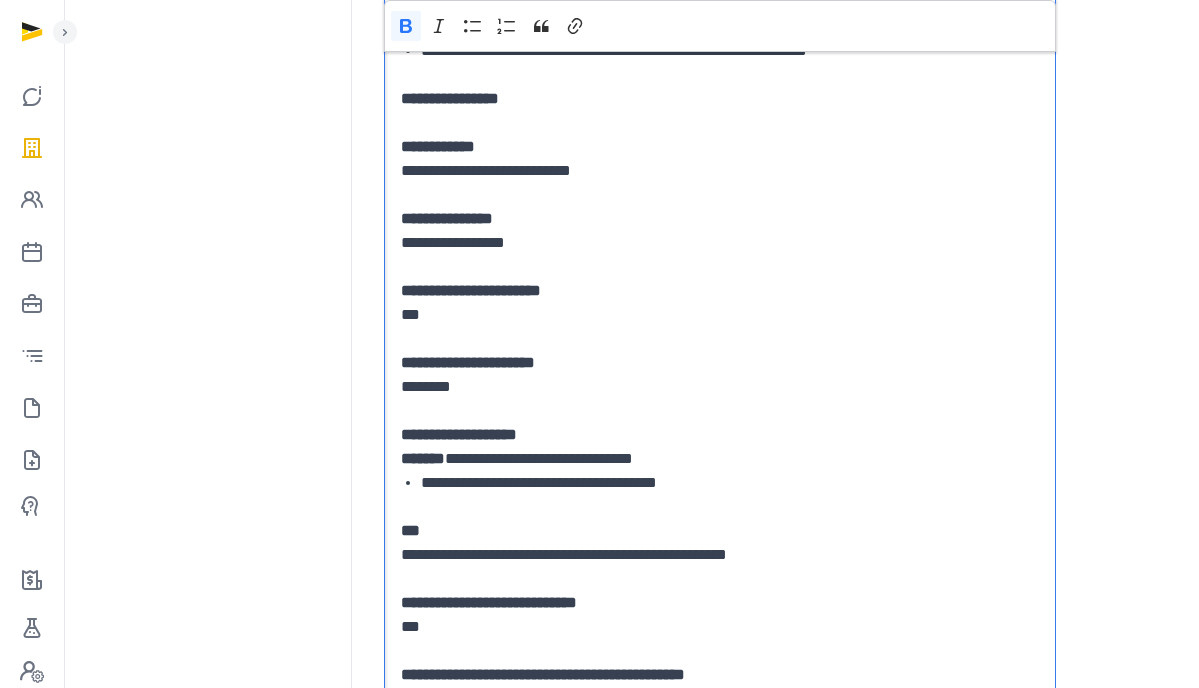 click on "**********" at bounding box center [720, 483] 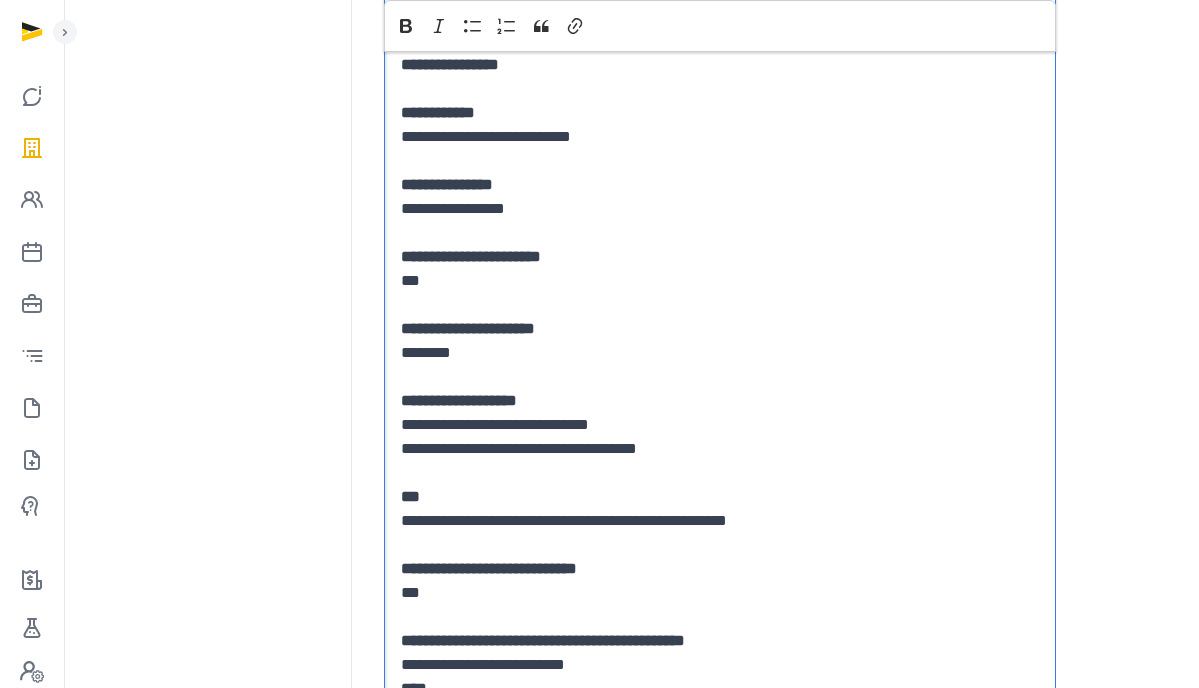 scroll, scrollTop: 773, scrollLeft: 0, axis: vertical 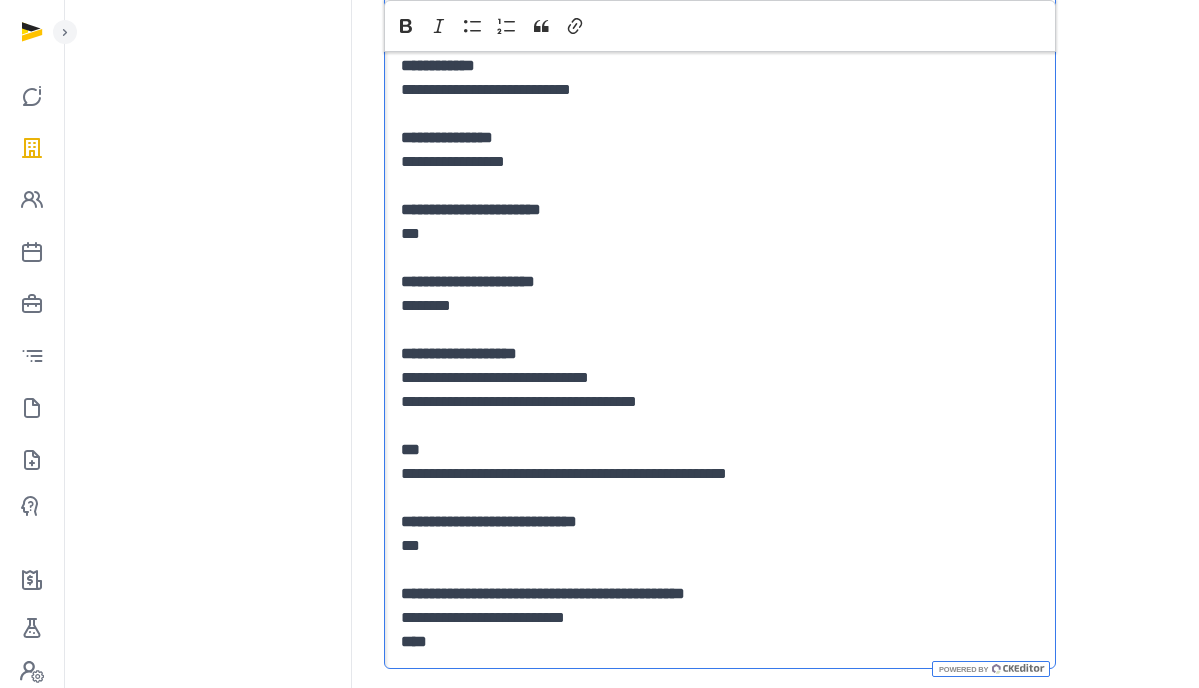 click on "**********" at bounding box center [720, 474] 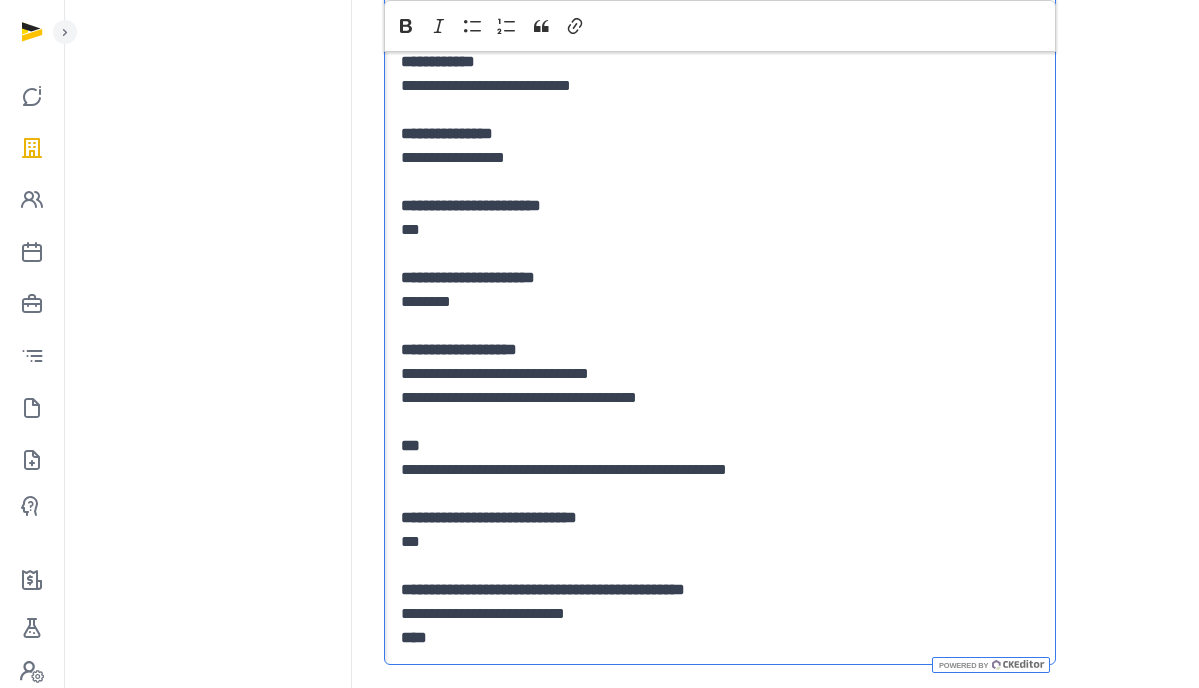 click on "**********" at bounding box center (720, 470) 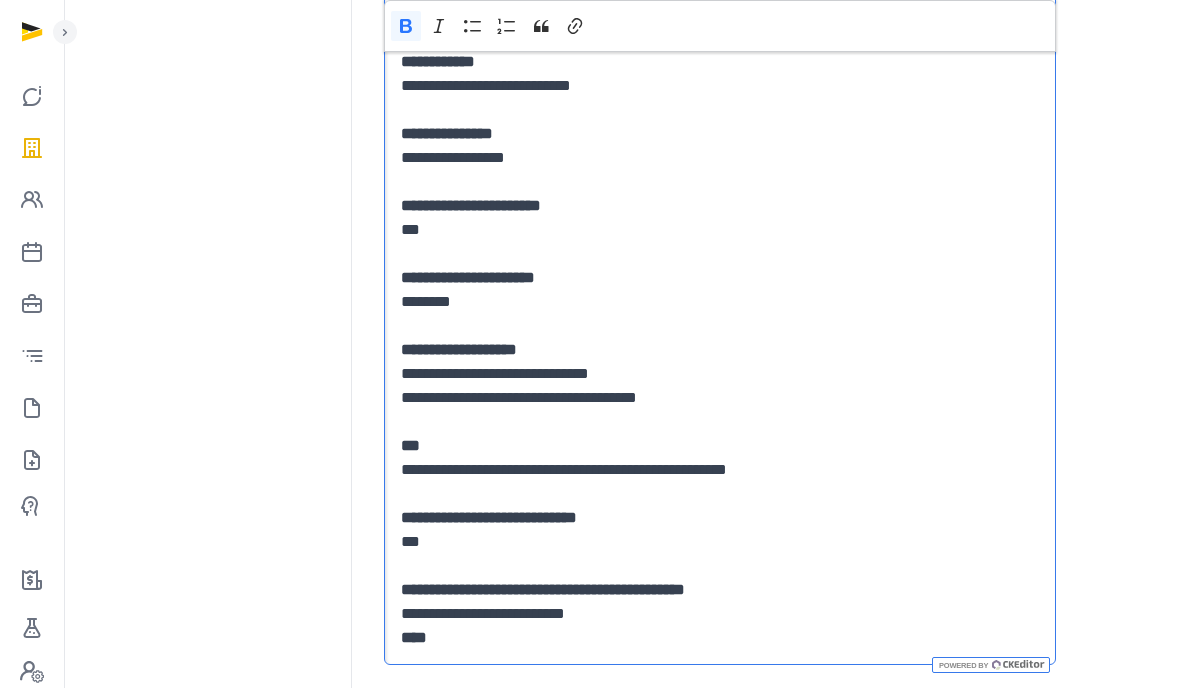 click on "***" at bounding box center (720, 542) 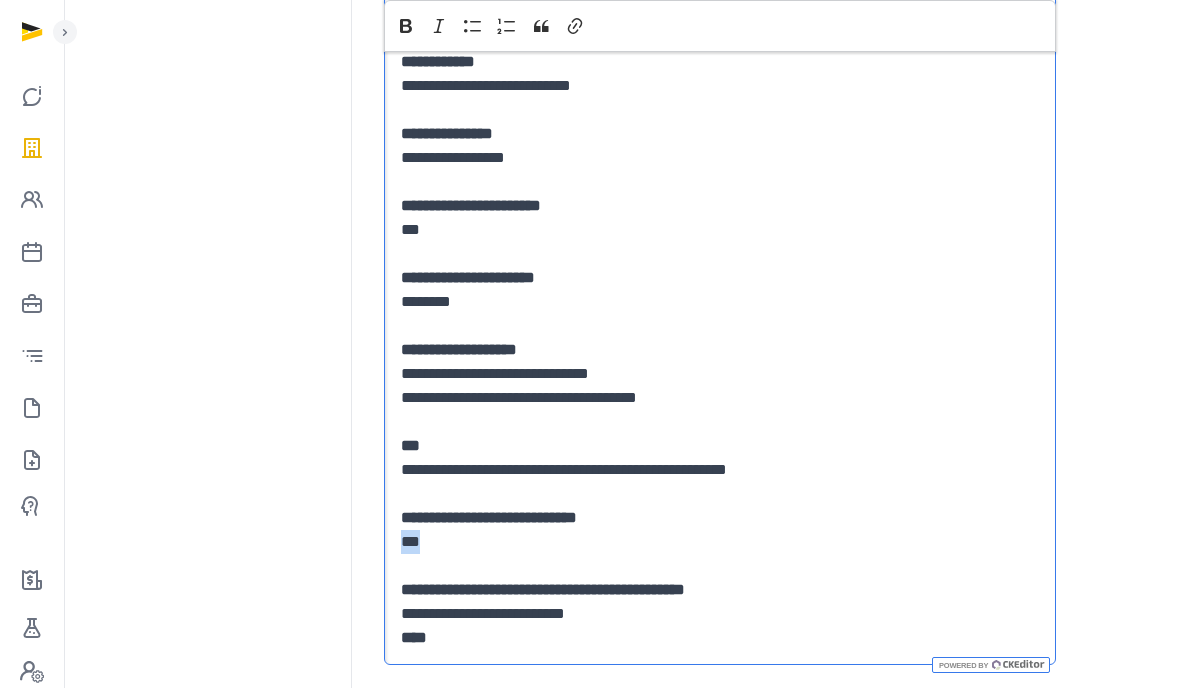drag, startPoint x: 435, startPoint y: 547, endPoint x: 385, endPoint y: 544, distance: 50.08992 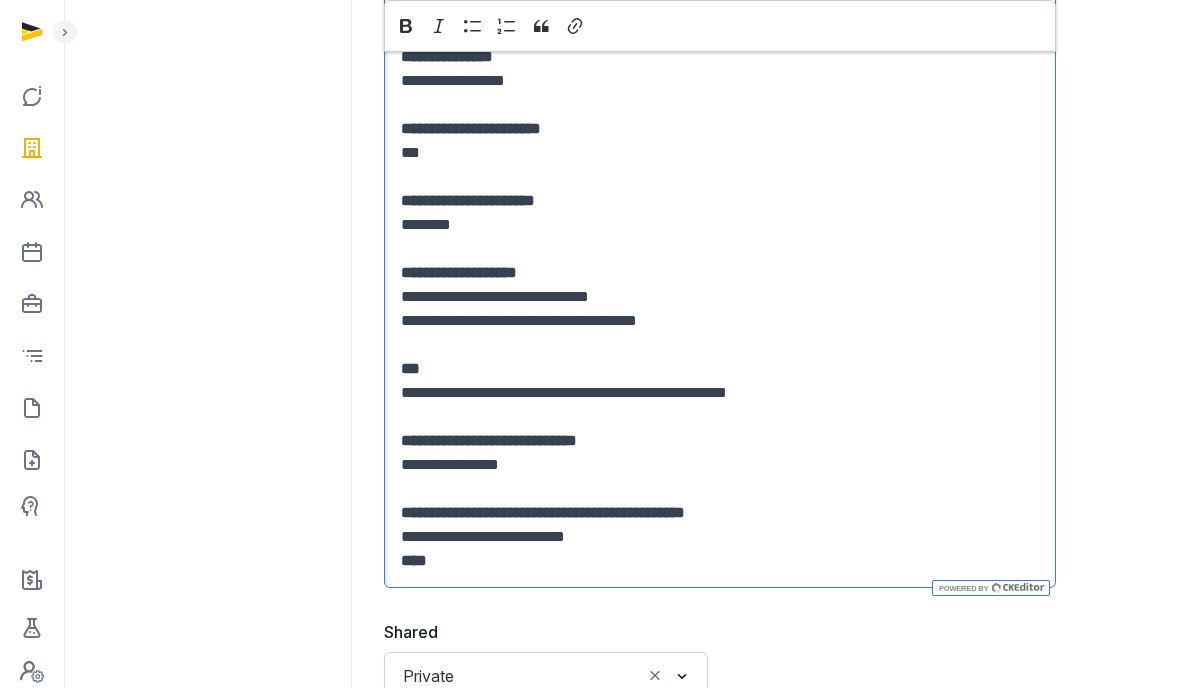 scroll, scrollTop: 855, scrollLeft: 0, axis: vertical 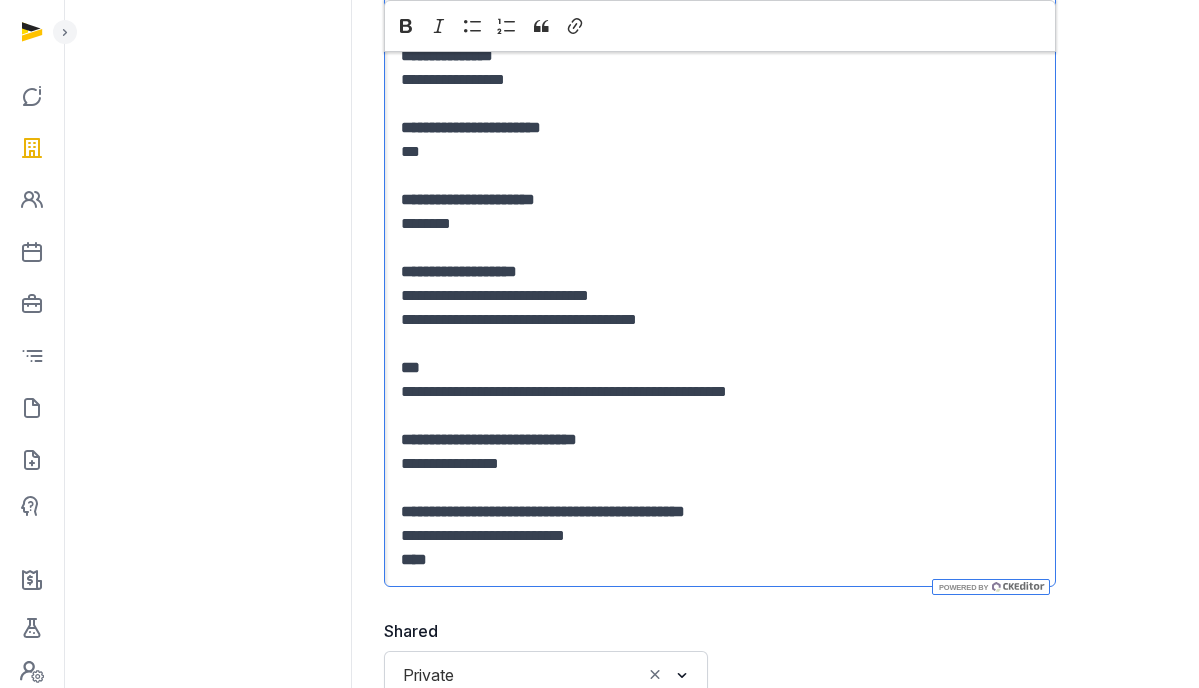 click on "**********" at bounding box center (720, 92) 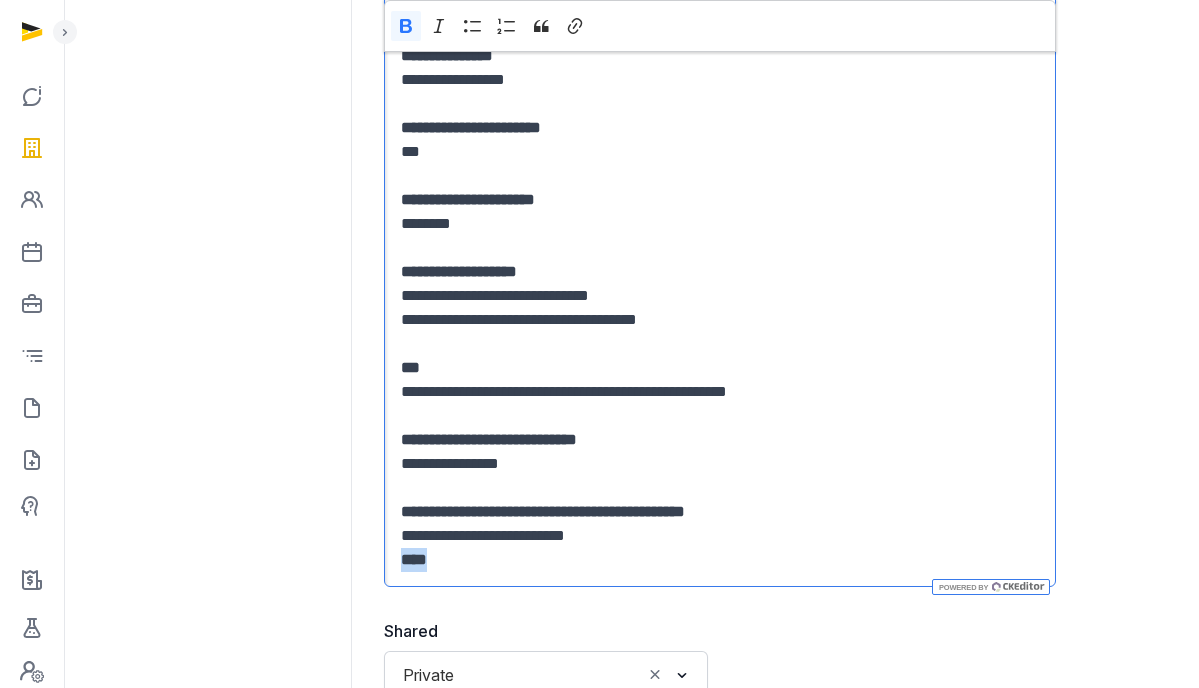 drag, startPoint x: 487, startPoint y: 557, endPoint x: 386, endPoint y: 557, distance: 101 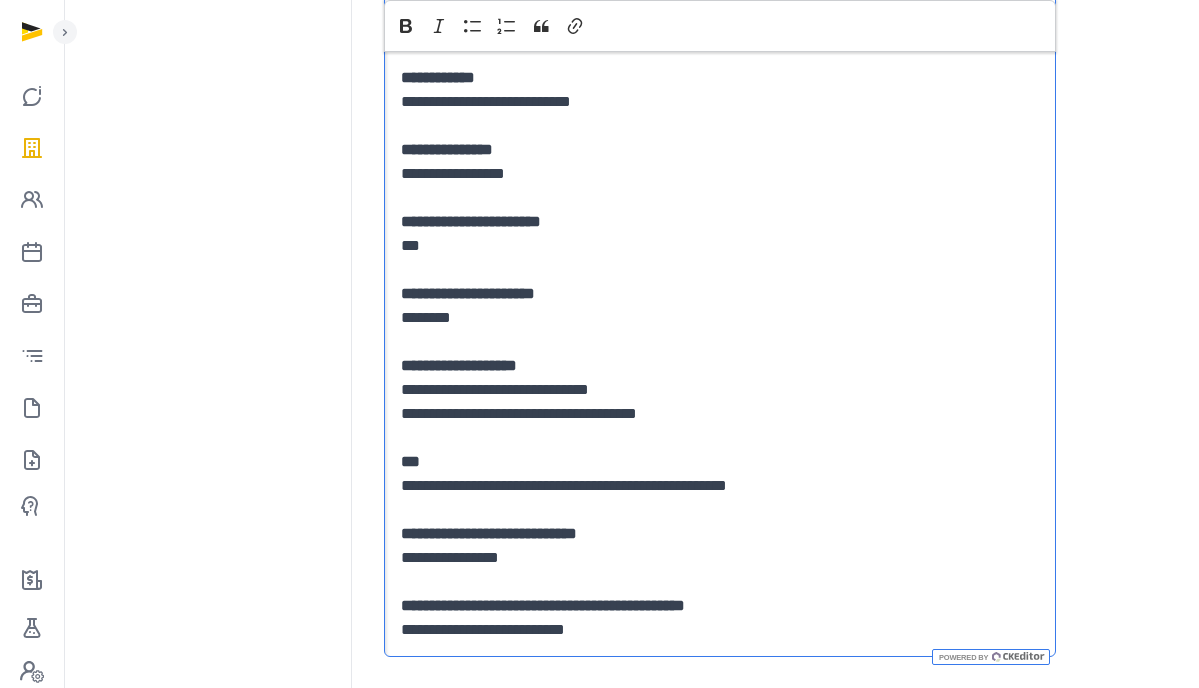 scroll, scrollTop: 484, scrollLeft: 0, axis: vertical 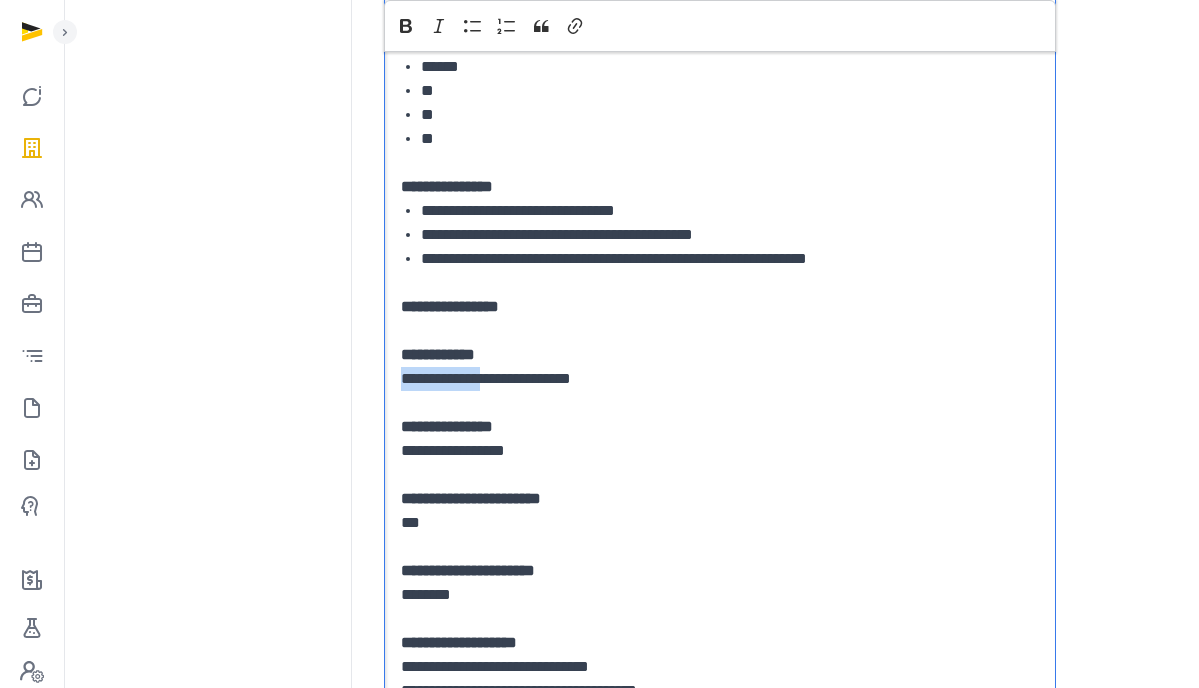 drag, startPoint x: 400, startPoint y: 379, endPoint x: 494, endPoint y: 383, distance: 94.08507 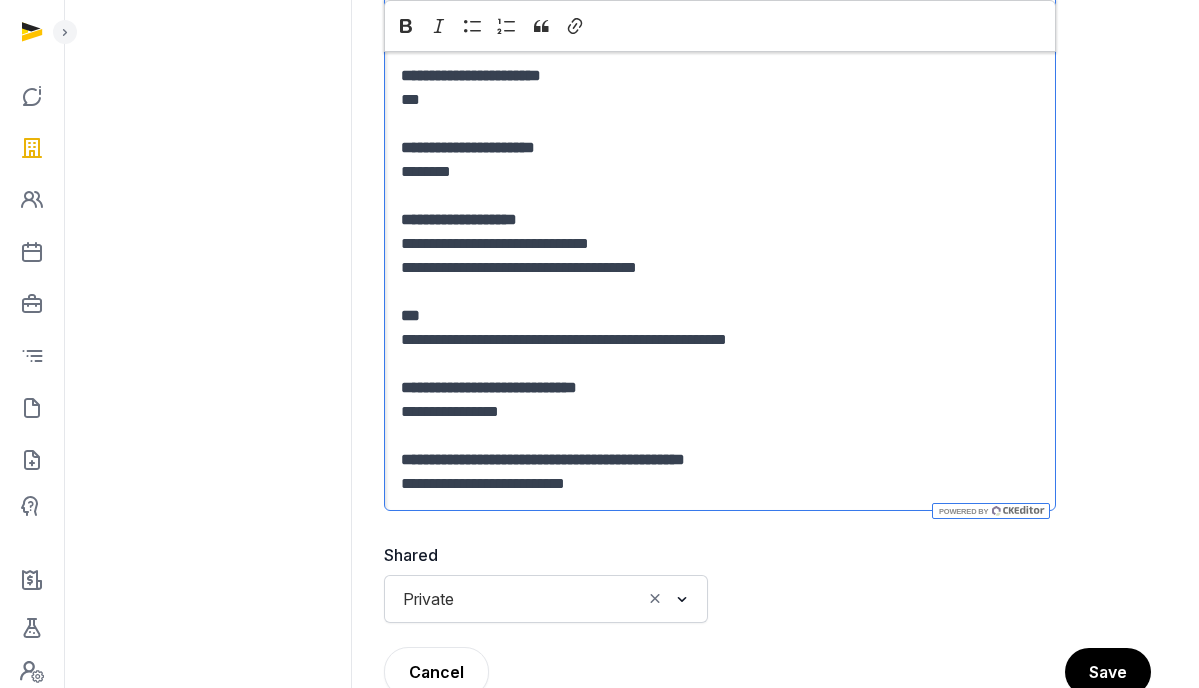 scroll, scrollTop: 980, scrollLeft: 0, axis: vertical 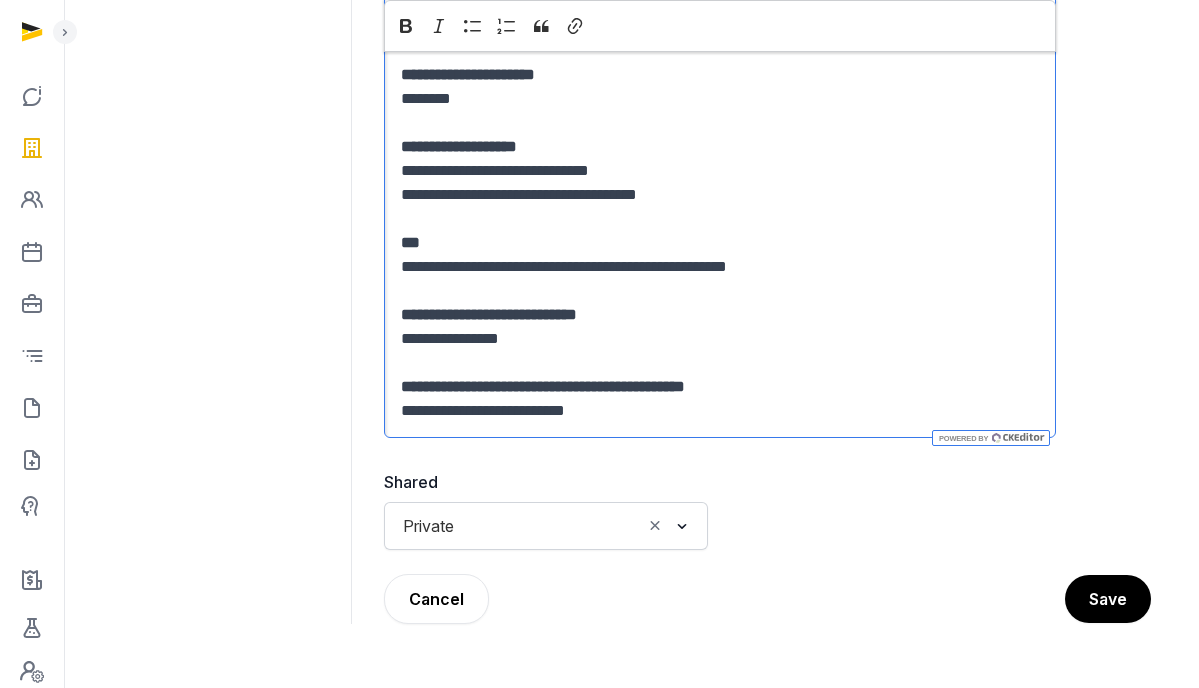 click on "**********" at bounding box center [720, -45] 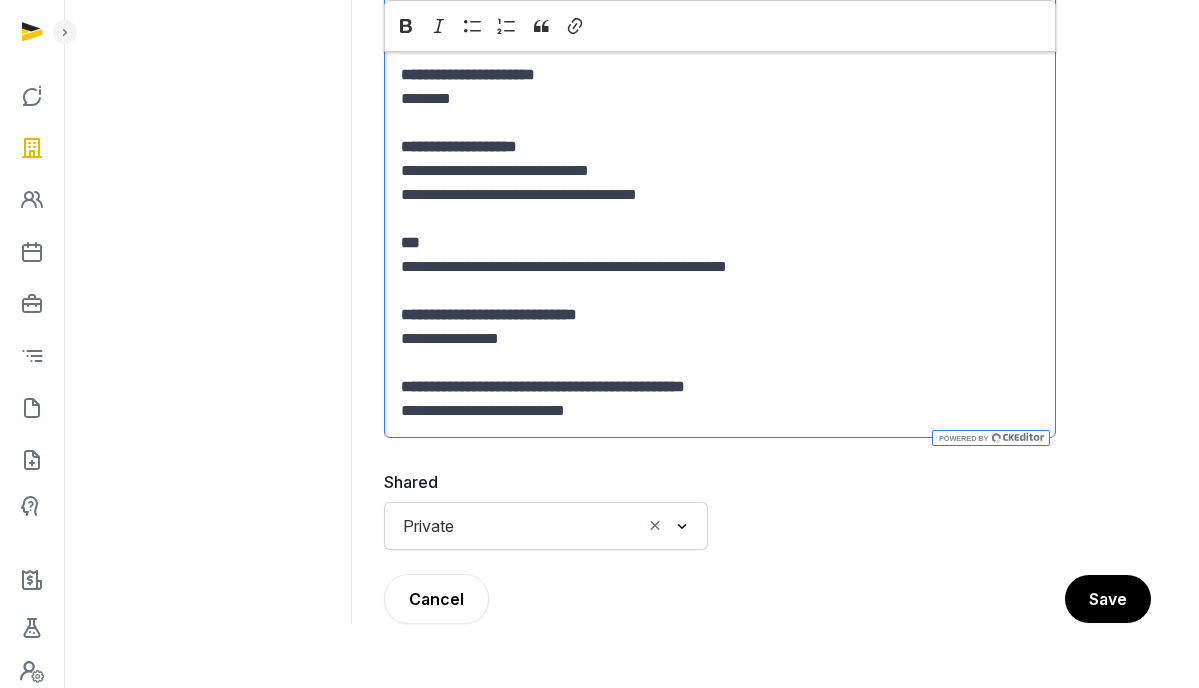 click on "**********" at bounding box center [720, 411] 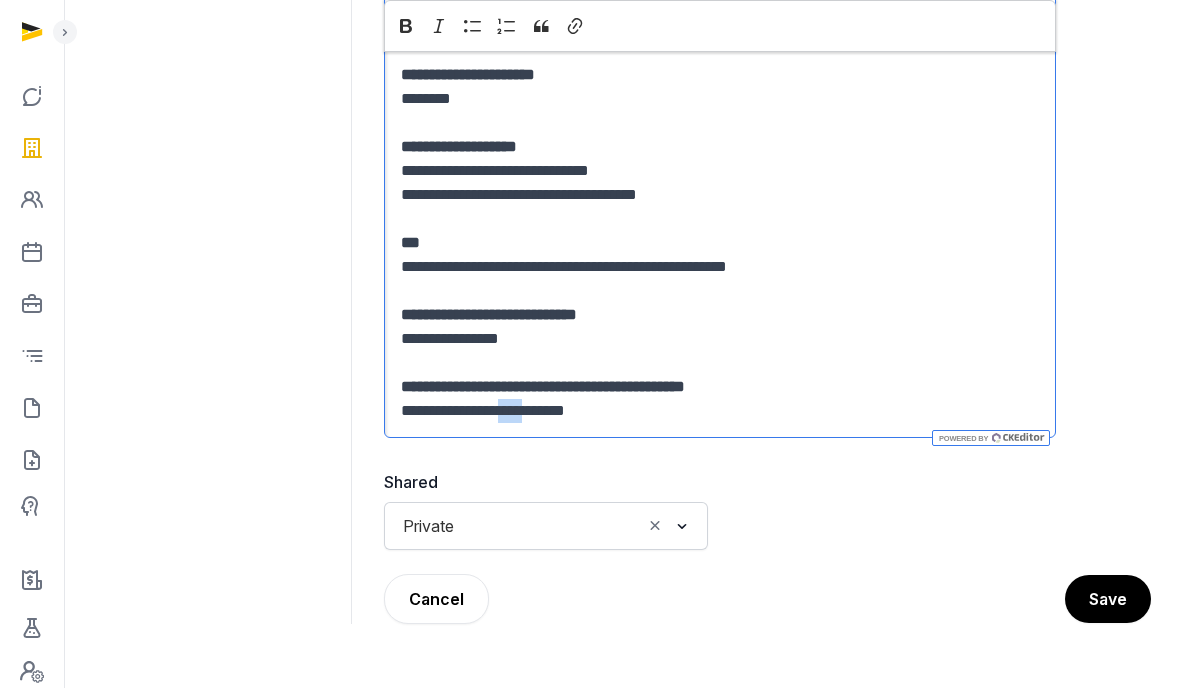 click on "**********" at bounding box center (720, 411) 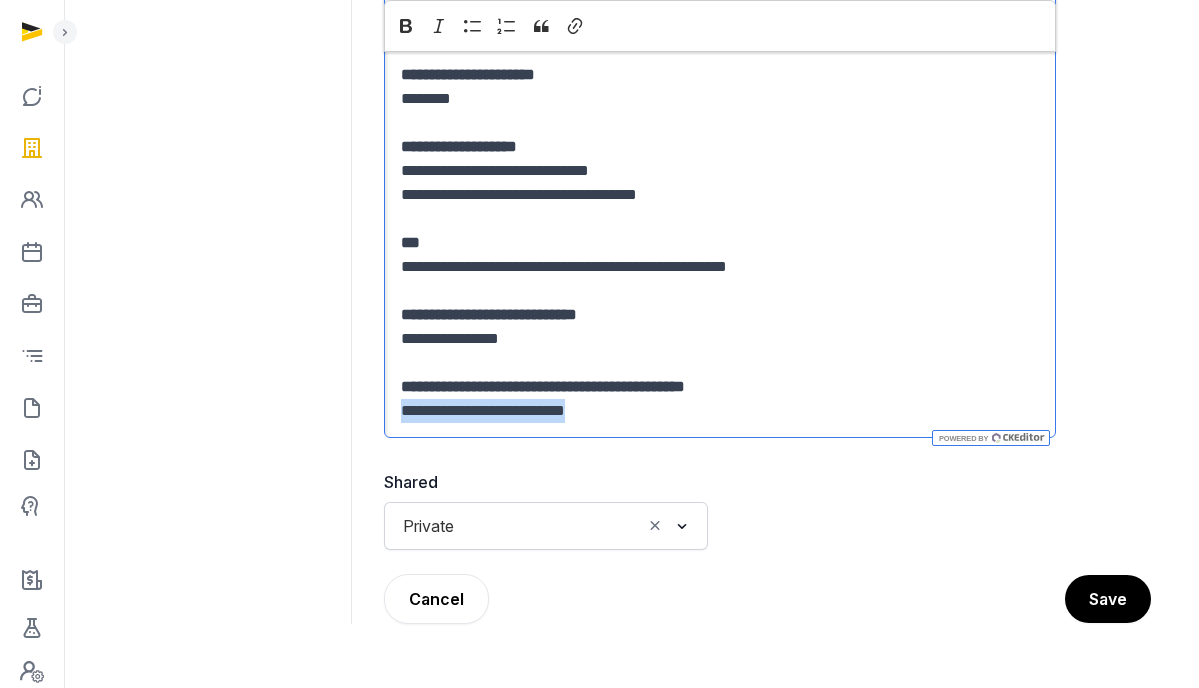 click on "**********" at bounding box center (720, 411) 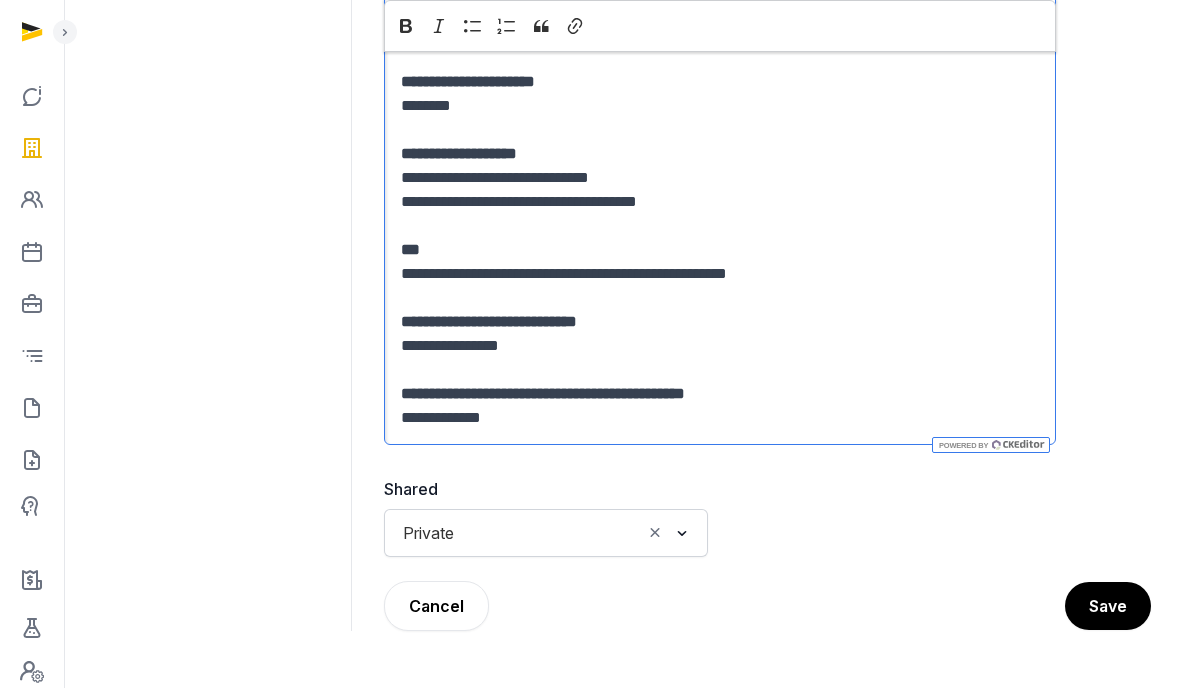 scroll, scrollTop: 972, scrollLeft: 0, axis: vertical 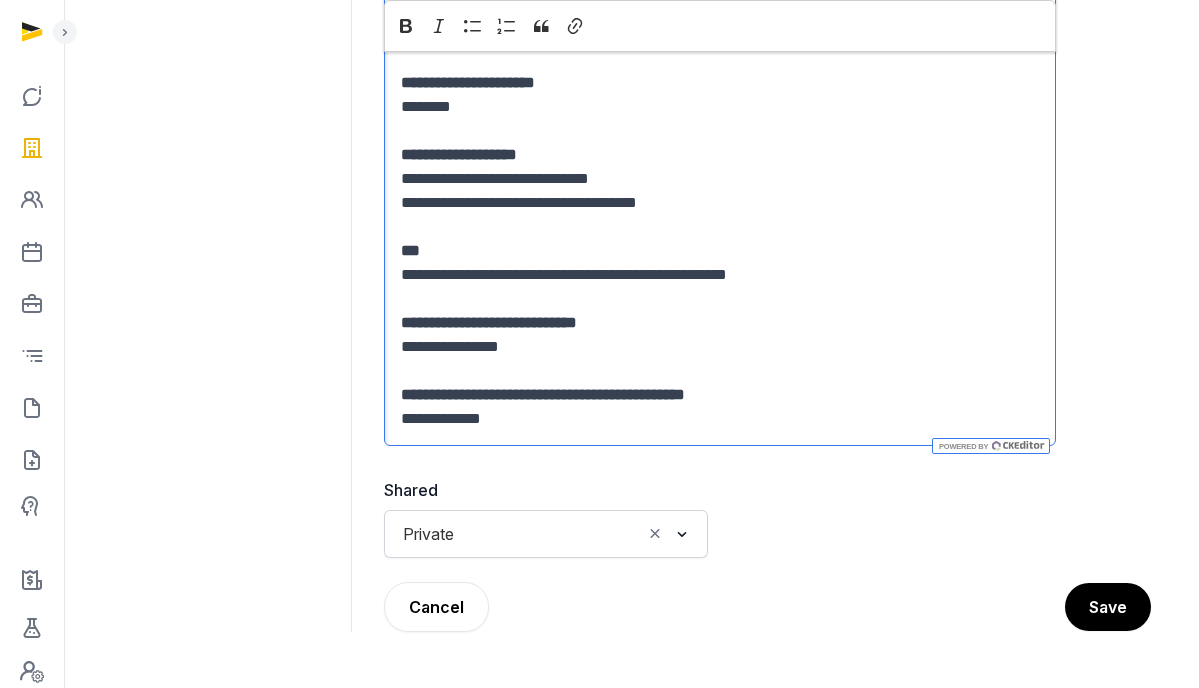 click at bounding box center (682, 534) 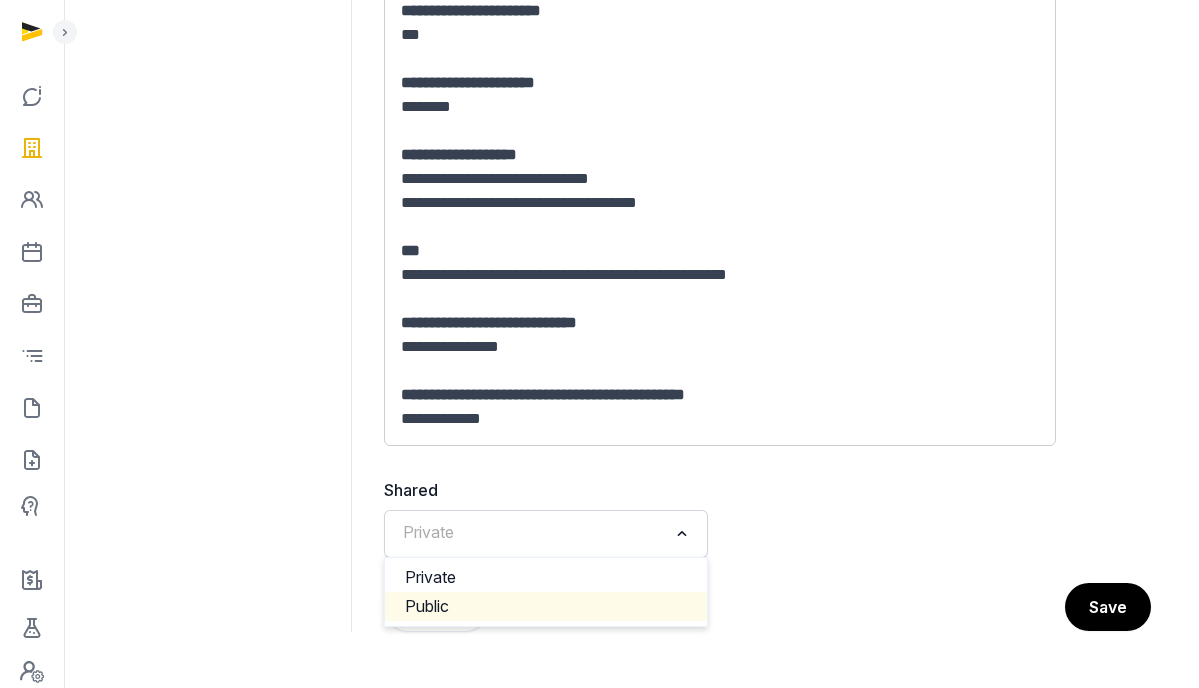click on "Public" 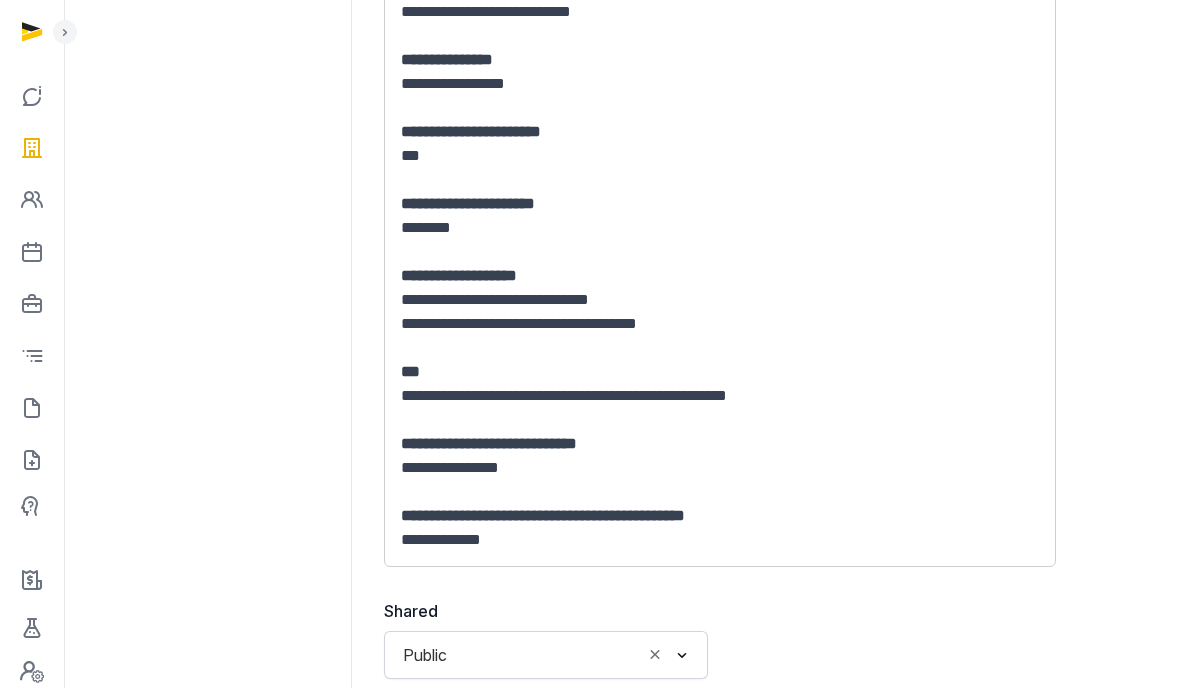 click on "**********" at bounding box center [720, 468] 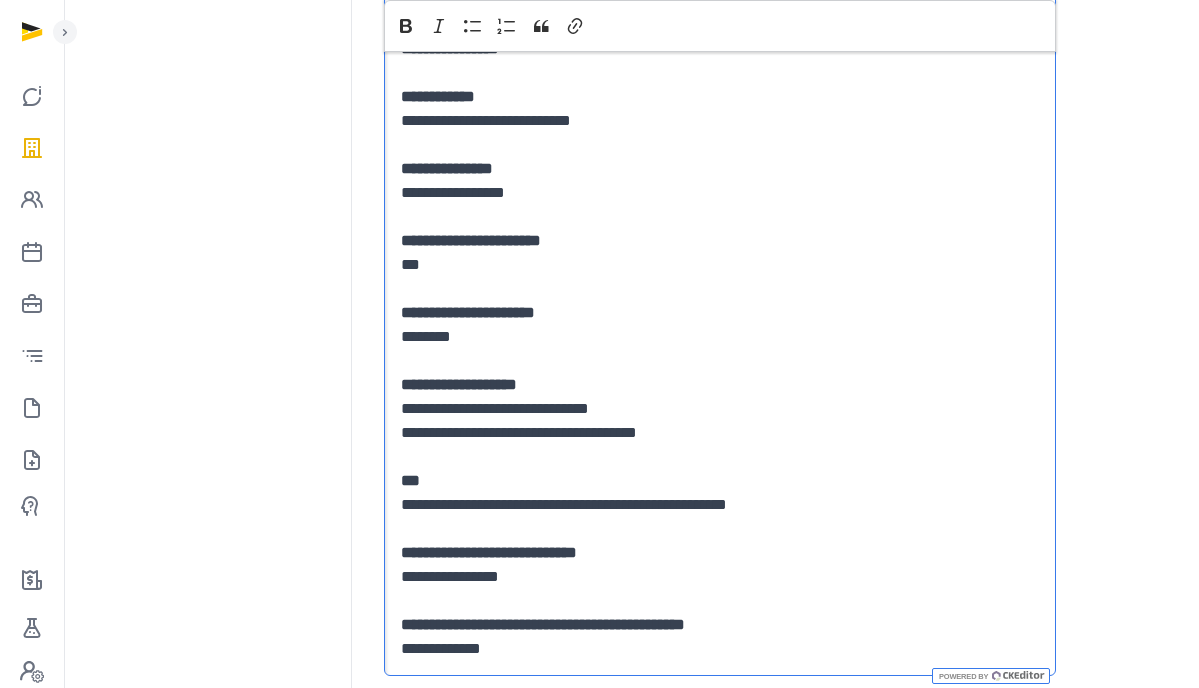 scroll, scrollTop: 765, scrollLeft: 0, axis: vertical 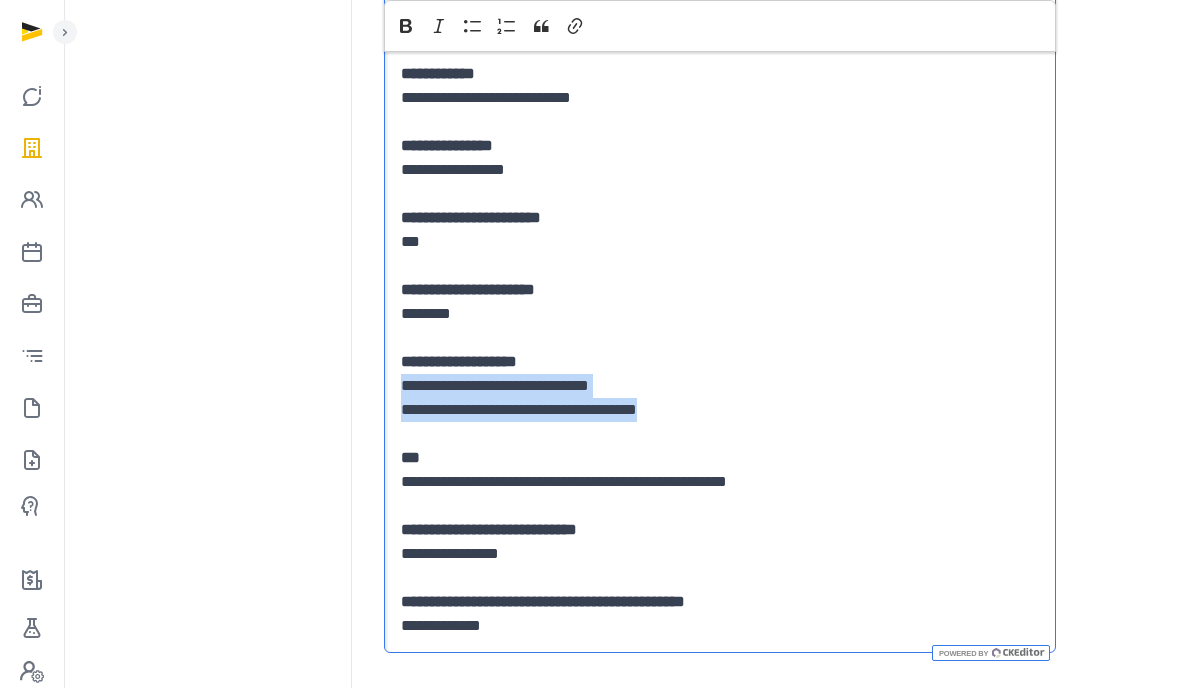 drag, startPoint x: 562, startPoint y: 410, endPoint x: 393, endPoint y: 386, distance: 170.69563 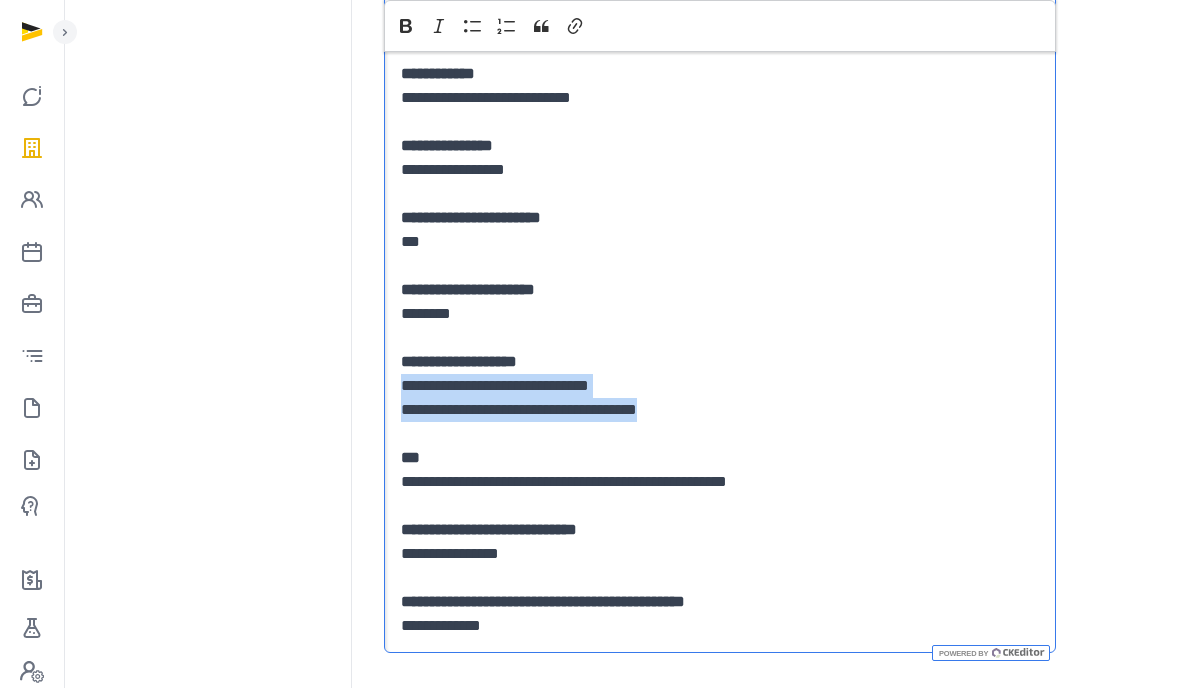 click on "**********" at bounding box center [720, 170] 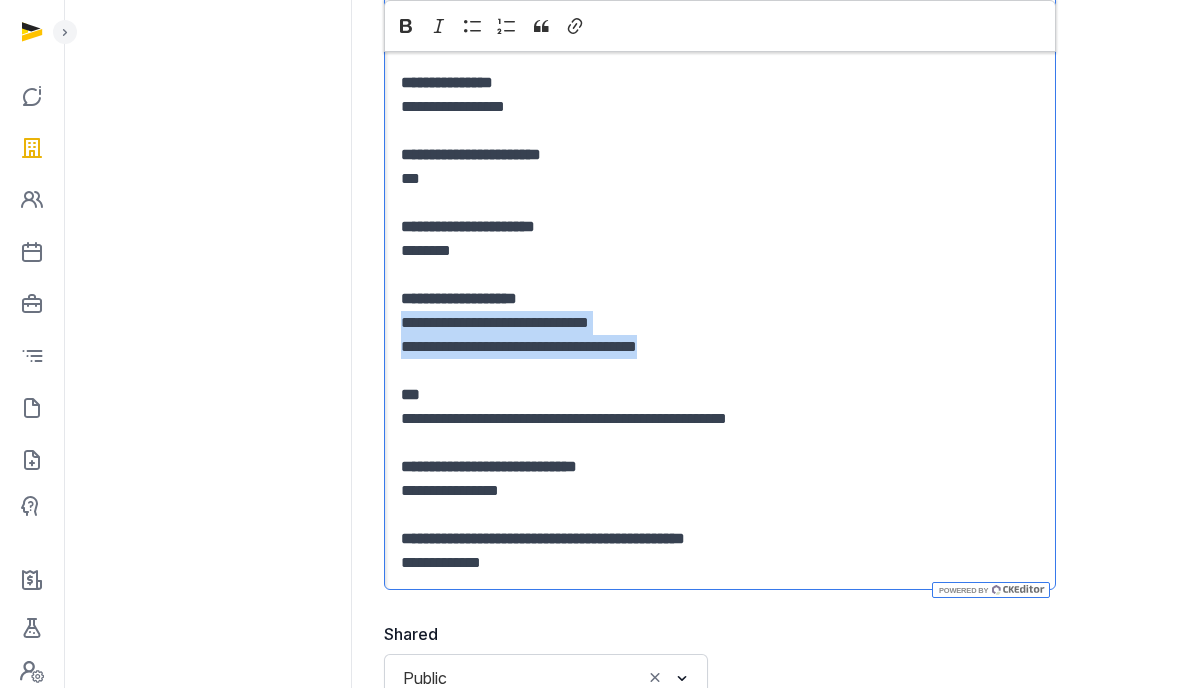 scroll, scrollTop: 980, scrollLeft: 0, axis: vertical 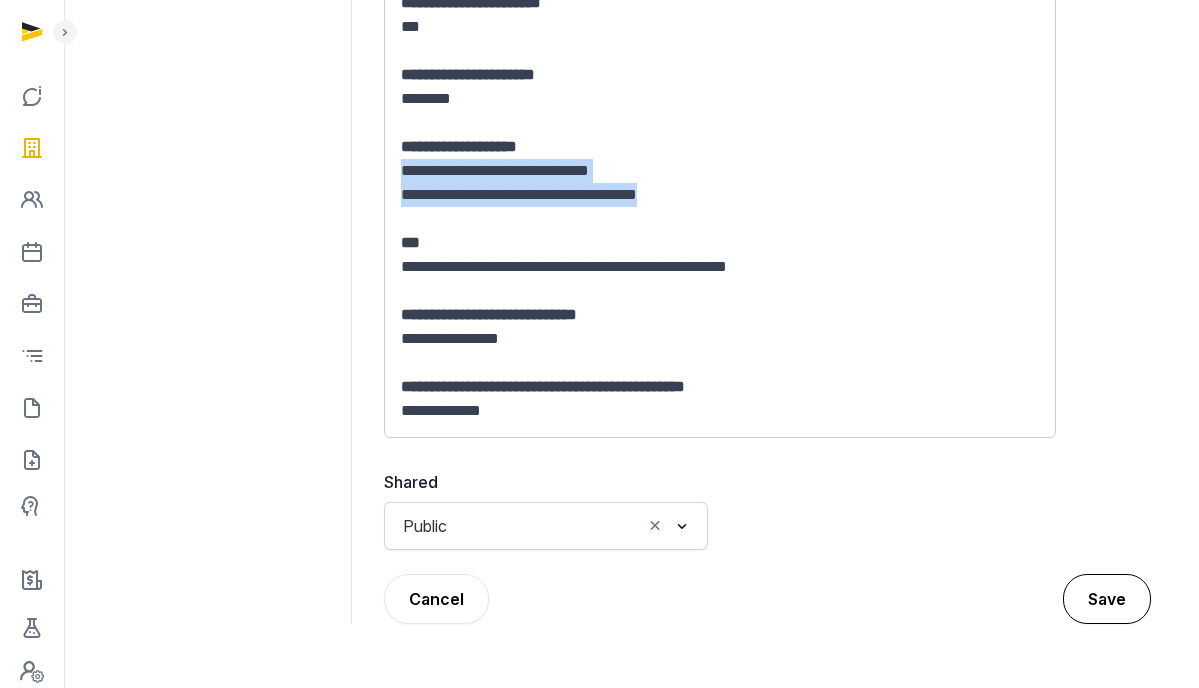 click on "Save" at bounding box center [1107, 599] 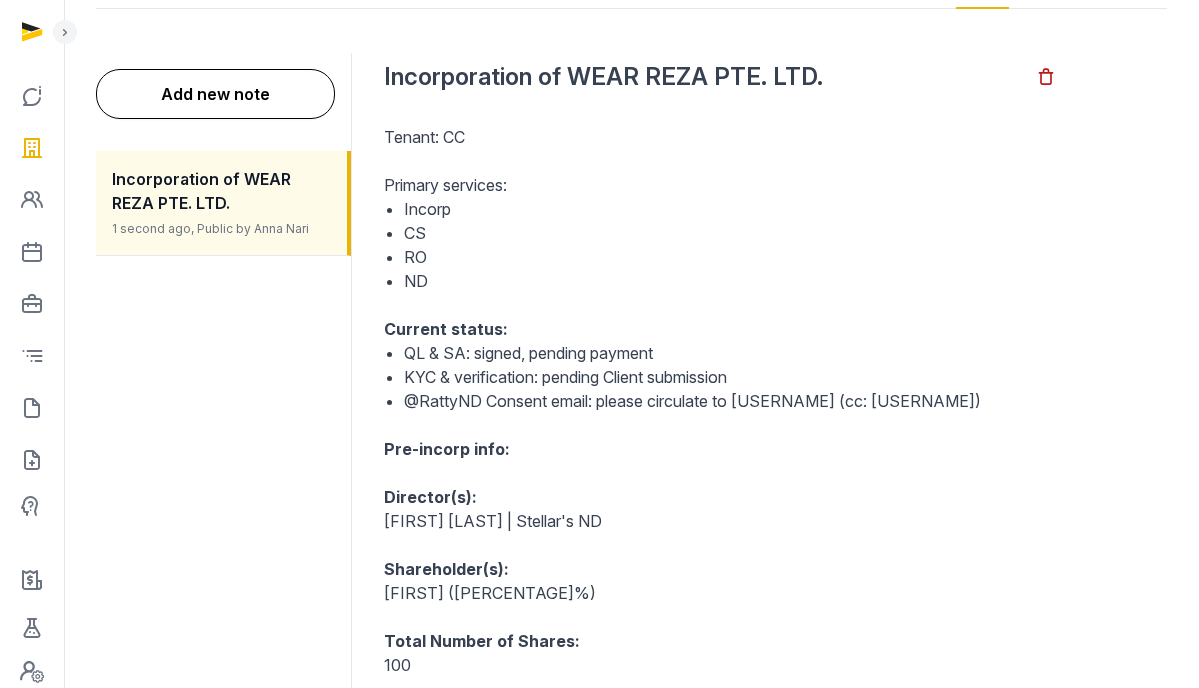 scroll, scrollTop: 1, scrollLeft: 0, axis: vertical 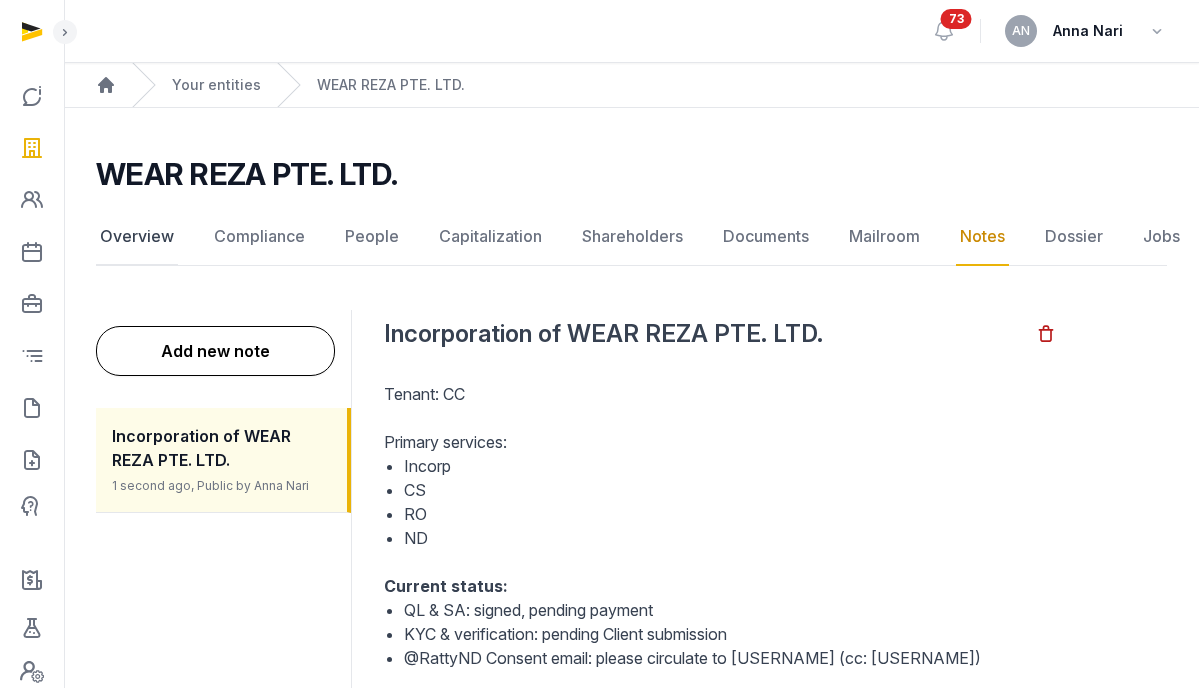 click on "Overview" 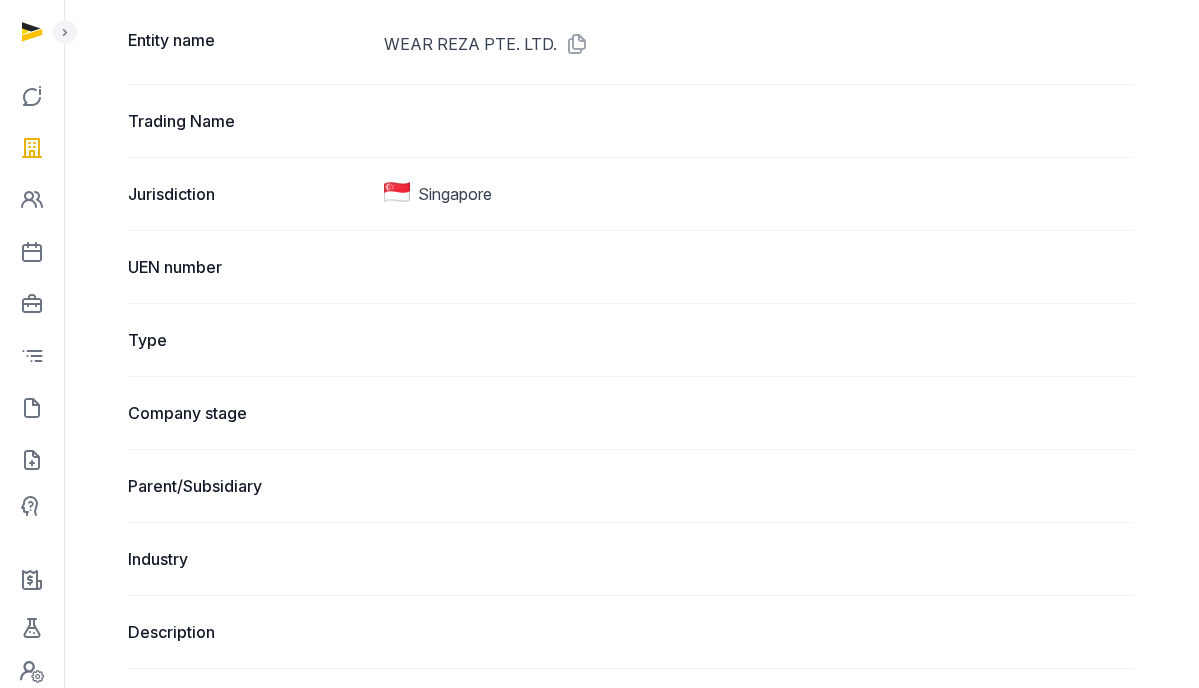 scroll, scrollTop: 0, scrollLeft: 0, axis: both 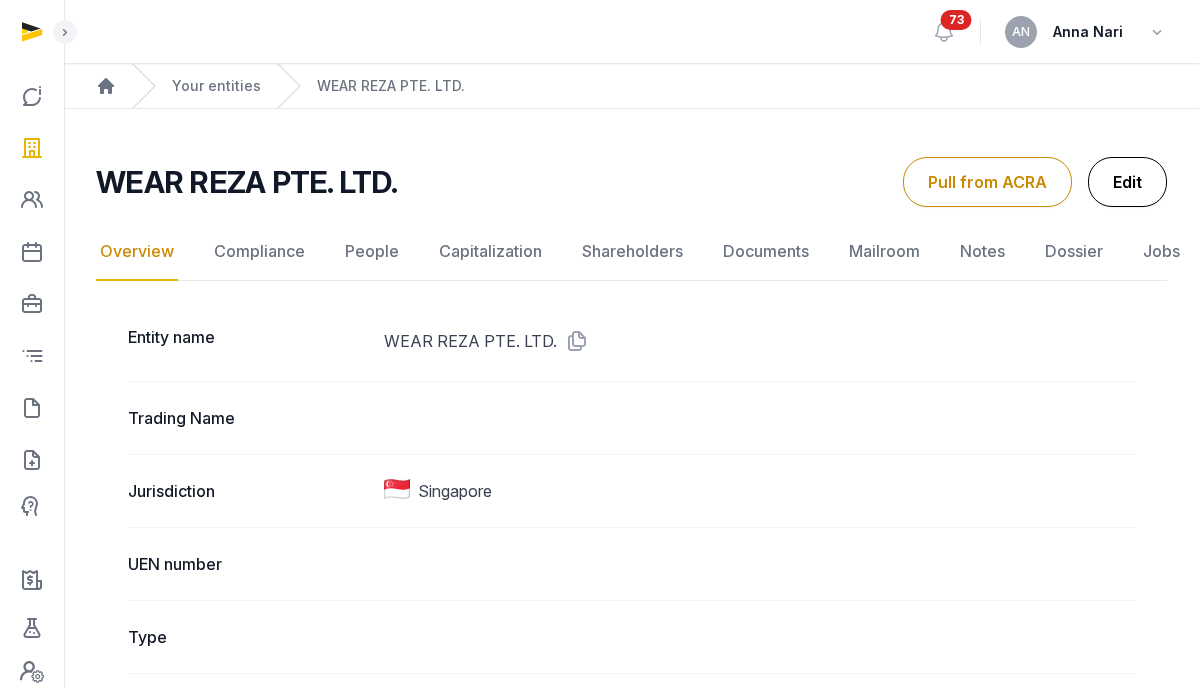 click on "Edit" at bounding box center (1127, 182) 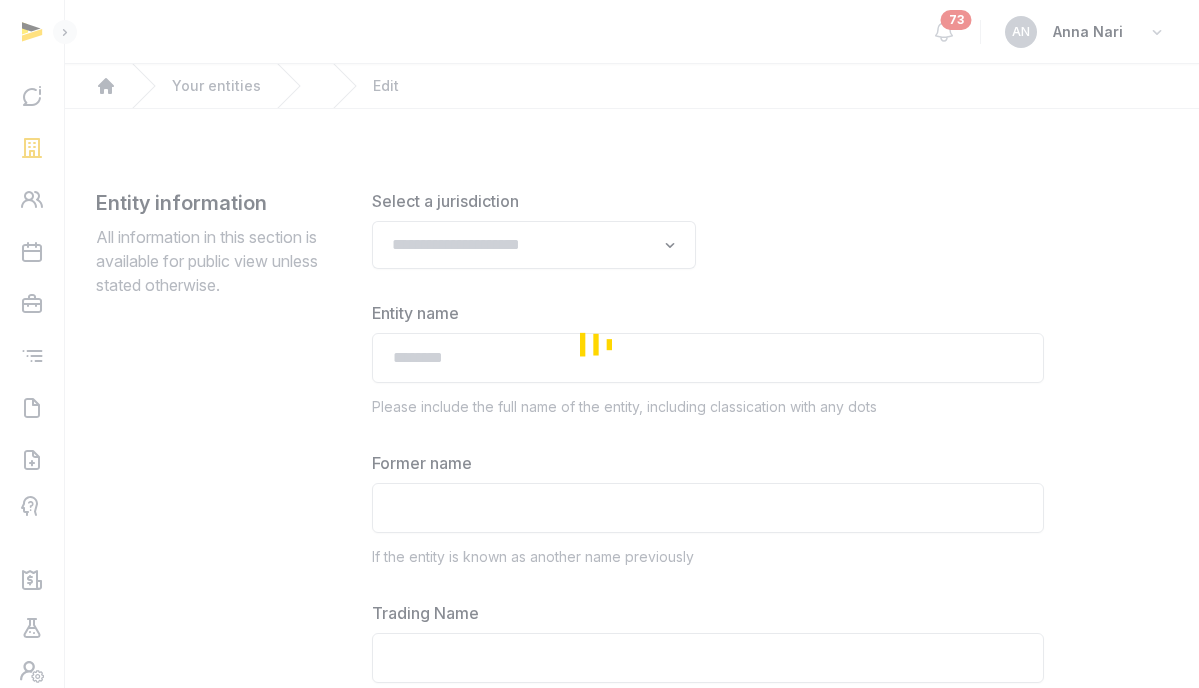 type on "**********" 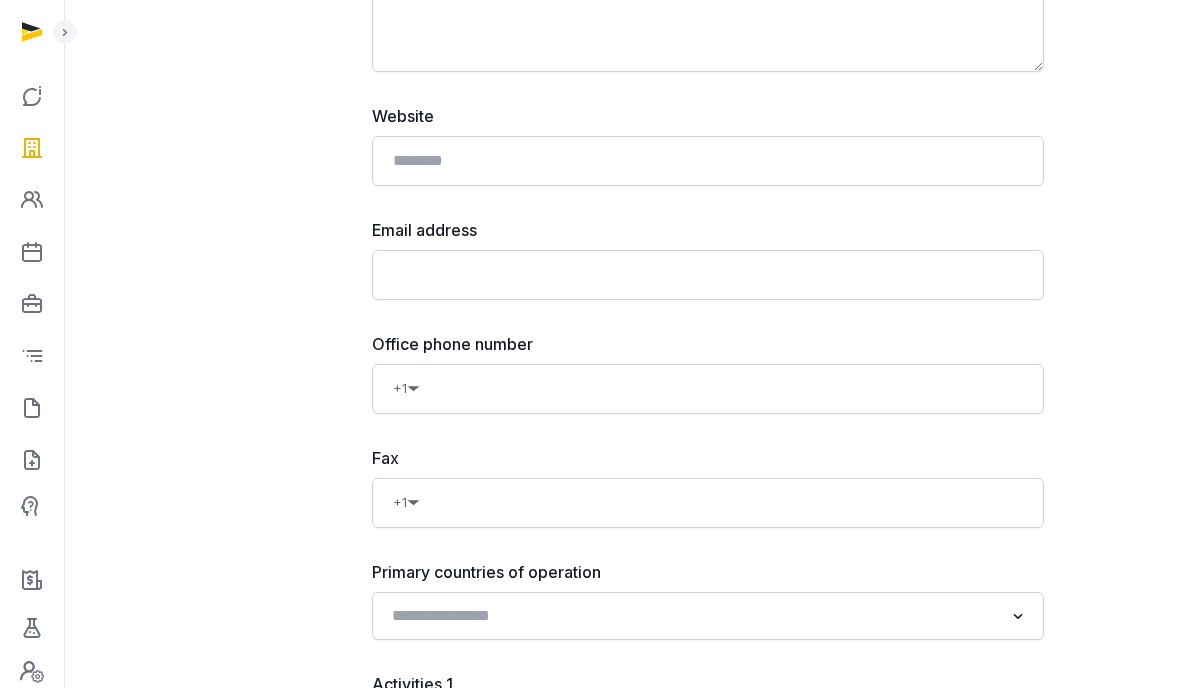 scroll, scrollTop: 1826, scrollLeft: 0, axis: vertical 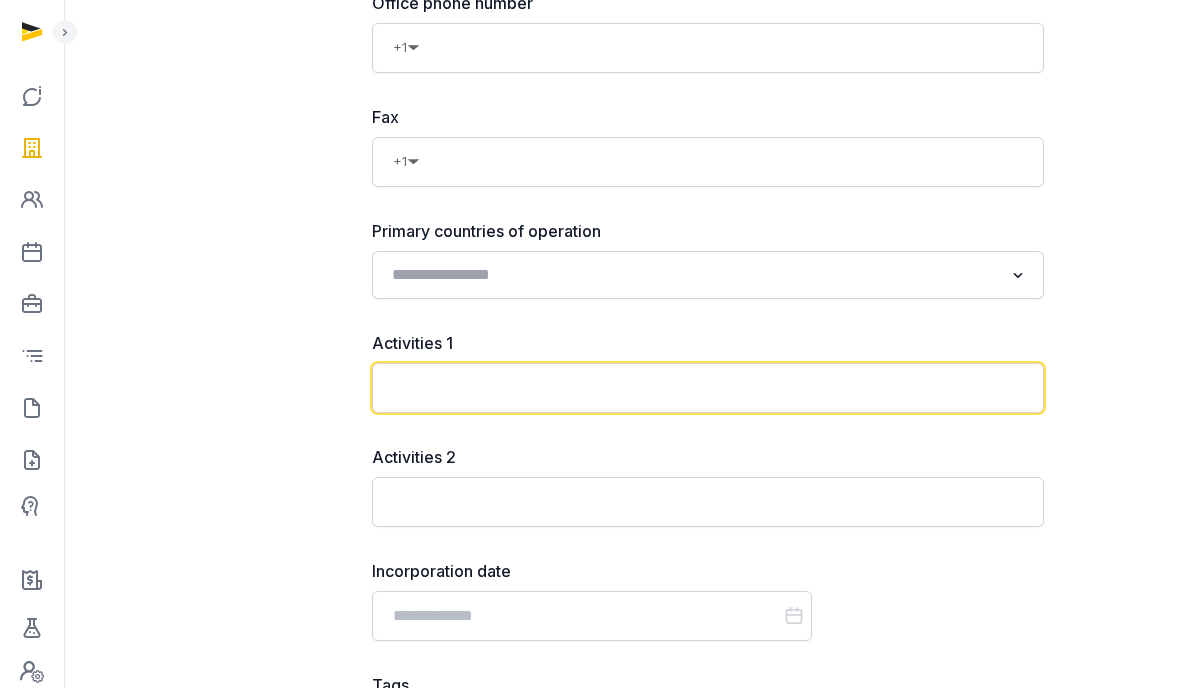 click 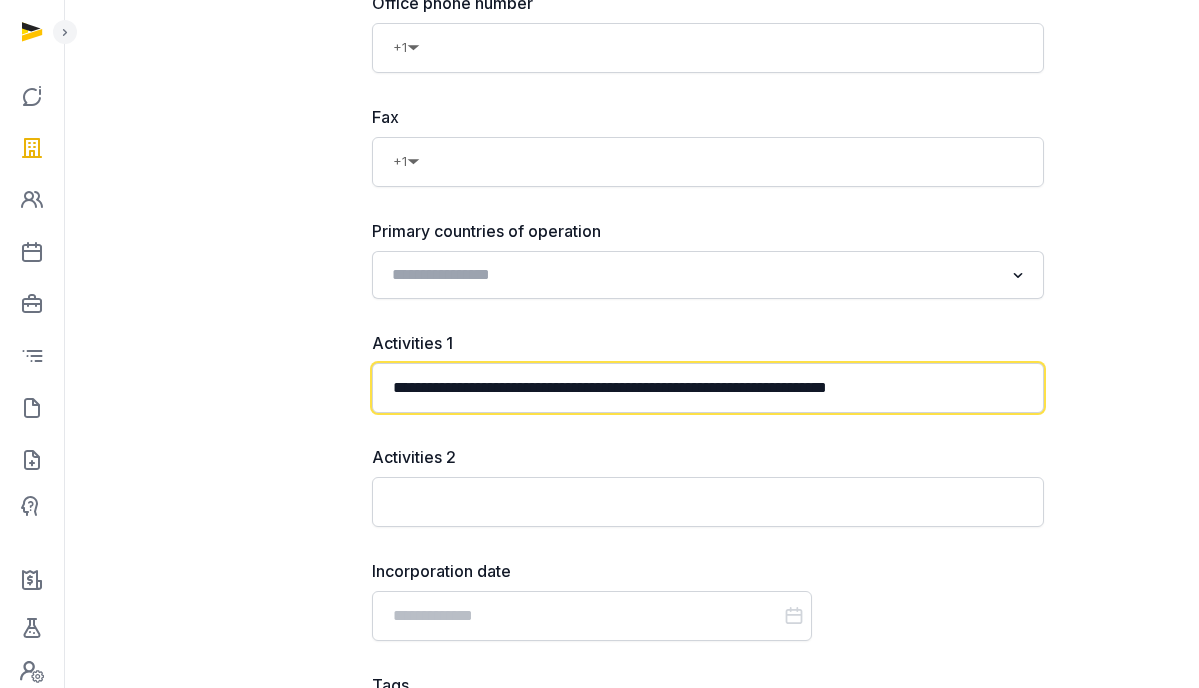 drag, startPoint x: 668, startPoint y: 390, endPoint x: 1011, endPoint y: 390, distance: 343 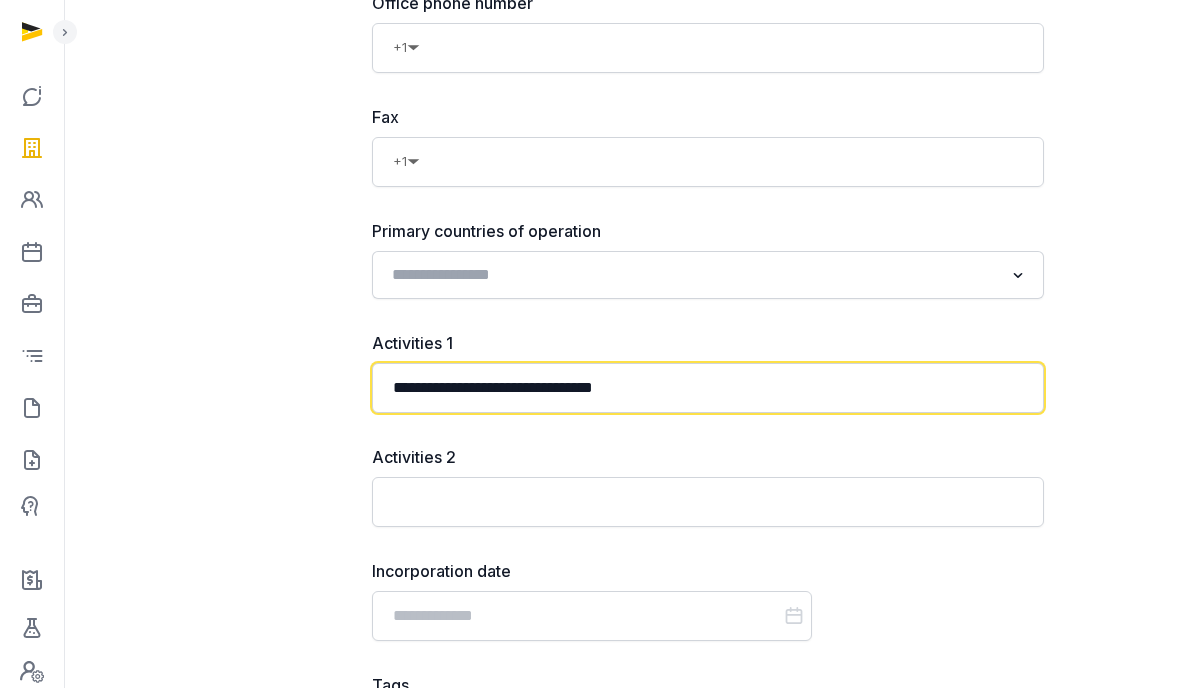 type on "**********" 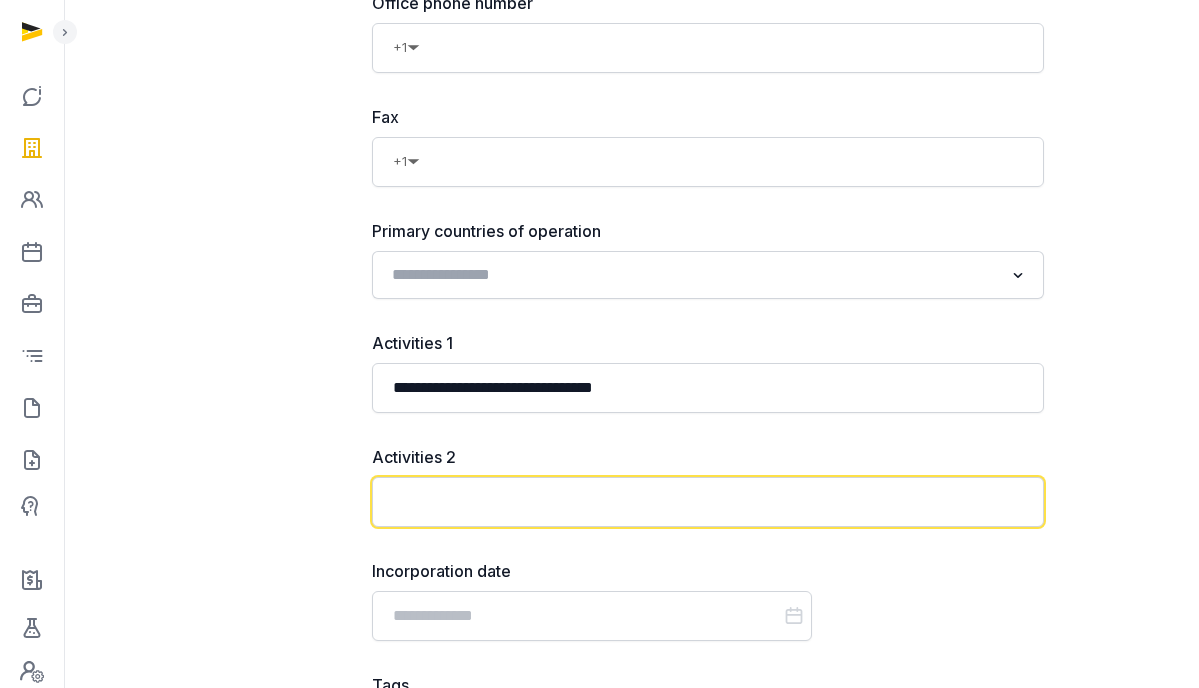 click 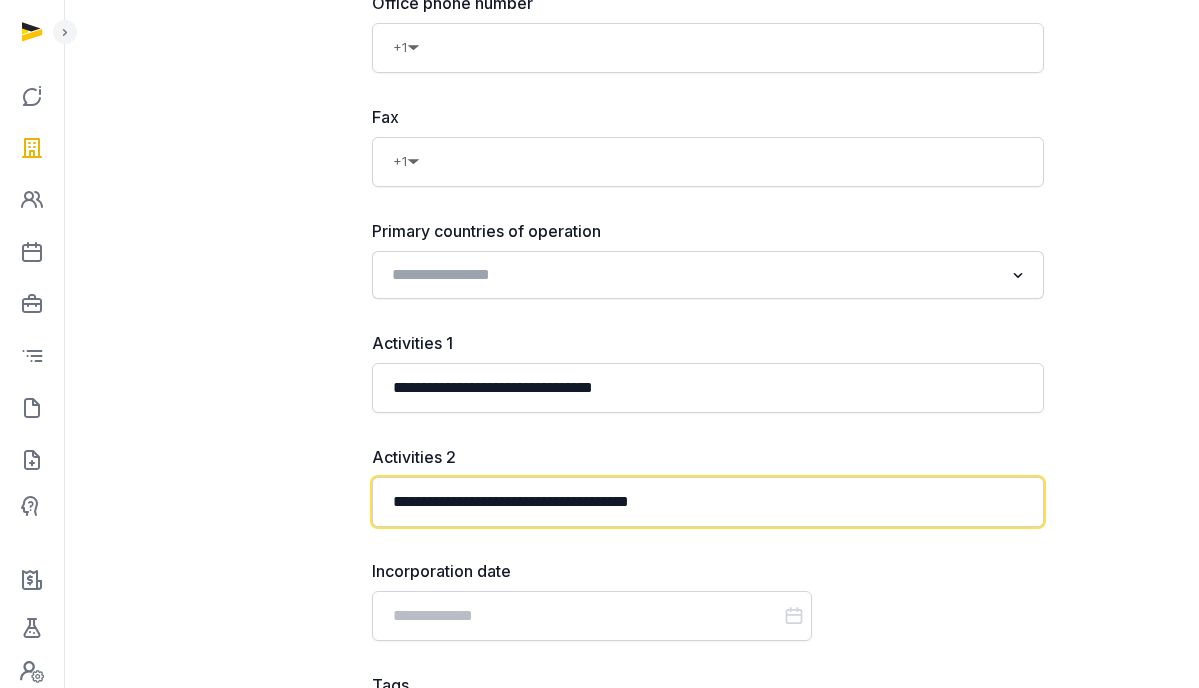 type on "**********" 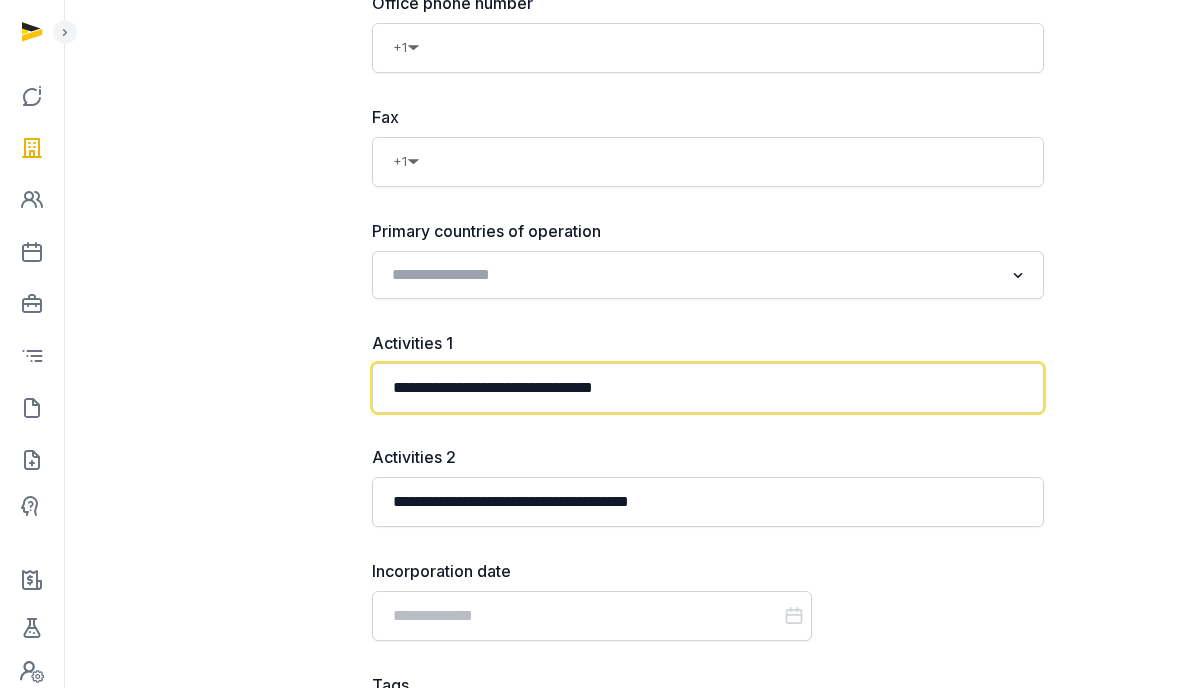 click on "**********" 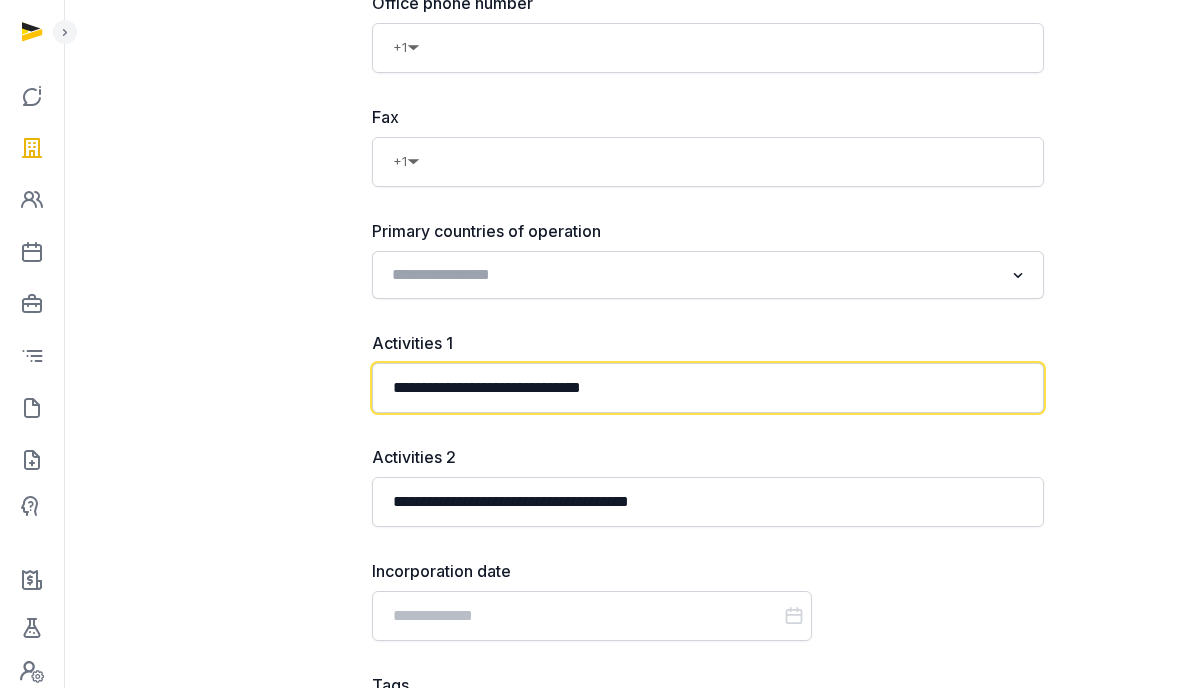 type on "**********" 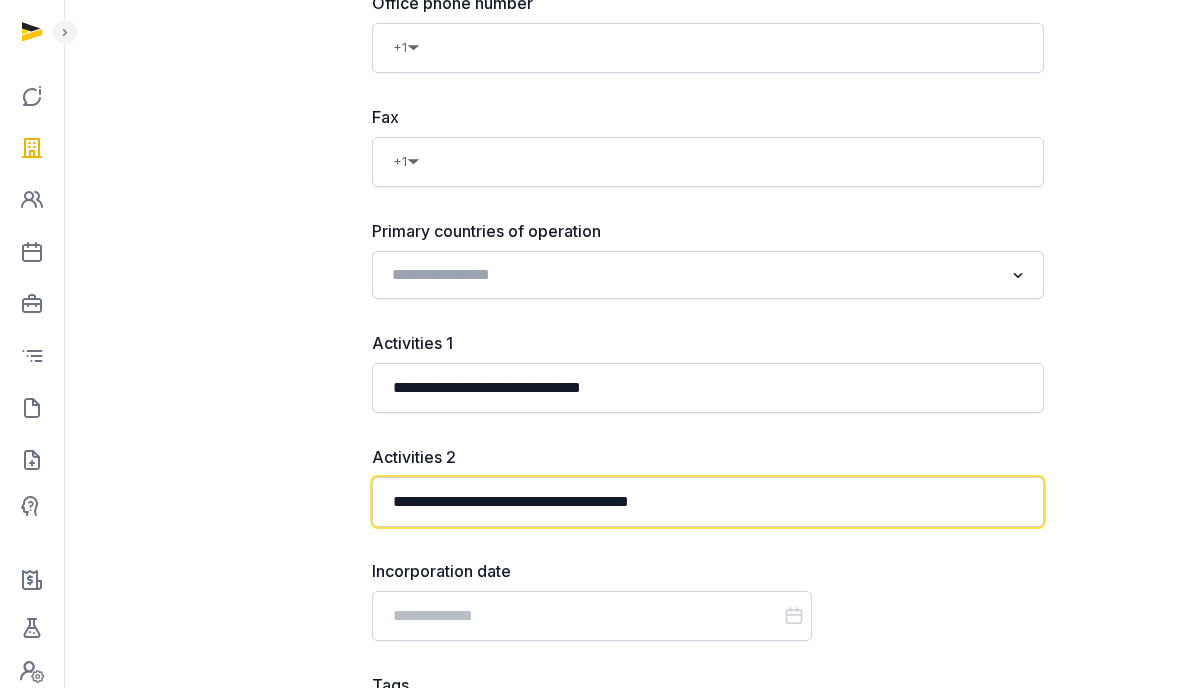click on "**********" 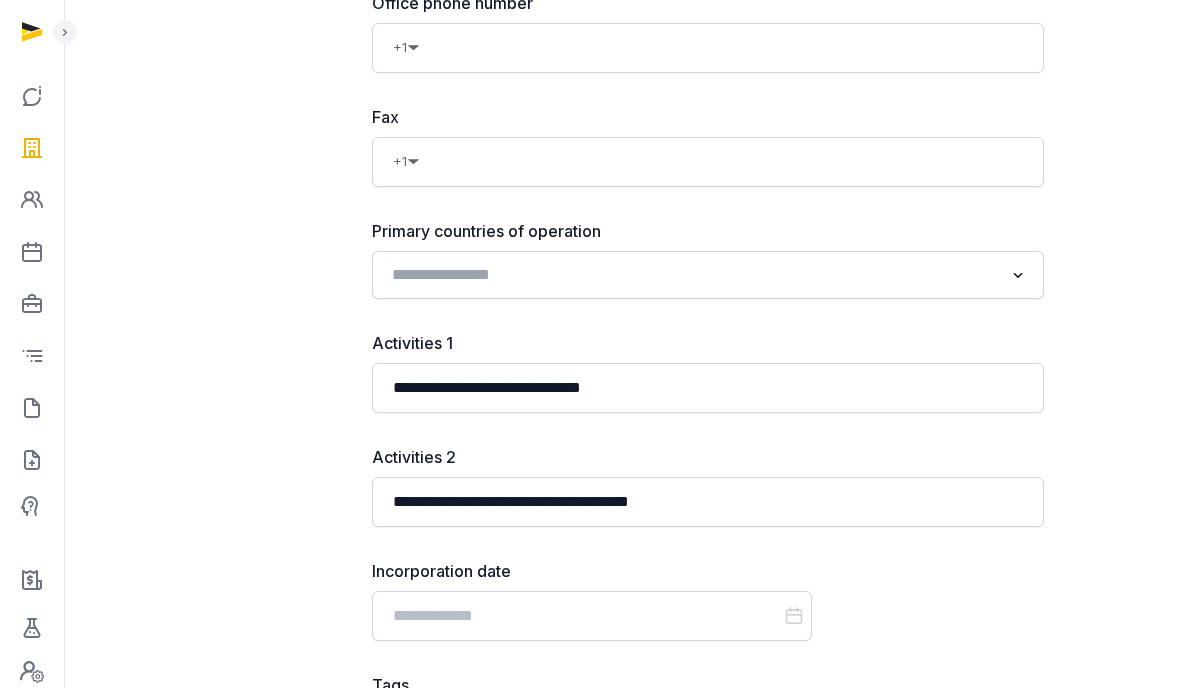 click on "**********" at bounding box center [631, 89] 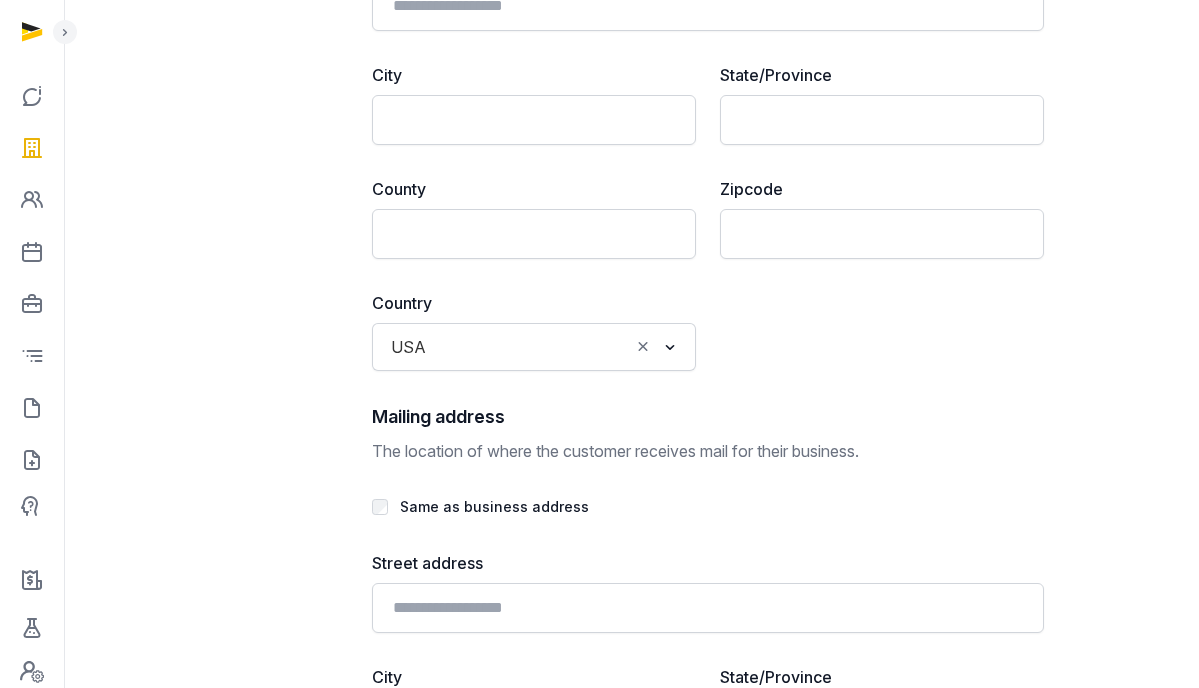 scroll, scrollTop: 4378, scrollLeft: 0, axis: vertical 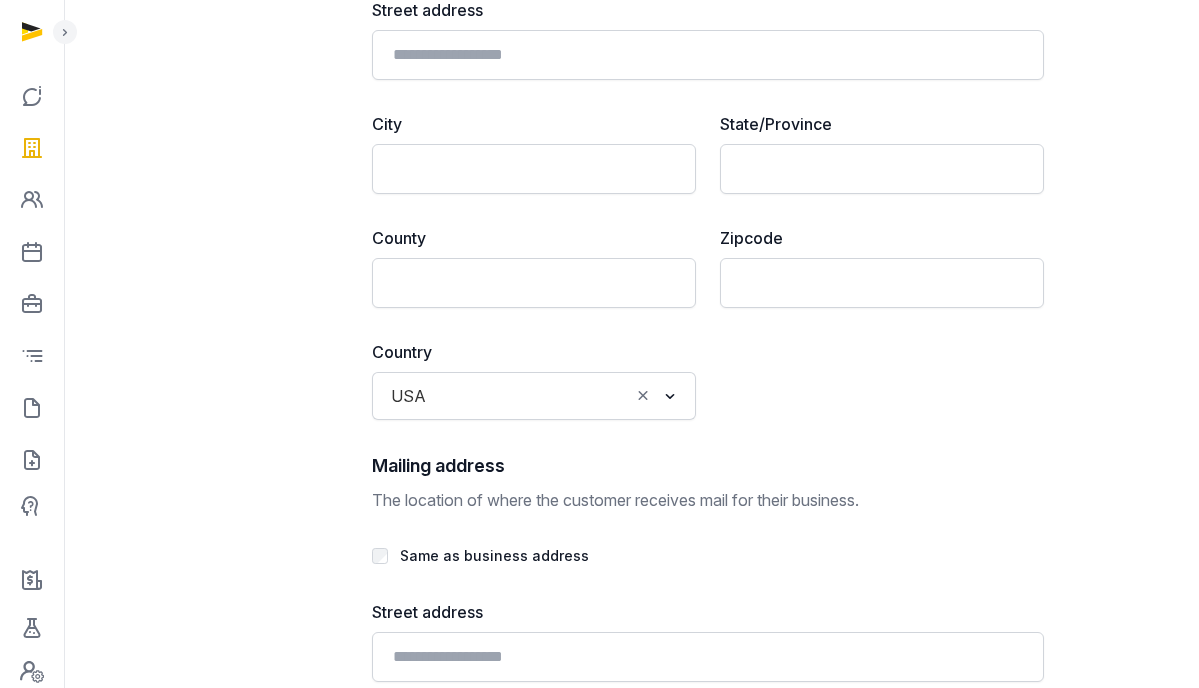 click 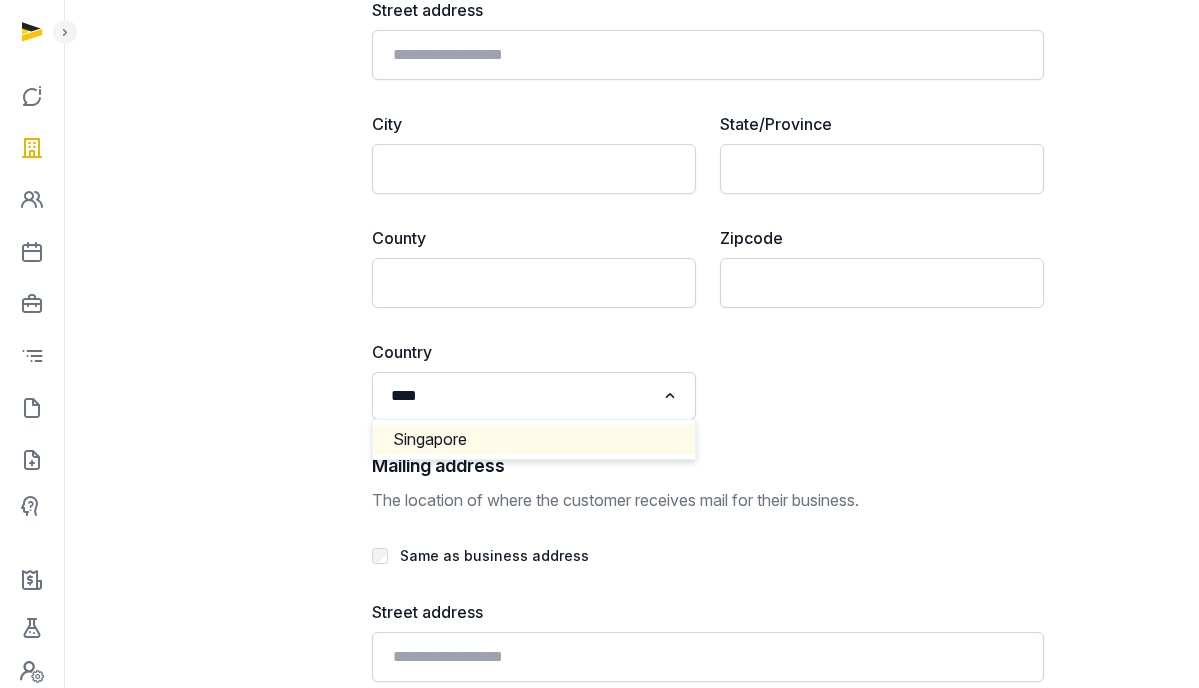 click on "Singapore" 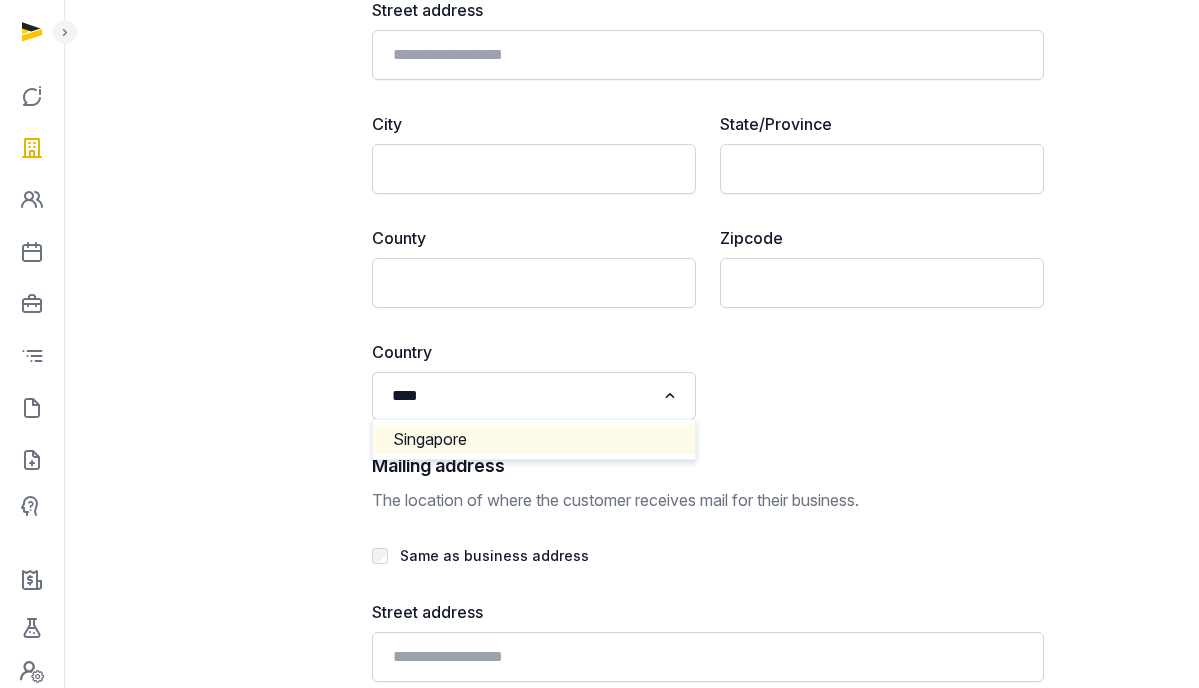 type 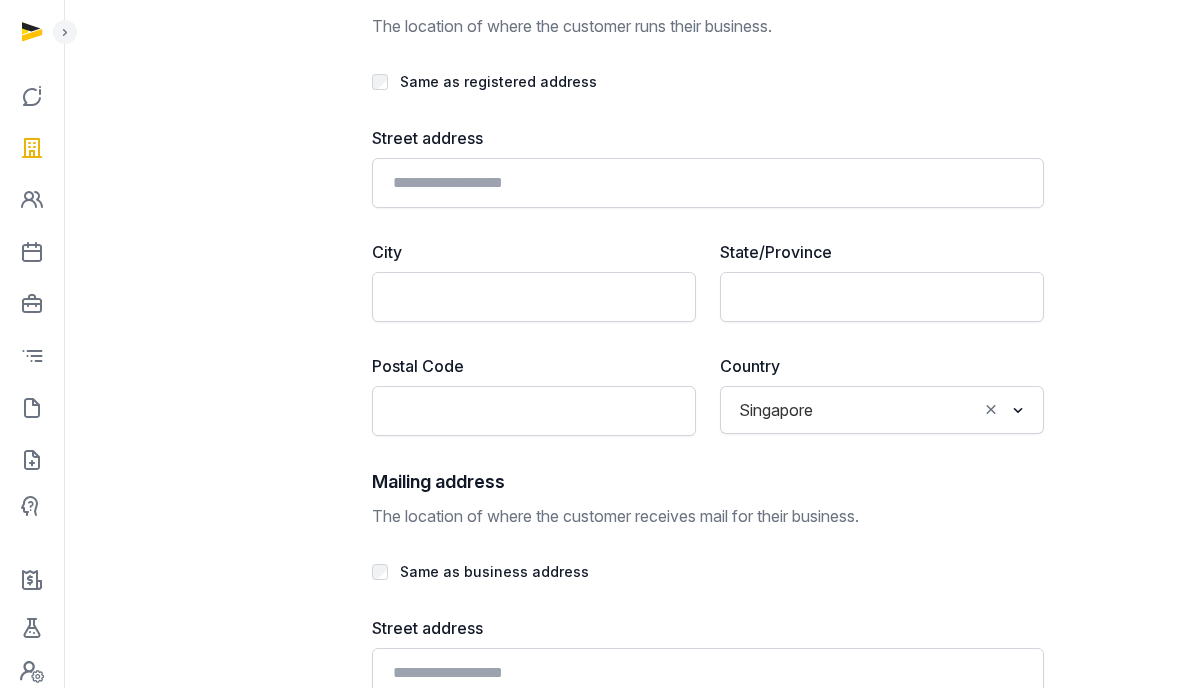 scroll, scrollTop: 4236, scrollLeft: 0, axis: vertical 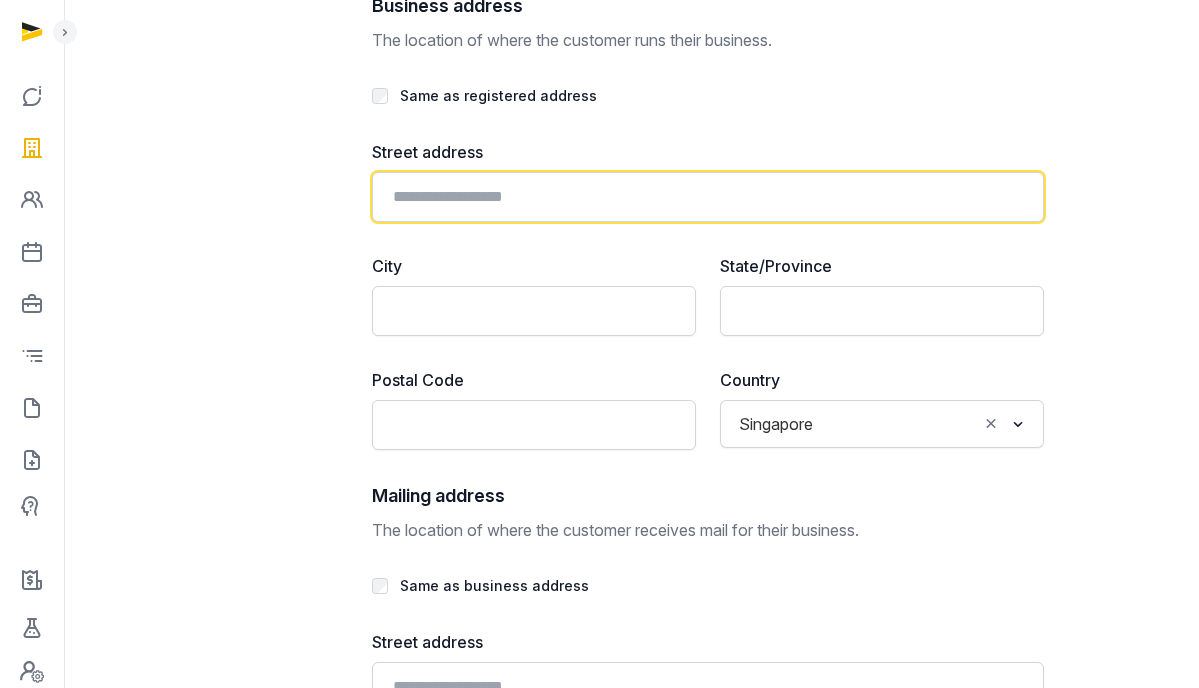 click 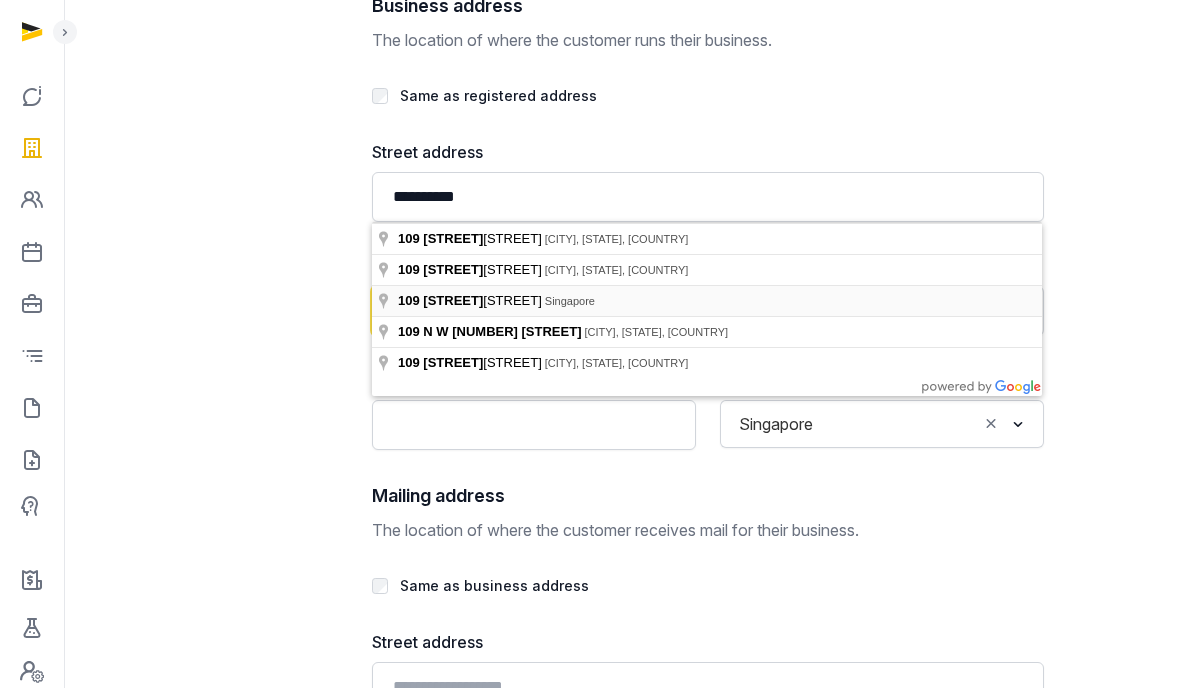 type on "**********" 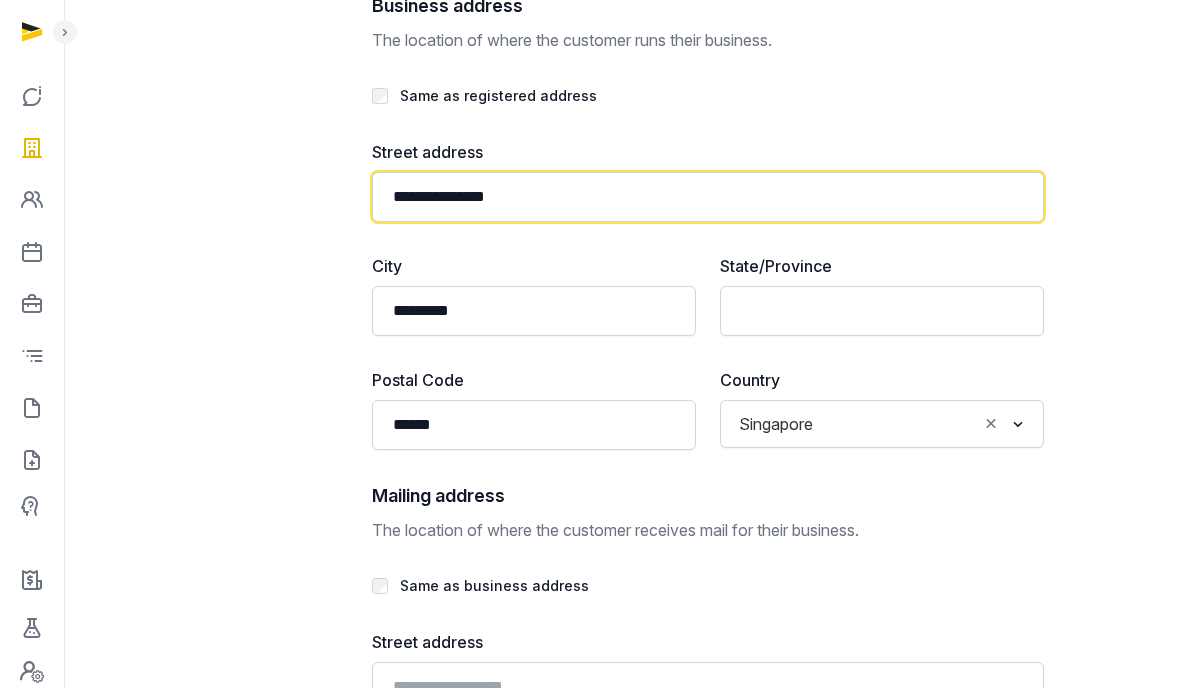 click on "**********" 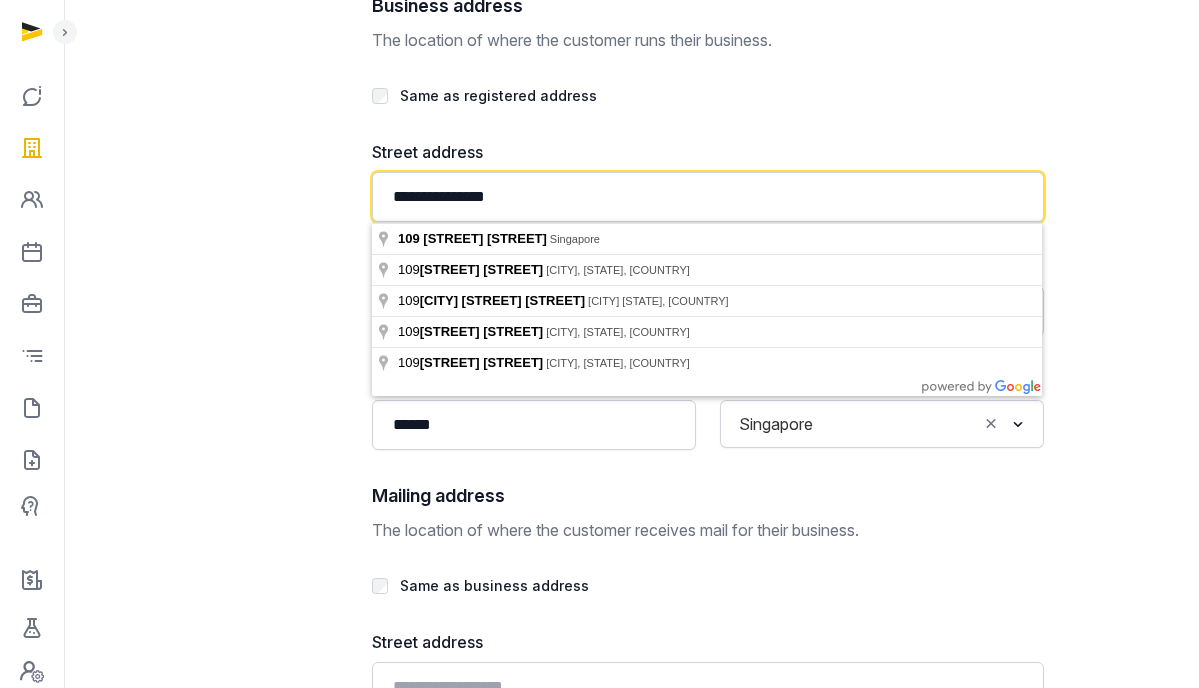 click on "**********" 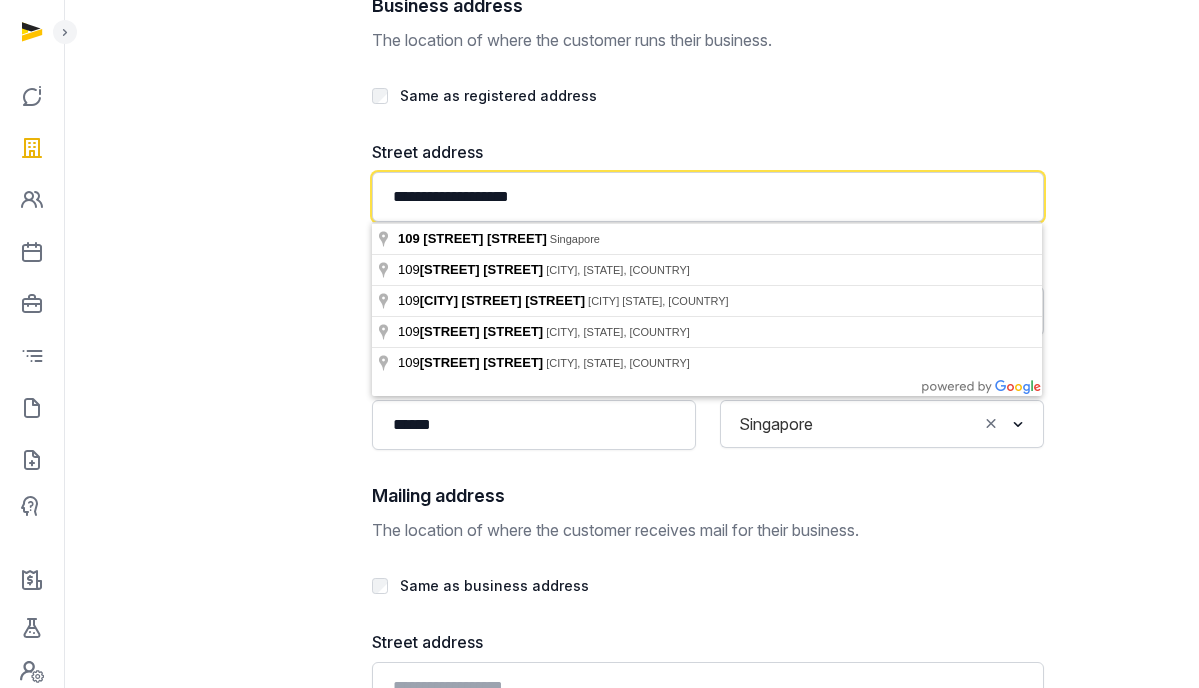 click on "**********" 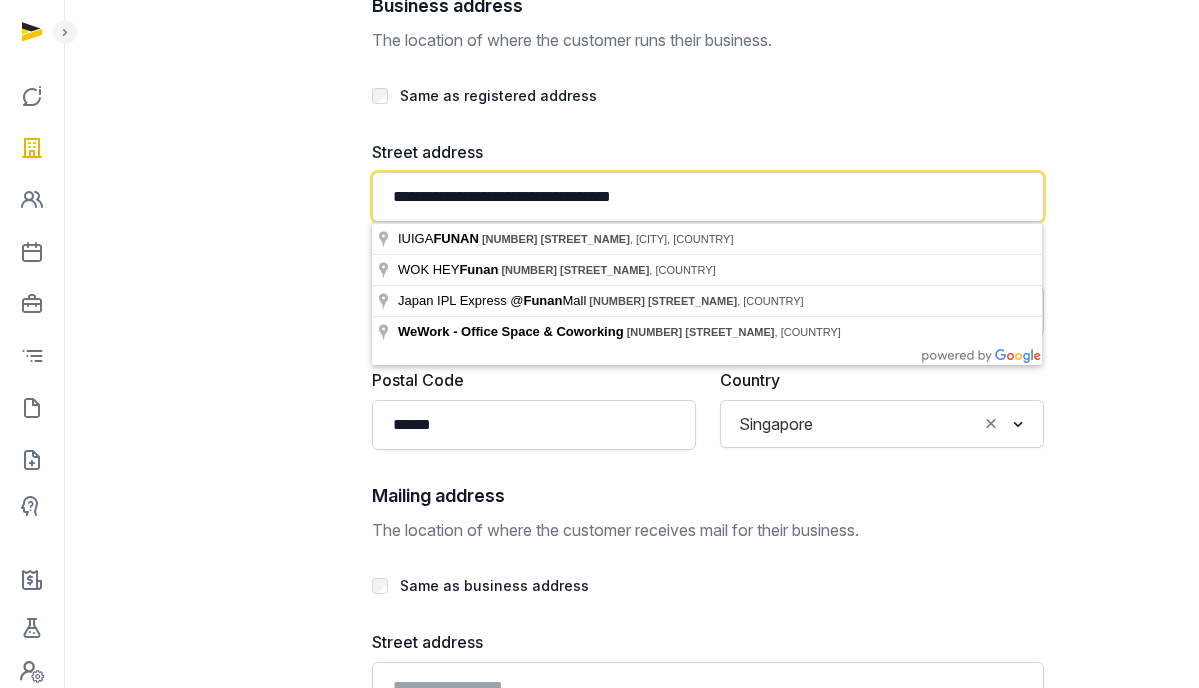 type on "**********" 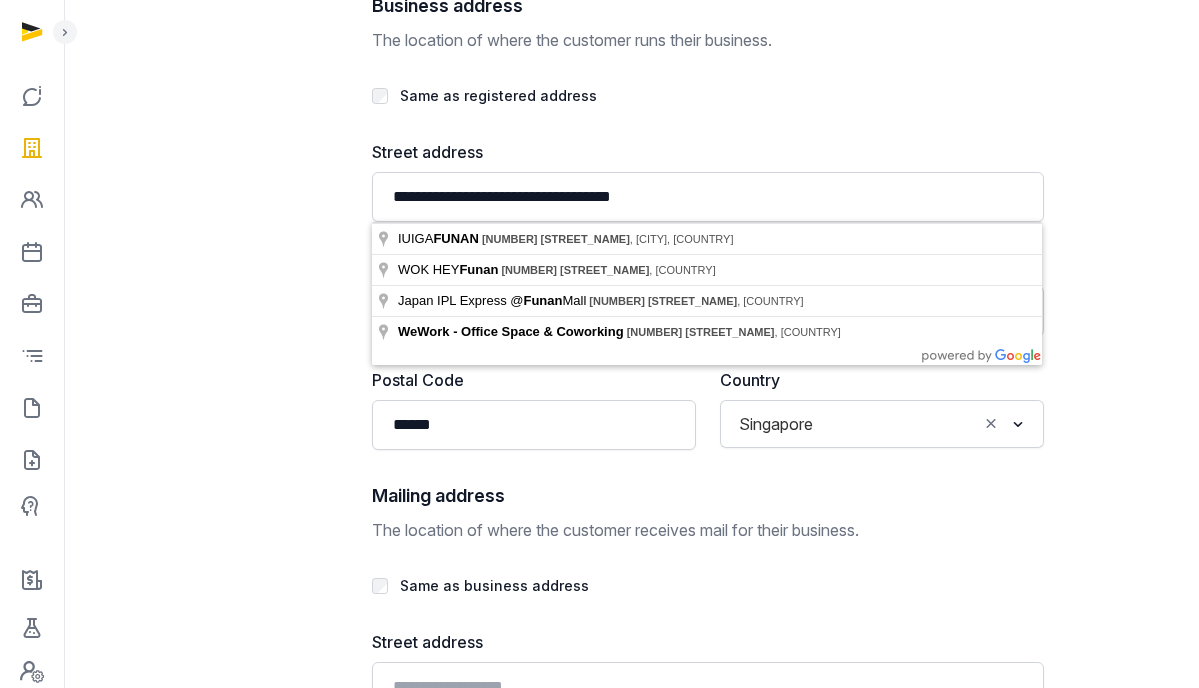 click on "**********" at bounding box center (631, 273) 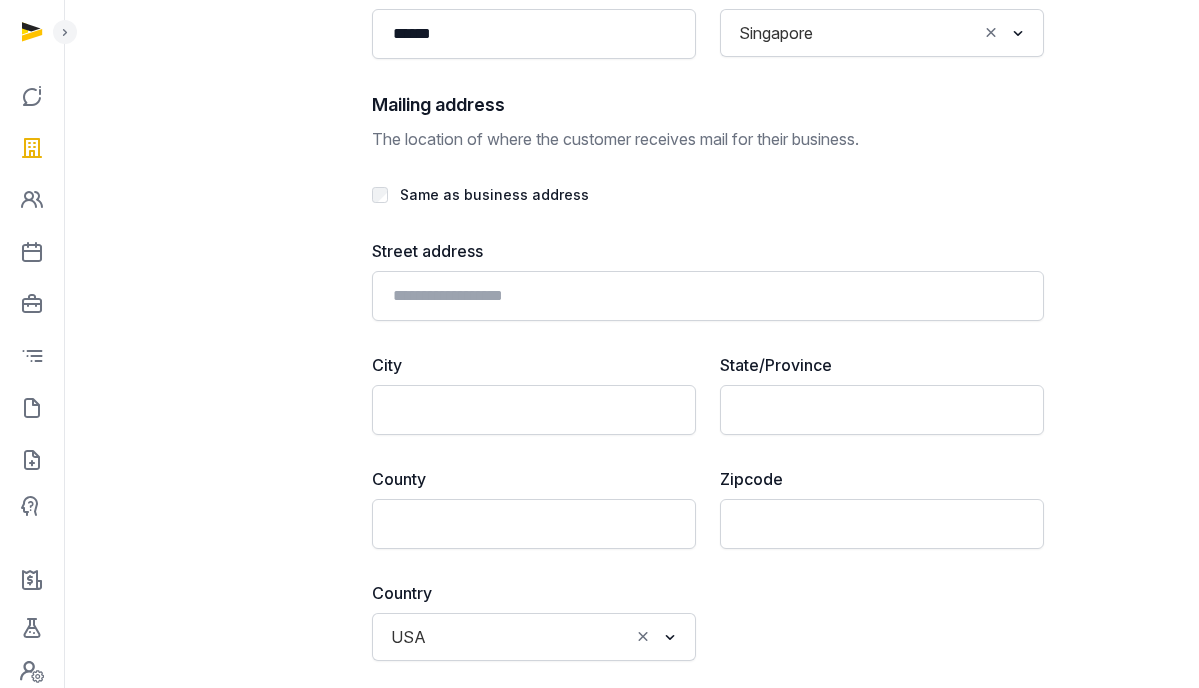 scroll, scrollTop: 4763, scrollLeft: 0, axis: vertical 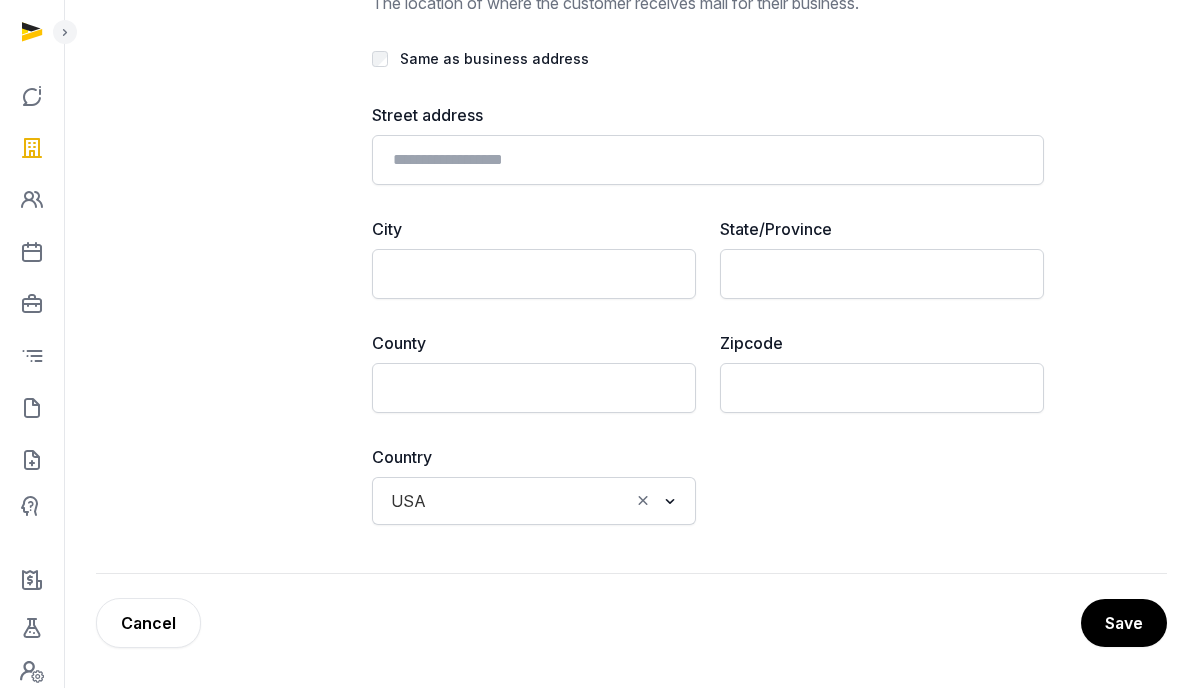 click on "Save" at bounding box center (1124, 623) 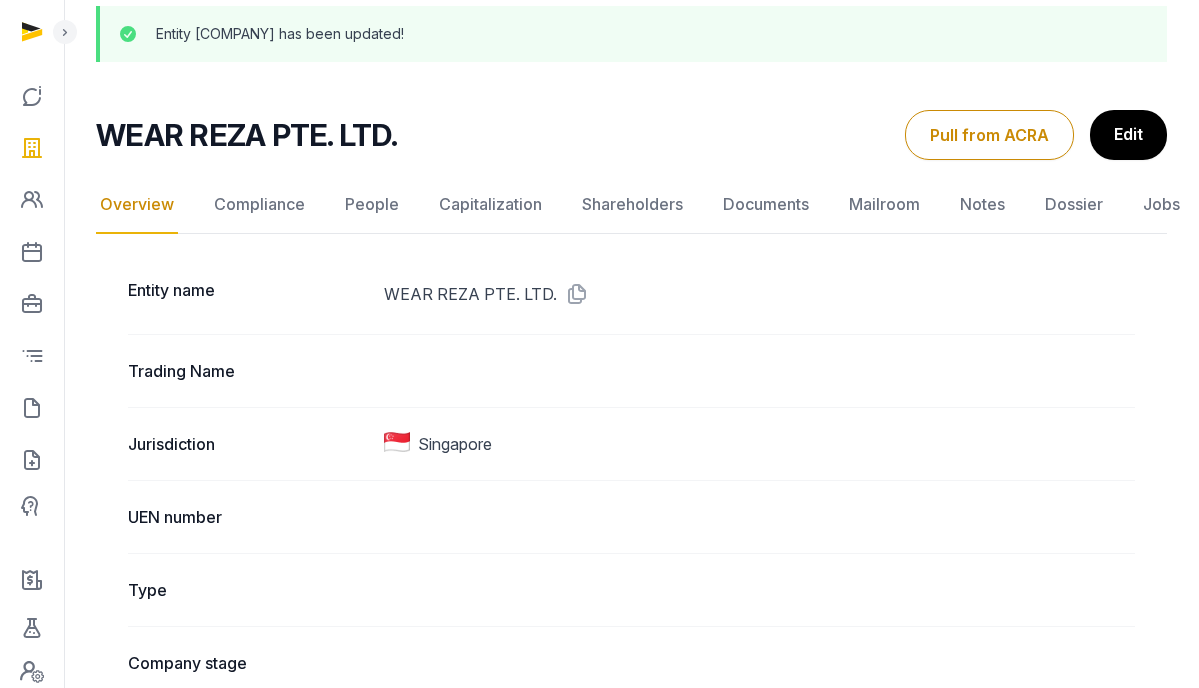 scroll, scrollTop: 0, scrollLeft: 0, axis: both 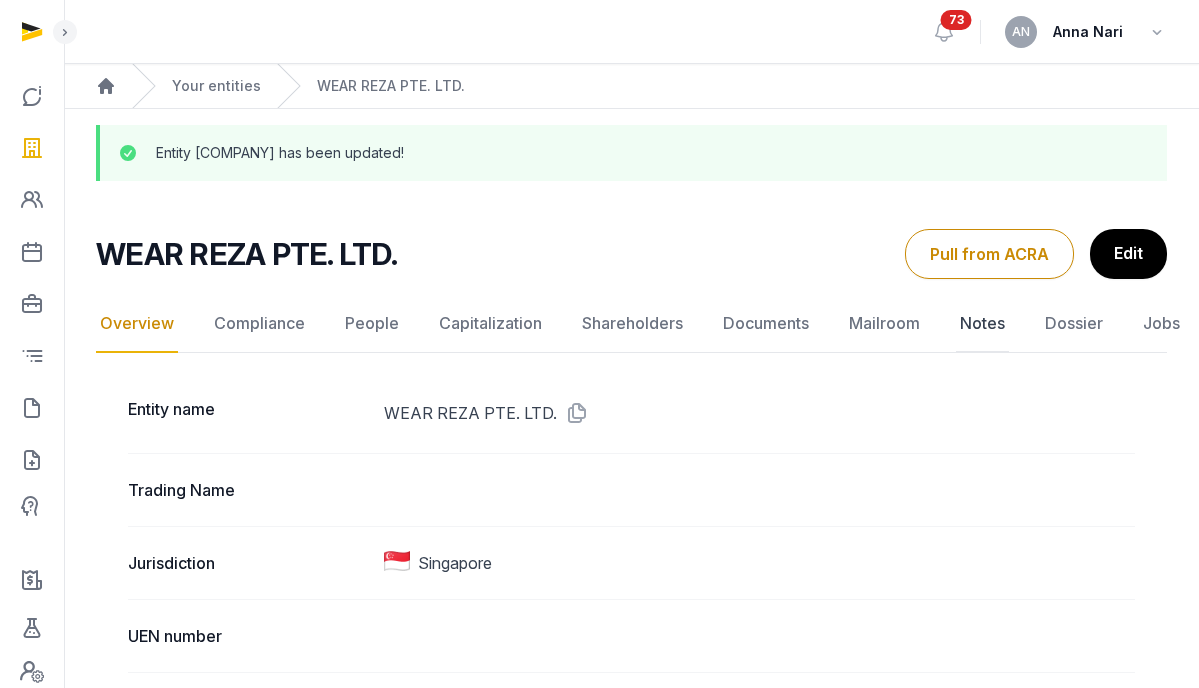 click on "Notes" 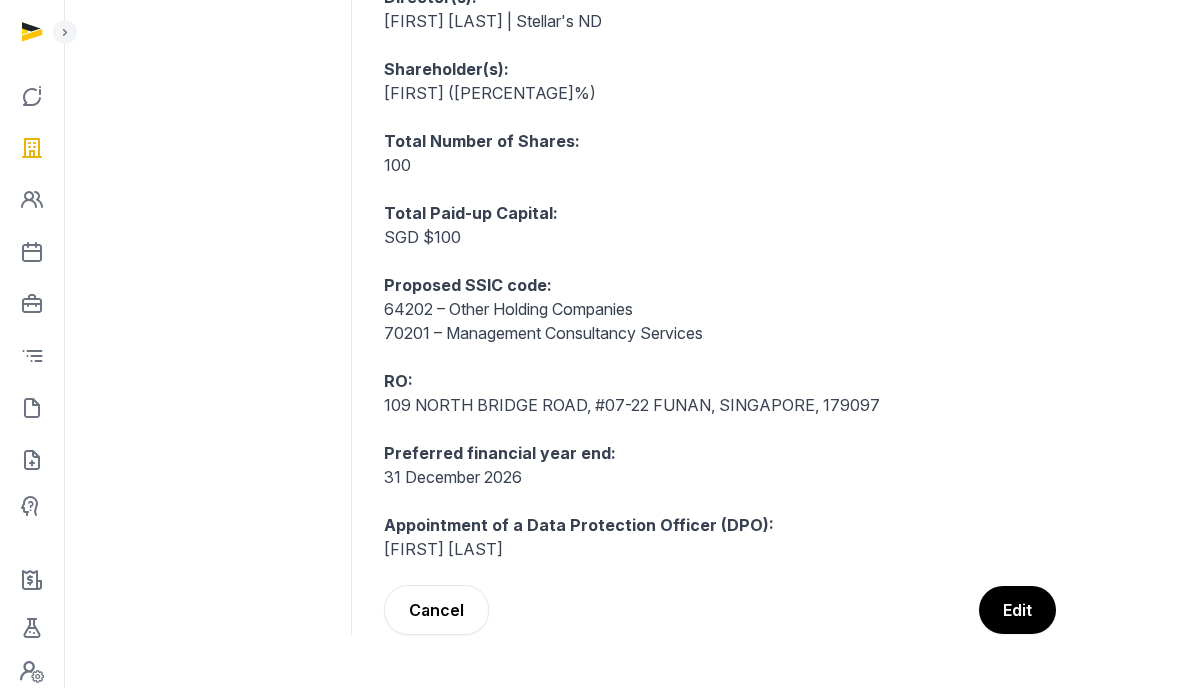 scroll, scrollTop: 769, scrollLeft: 0, axis: vertical 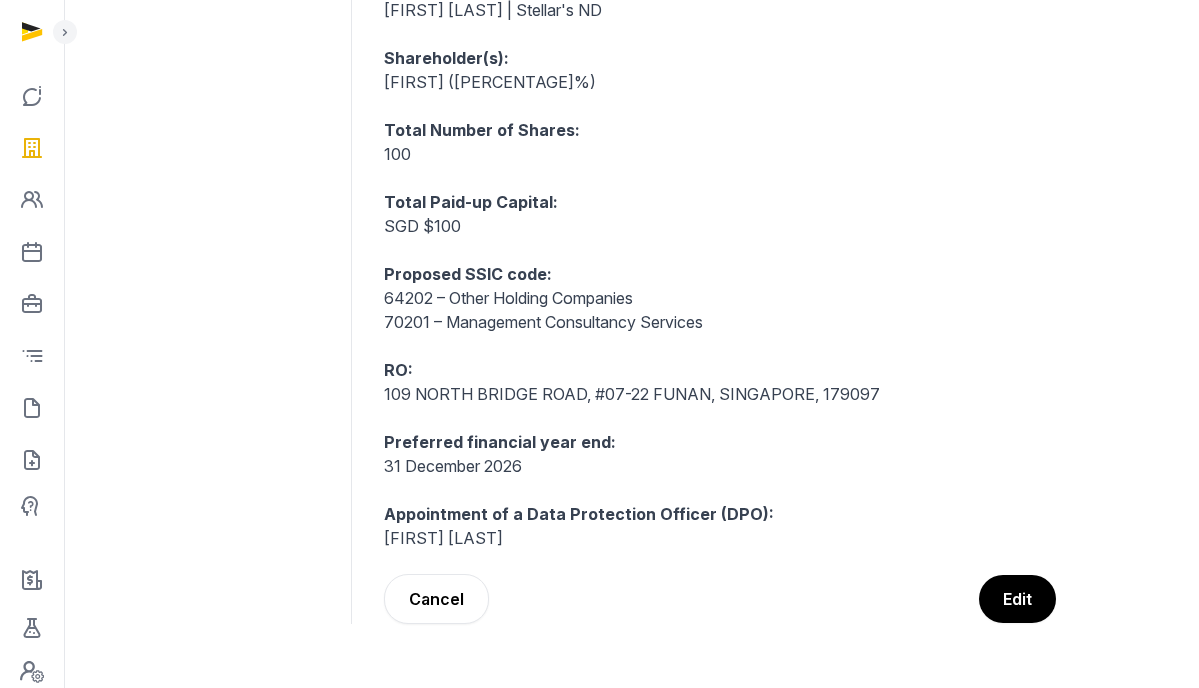 click at bounding box center [720, 490] 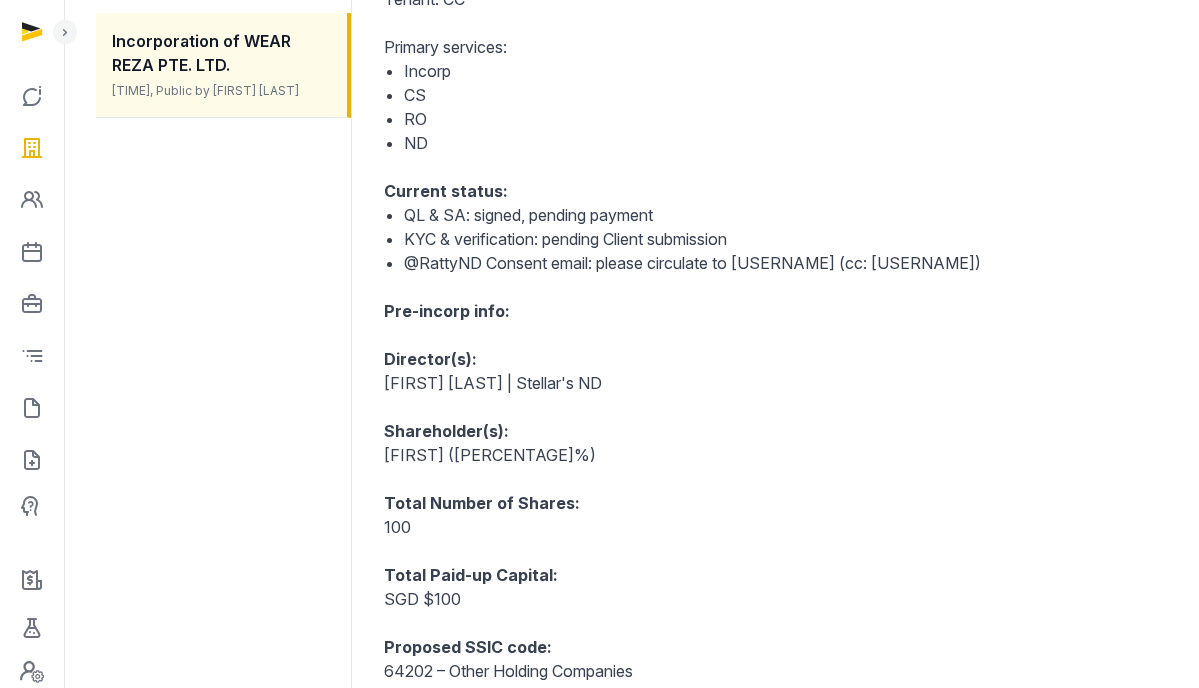 click on "Total Number of Shares: 100" at bounding box center (720, 515) 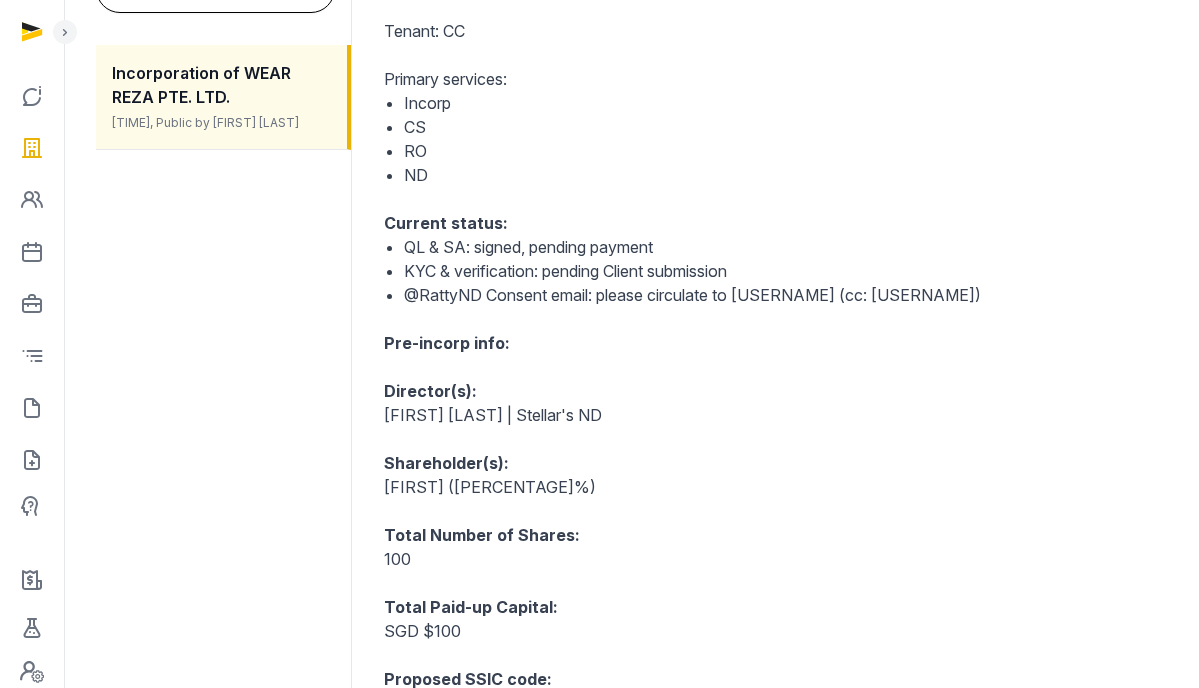 click on "Pre-incorp info:" at bounding box center [720, 343] 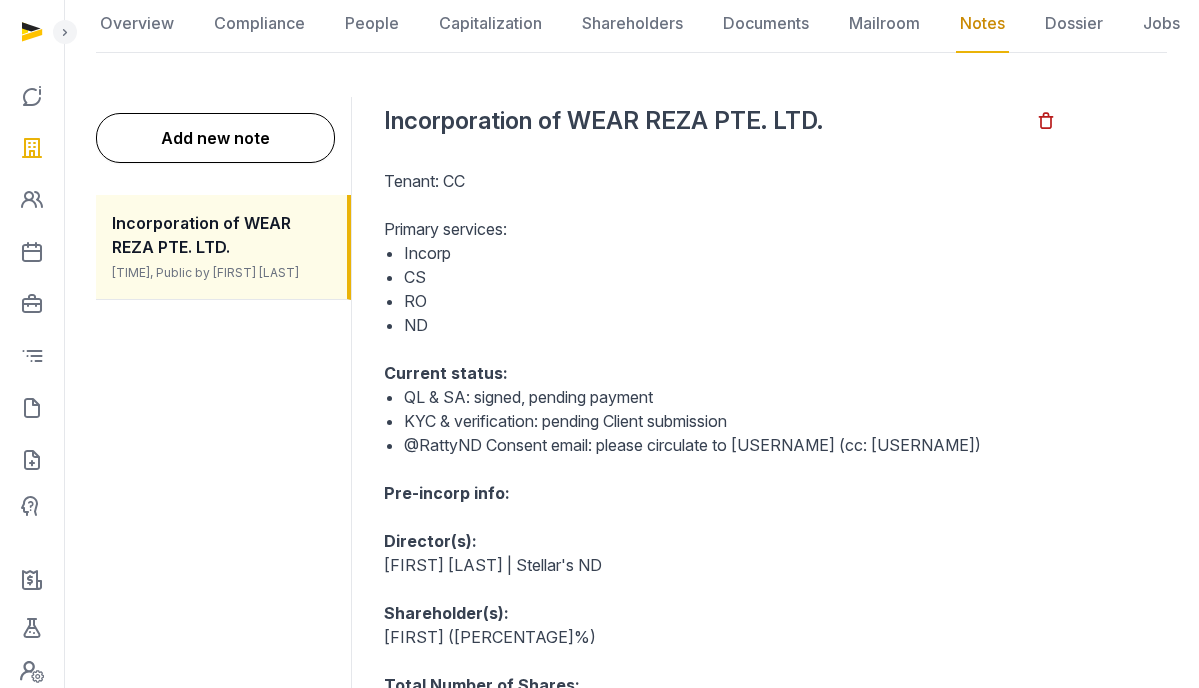click at bounding box center [720, 349] 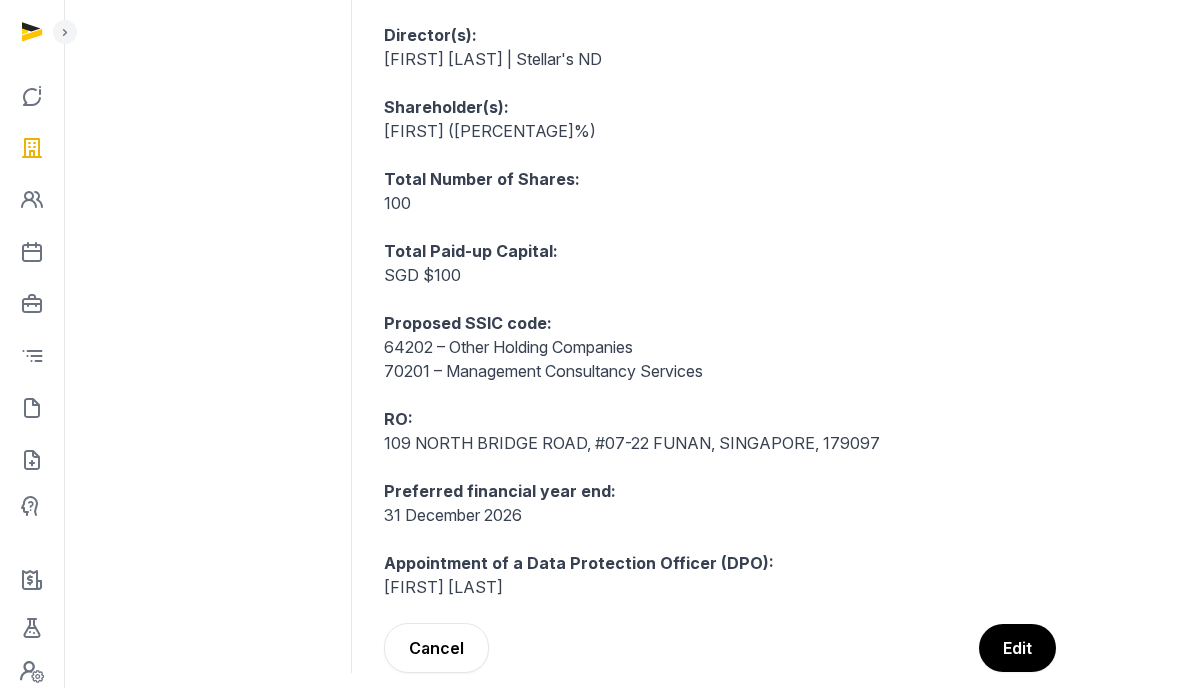 scroll, scrollTop: 769, scrollLeft: 0, axis: vertical 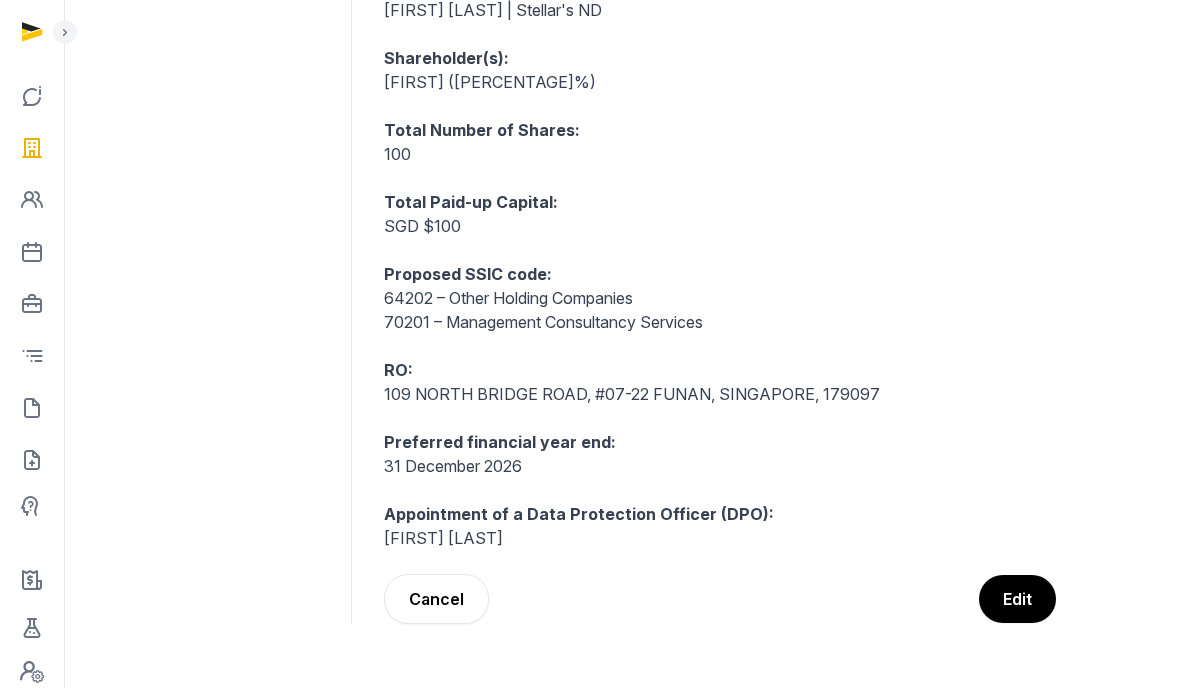 click on "Tenant: CC   Primary services: Incorp CS RO ND   Current status: QL & SA: signed, pending payment KYC & verification: pending Client submission @[USERNAME]  ND Consent email: please circulate to [USERNAME] (cc: [USERNAME])   Pre-incorp info:   Director(s): [FIRST] [LAST] | Stellar's ND   Shareholder(s): [FIRST] ([PERCENTAGE]%)   Total Number of Shares: [NUMBER]   Total Paid-up Capital: SGD $[NUMBER]   Proposed SSIC code: [NUMBER] – Other Holding Companies [NUMBER] – Management Consultancy Services   RO: [NUMBER] [STREET], #[NUMBER] [CITY], [COUNTRY], [POSTAL_CODE]   Preferred financial year end: [DATE]   Appointment of a Data Protection Officer (DPO): [FIRST] [LAST] Edit Cancel" at bounding box center (720, 119) 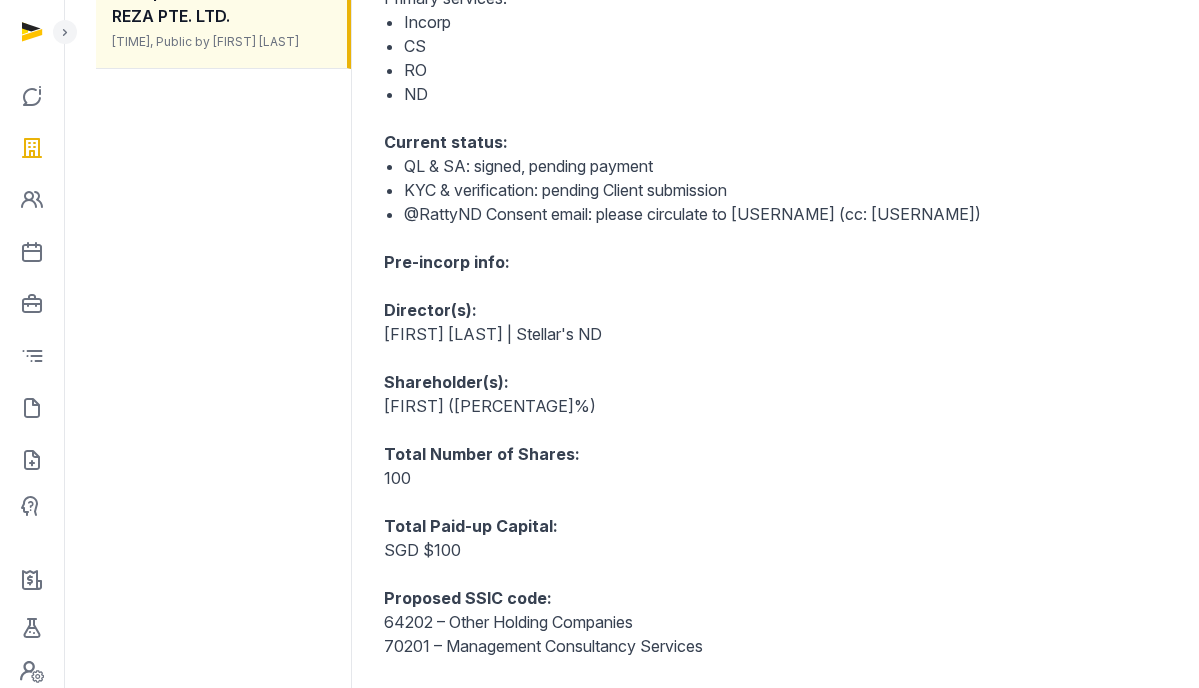scroll, scrollTop: 0, scrollLeft: 0, axis: both 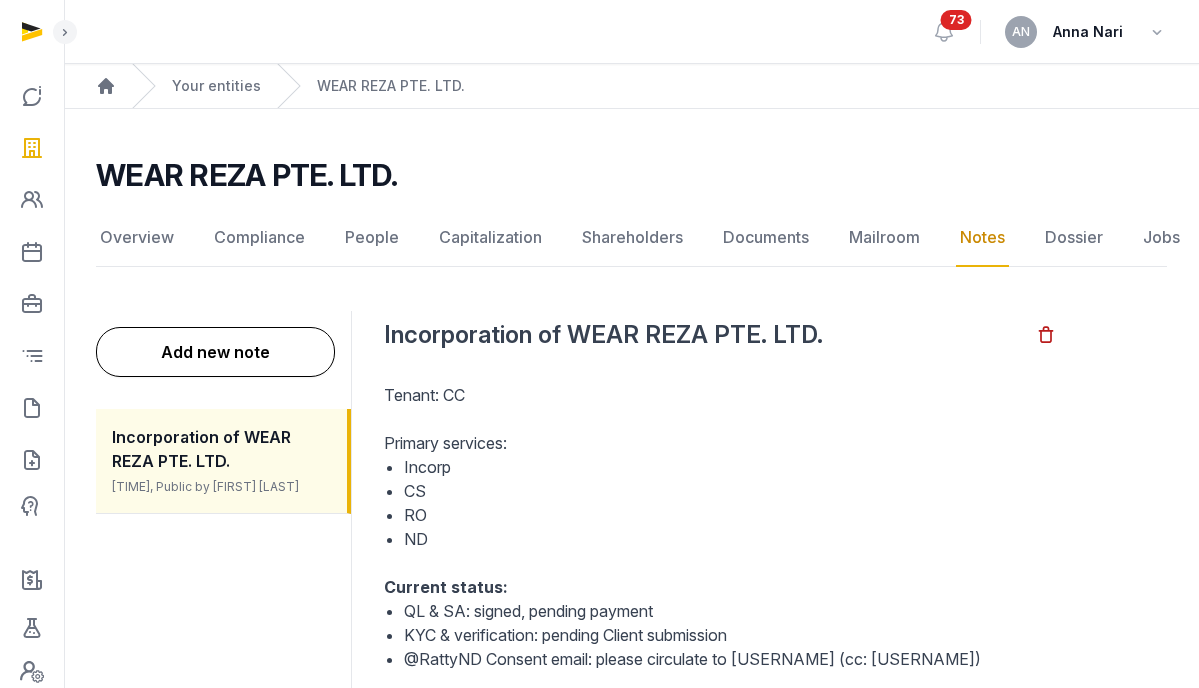 click on "WEAR REZA PTE. LTD." at bounding box center [246, 175] 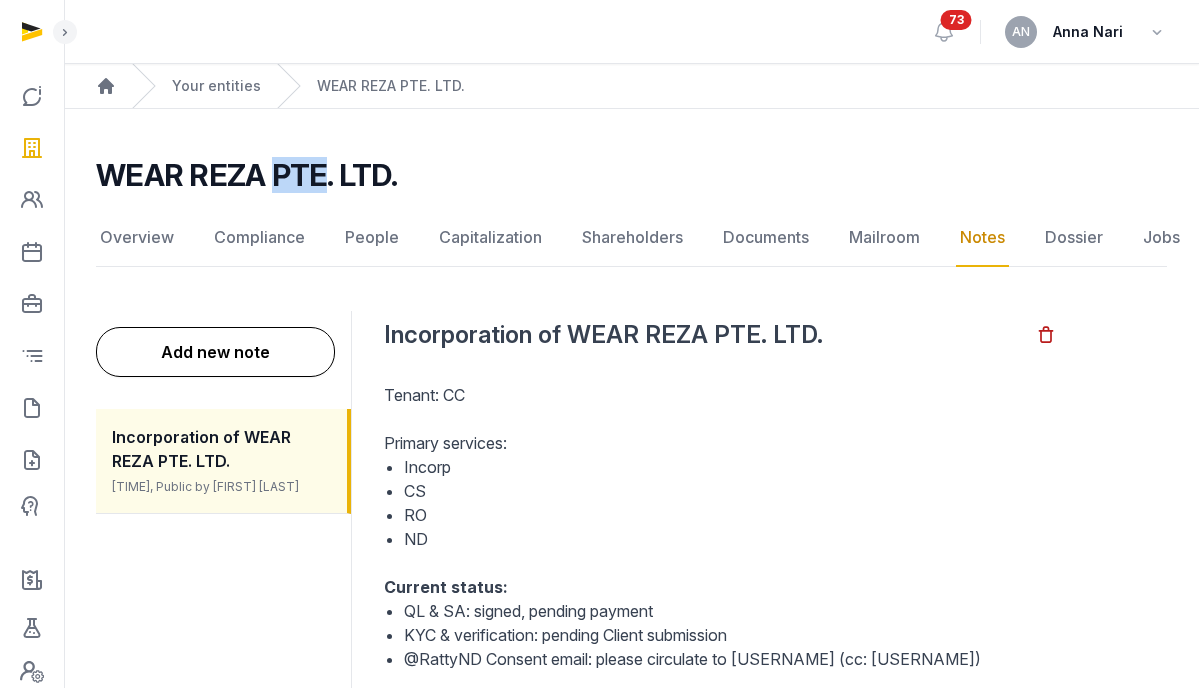 click on "WEAR REZA PTE. LTD." at bounding box center [246, 175] 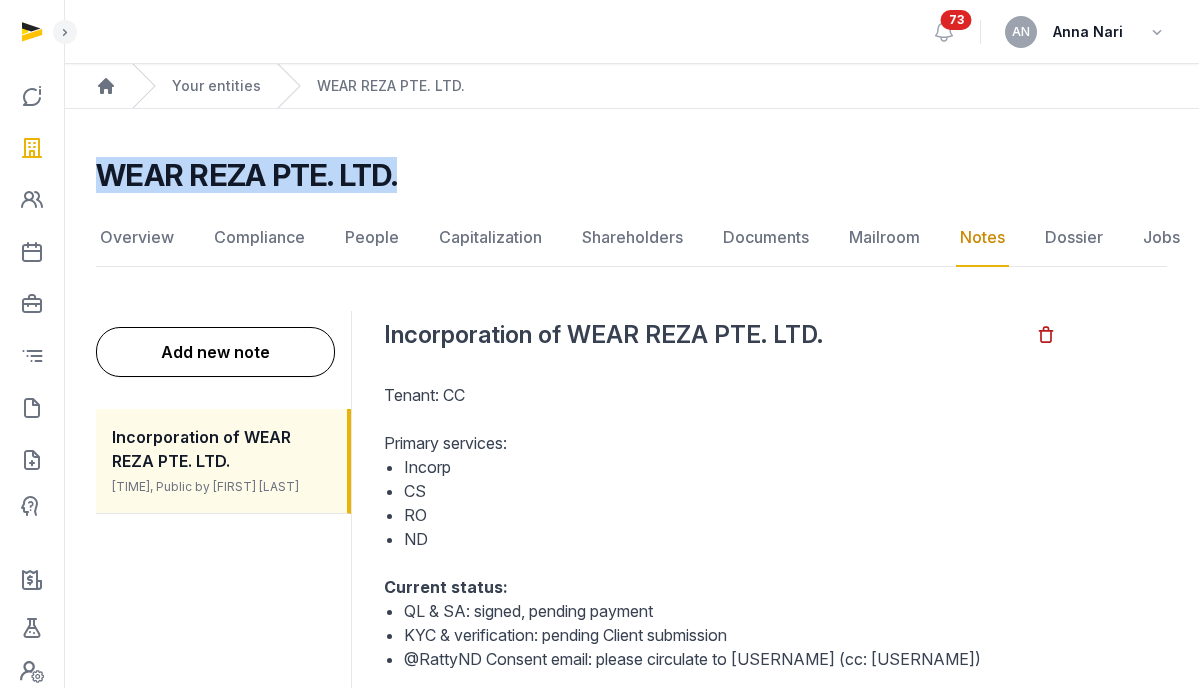 click on "WEAR REZA PTE. LTD." at bounding box center [246, 175] 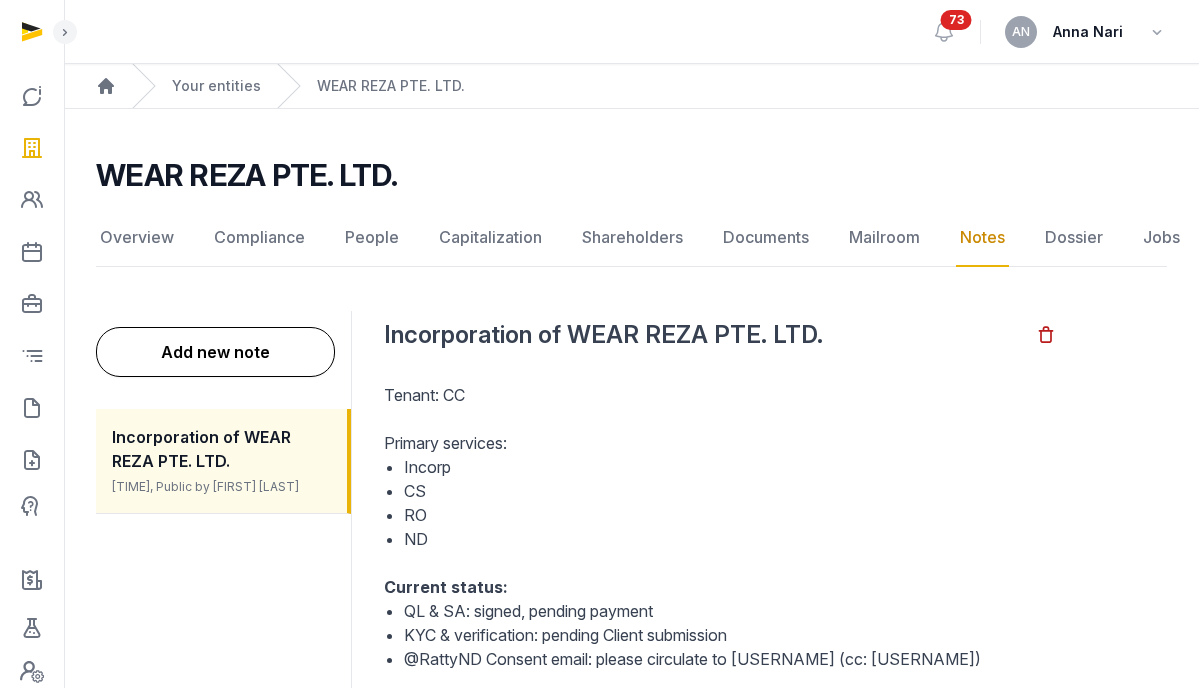 click on "Incorporation of [COMPANY] Tenant: CC   Primary services: Incorp CS RO ND   Current status: QL & SA: signed, pending payment KYC & verification: pending Client submission @[USERNAME]  ND Consent email: please circulate to [USERNAME] (cc: [USERNAME])   Pre-incorp info:   Director(s): [FIRST] [LAST] | Stellar's ND   Shareholder(s): [FIRST] ([PERCENTAGE]%)   Total Number of Shares: [NUMBER]   Total Paid-up Capital: SGD $[NUMBER]   Proposed SSIC code: [NUMBER] – Other Holding Companies [NUMBER] – Management Consultancy Services   RO: [NUMBER] [STREET], #[NUMBER] [CITY], [COUNTRY], [POSTAL_CODE]   Preferred financial year end: [DATE]   Appointment of a Data Protection Officer (DPO): [FIRST] [LAST] Edit Cancel" at bounding box center [720, 852] 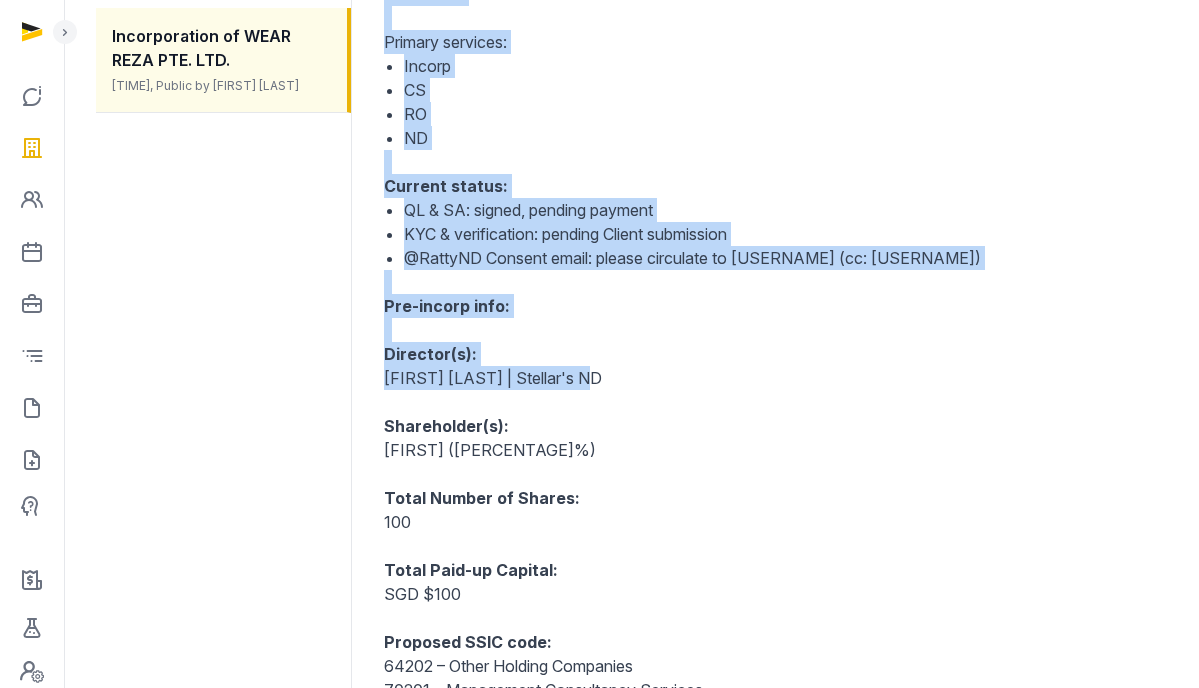 scroll, scrollTop: 343, scrollLeft: 0, axis: vertical 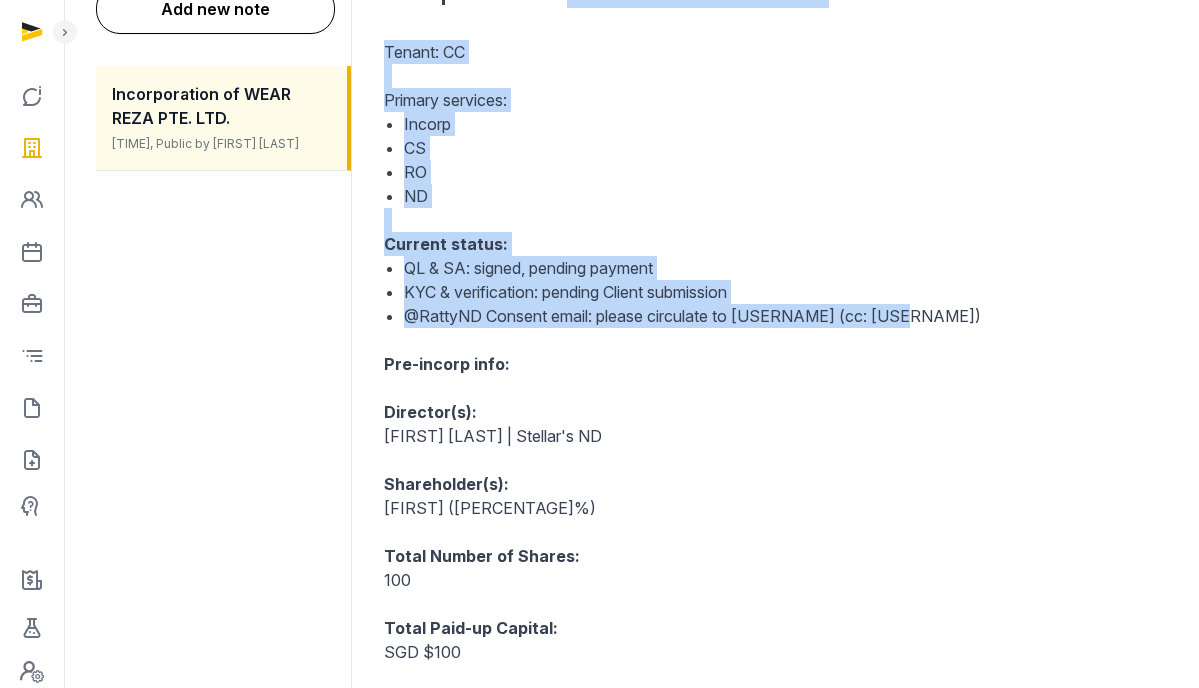 drag, startPoint x: 569, startPoint y: 330, endPoint x: 940, endPoint y: 320, distance: 371.13474 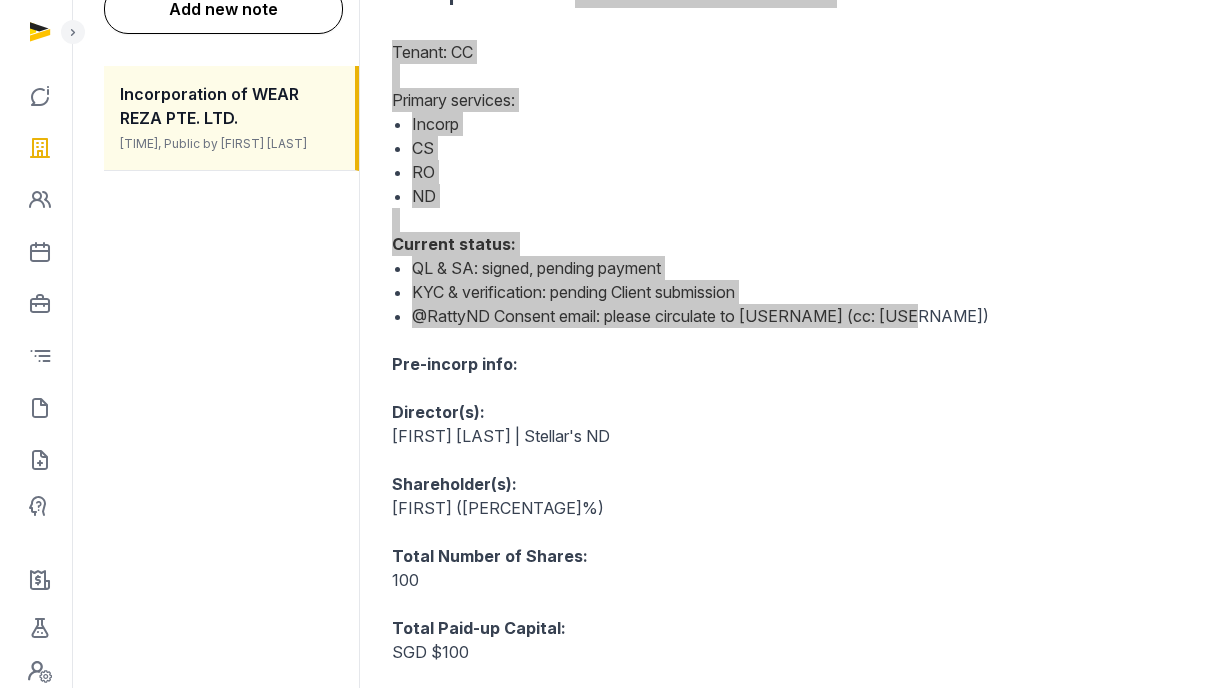 scroll, scrollTop: 0, scrollLeft: 0, axis: both 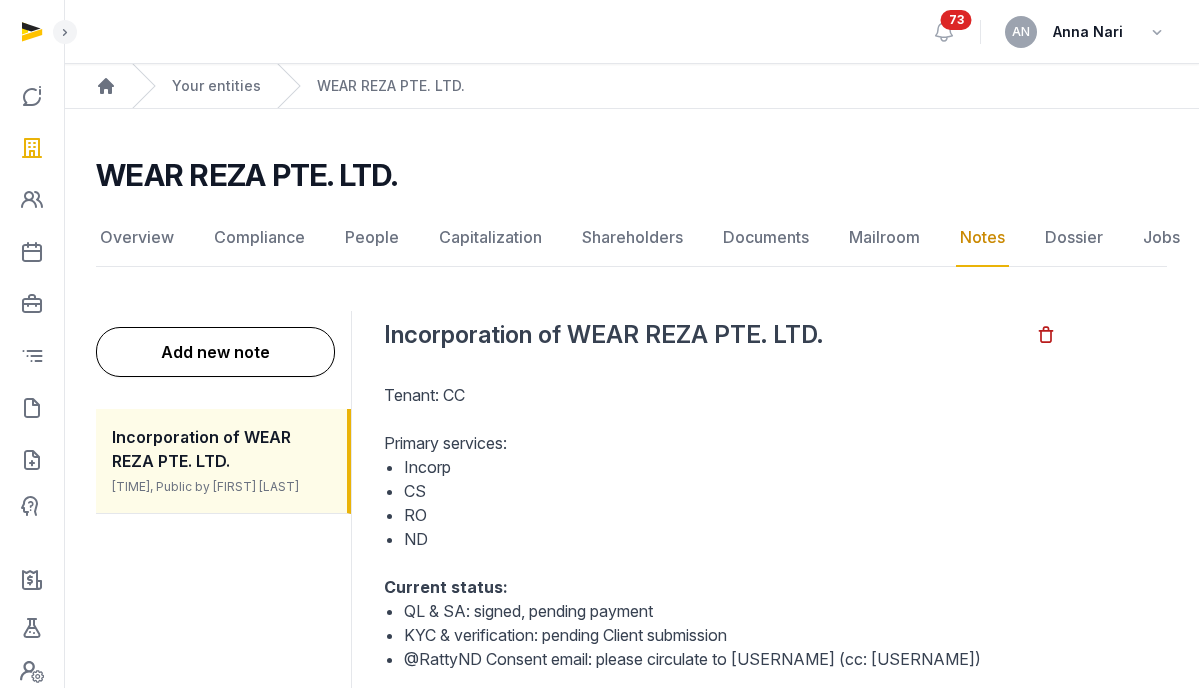 click at bounding box center [720, 419] 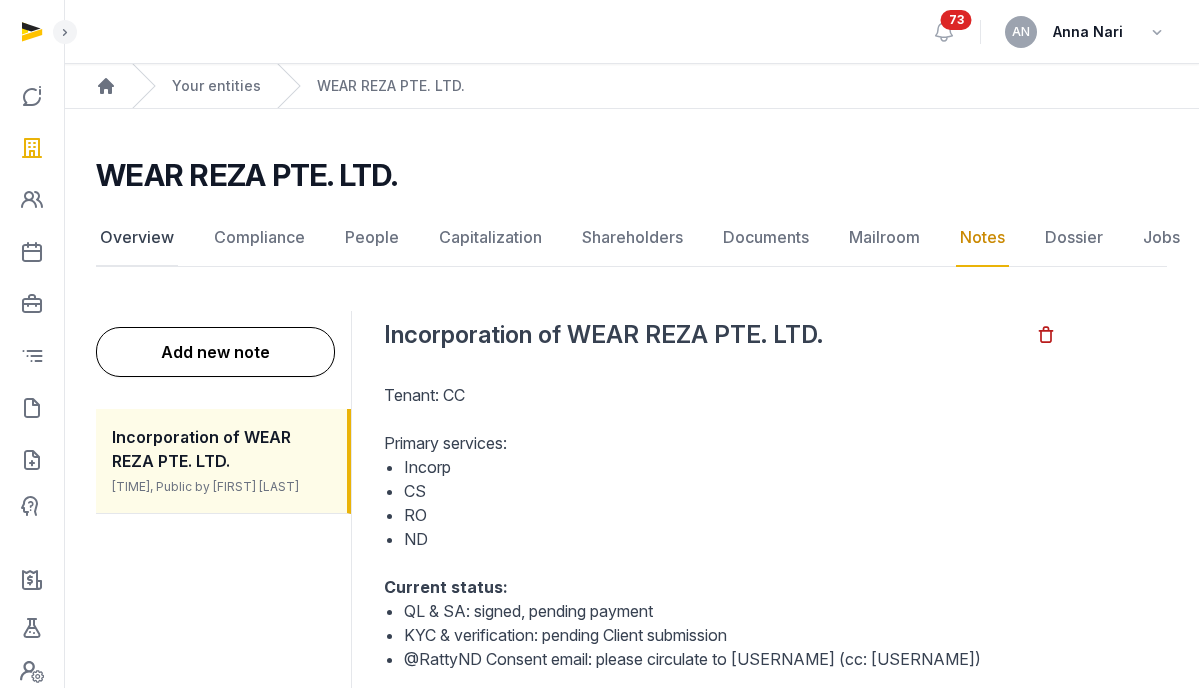 click on "Overview" 